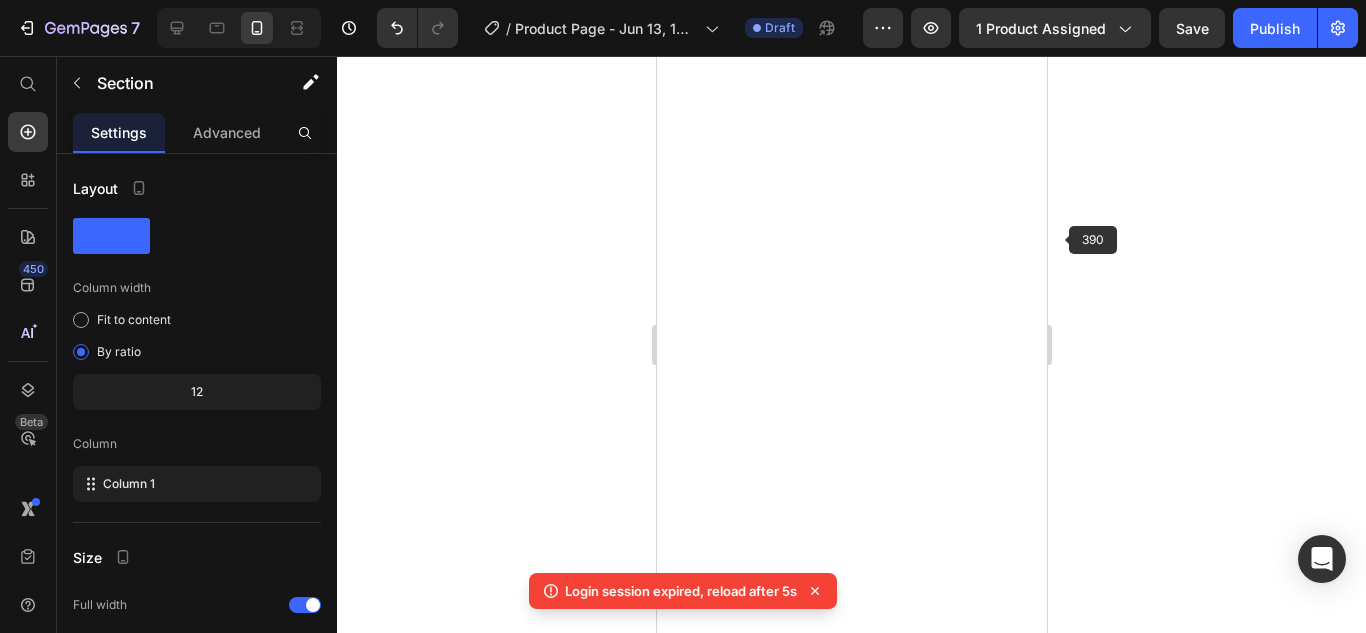scroll, scrollTop: 0, scrollLeft: 0, axis: both 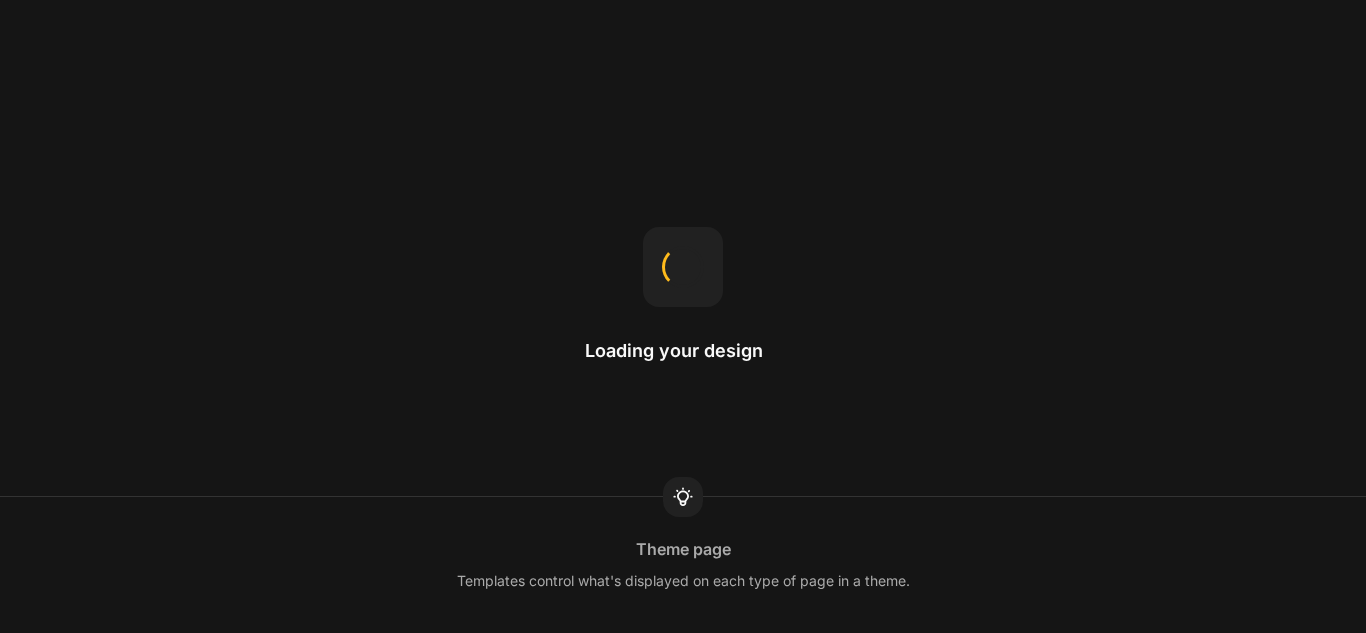 click on "Loading your design Theme page Templates control what's displayed on each type of page in a theme." at bounding box center [683, 0] 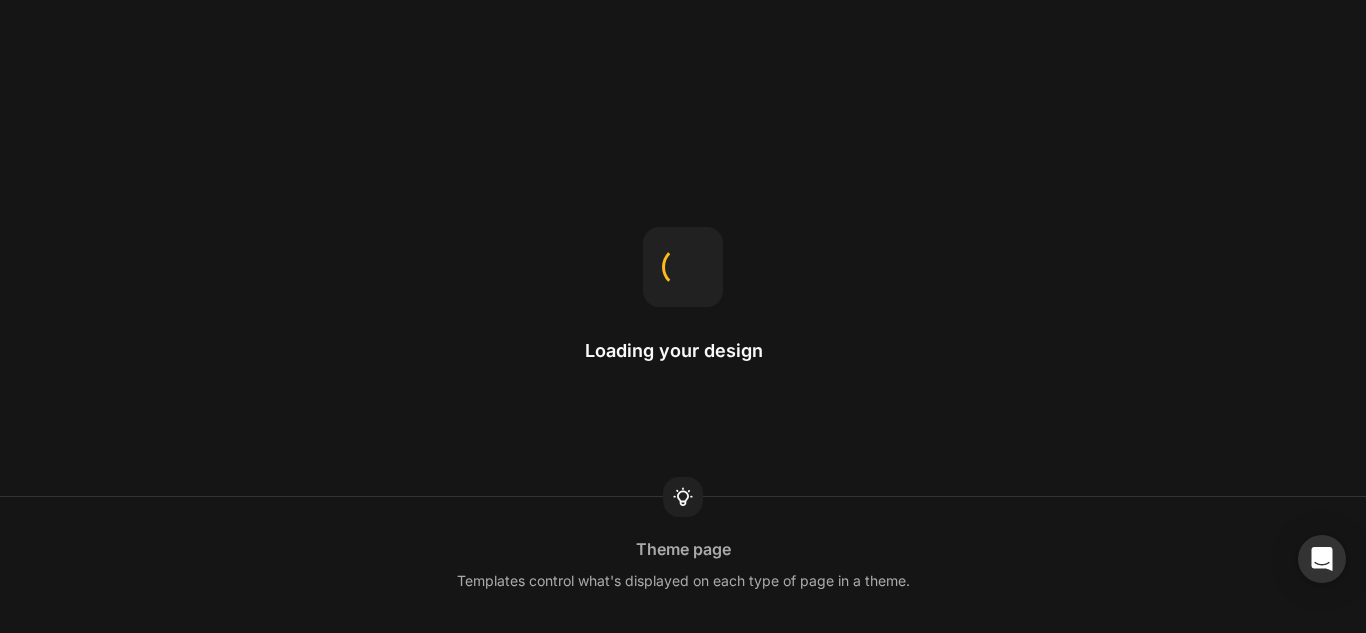 click on "Loading your design Theme page Templates control what's displayed on each type of page in a theme." at bounding box center (683, 316) 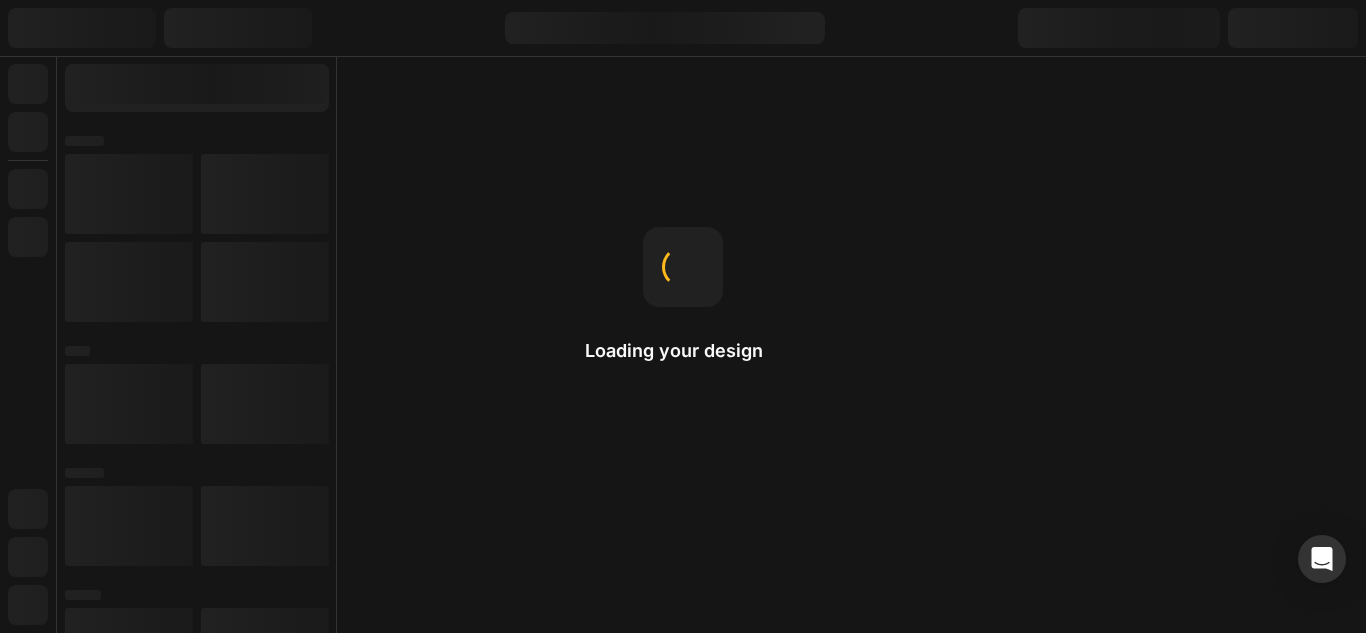 scroll, scrollTop: 0, scrollLeft: 0, axis: both 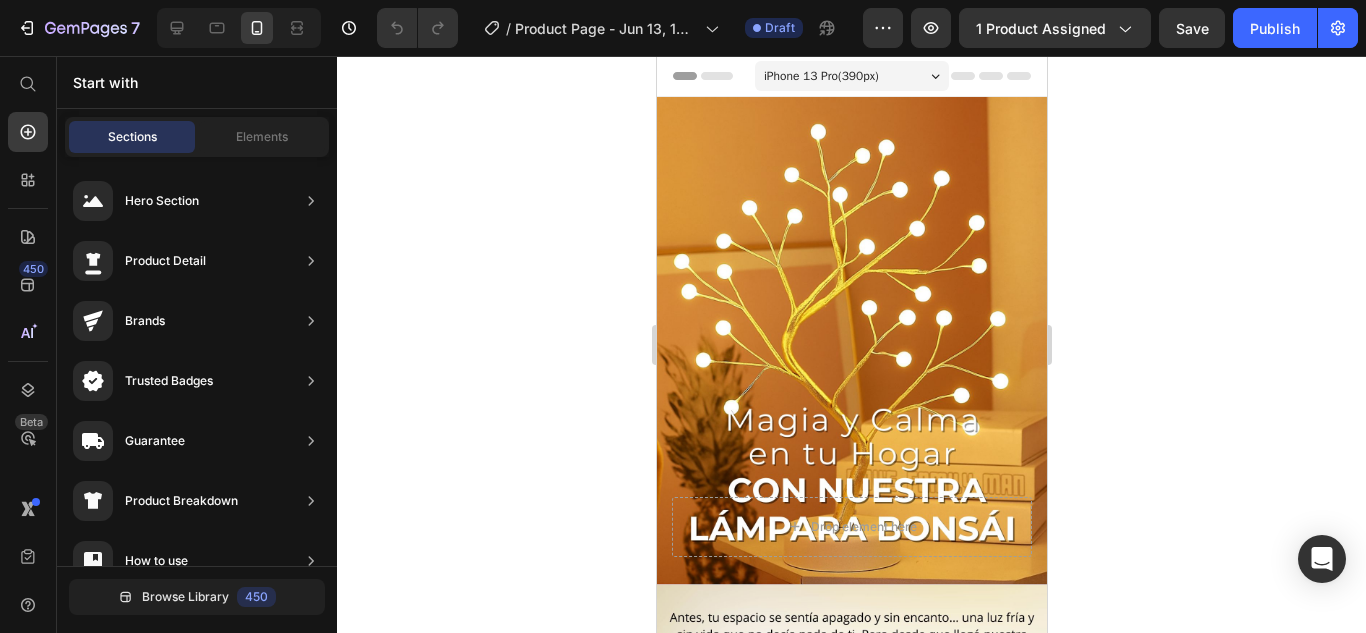 drag, startPoint x: 1033, startPoint y: 126, endPoint x: 1702, endPoint y: 184, distance: 671.5095 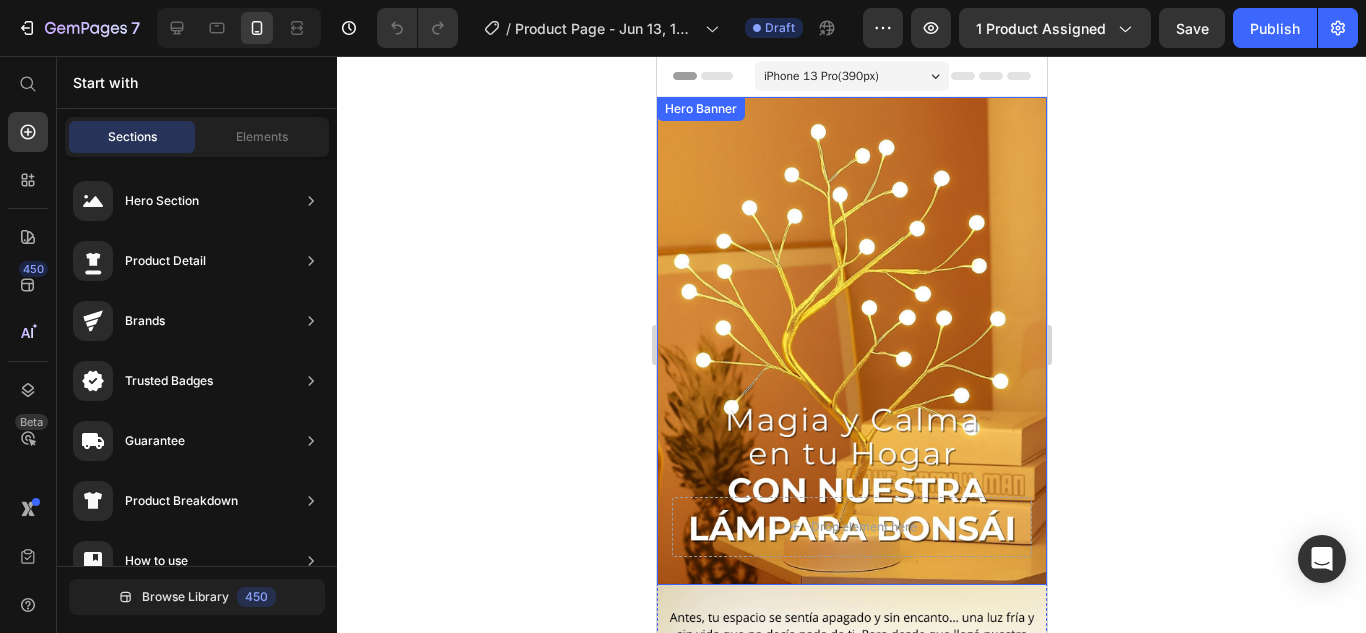 click at bounding box center (851, 341) 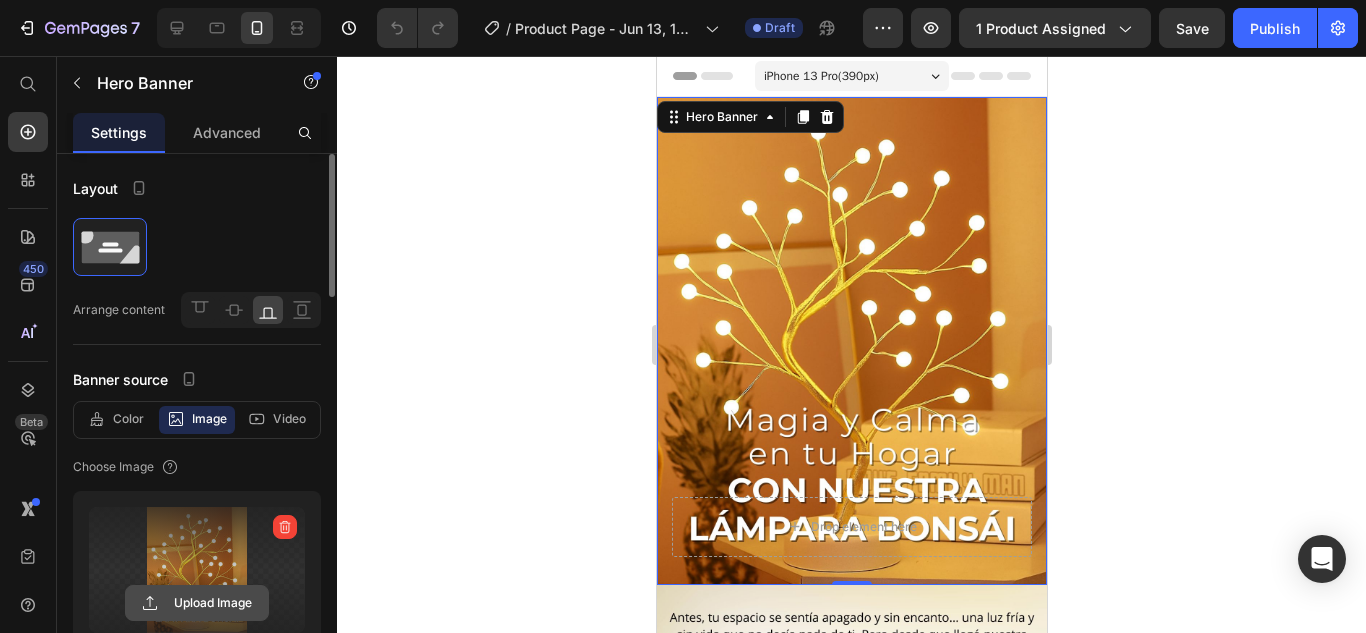 click 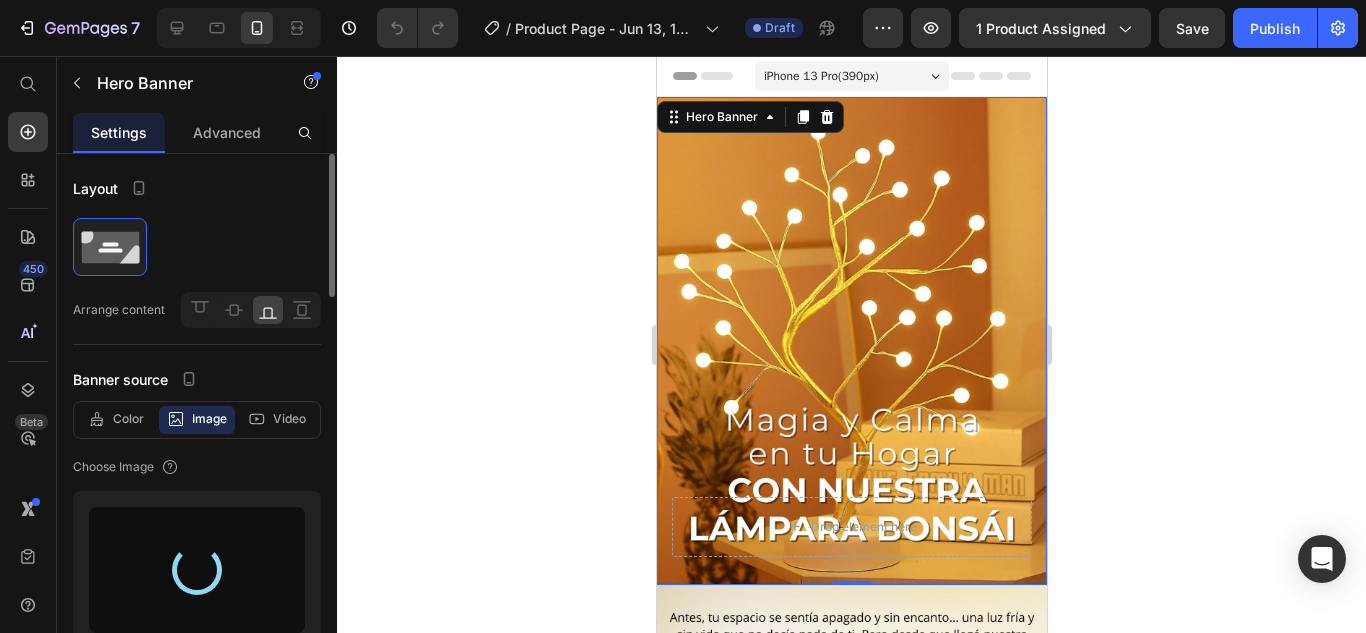 type on "https://cdn.shopify.com/s/files/1/0835/0236/7033/files/gempages_510635740900623162-ed204f75-ca4a-4c68-9117-8e1bc18d93cd.png" 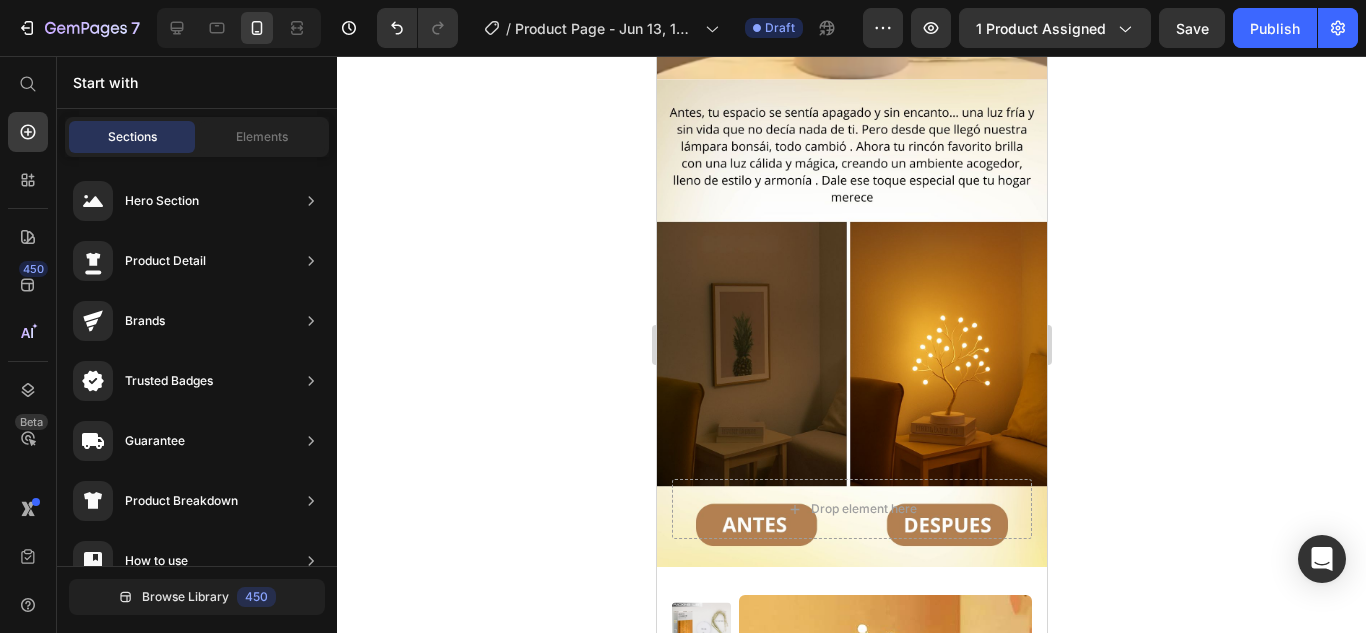 scroll, scrollTop: 521, scrollLeft: 0, axis: vertical 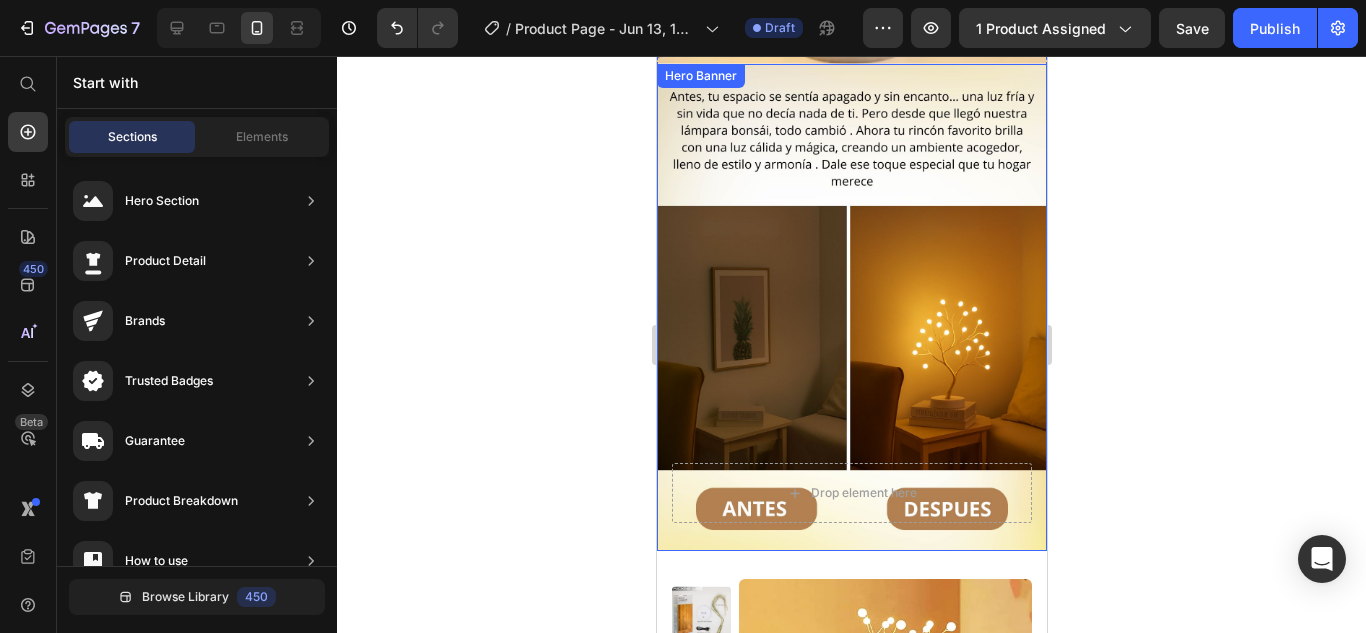 click at bounding box center [851, 308] 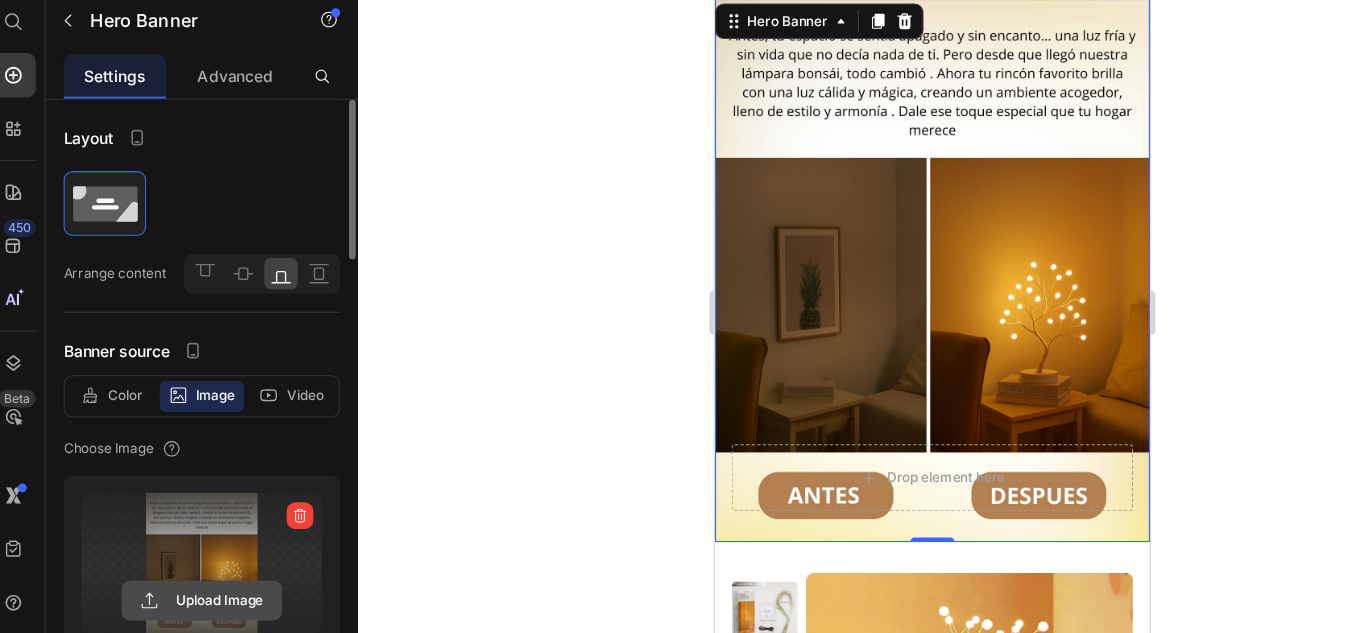 click 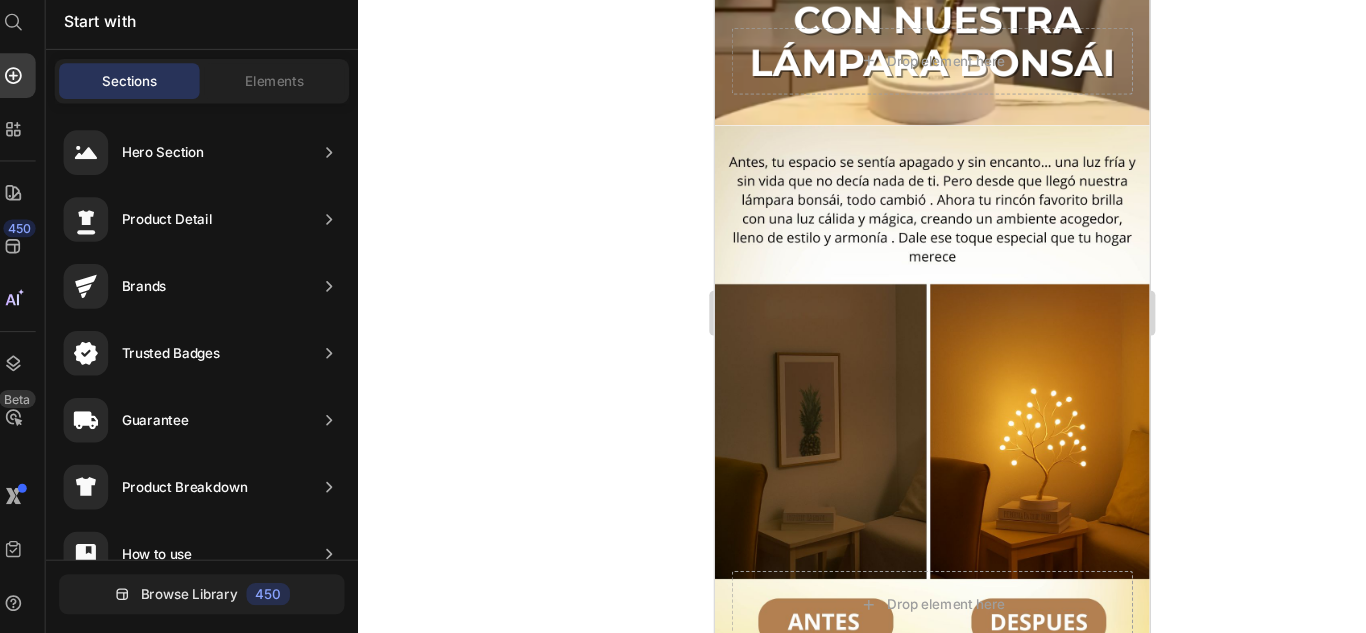 scroll, scrollTop: 401, scrollLeft: 0, axis: vertical 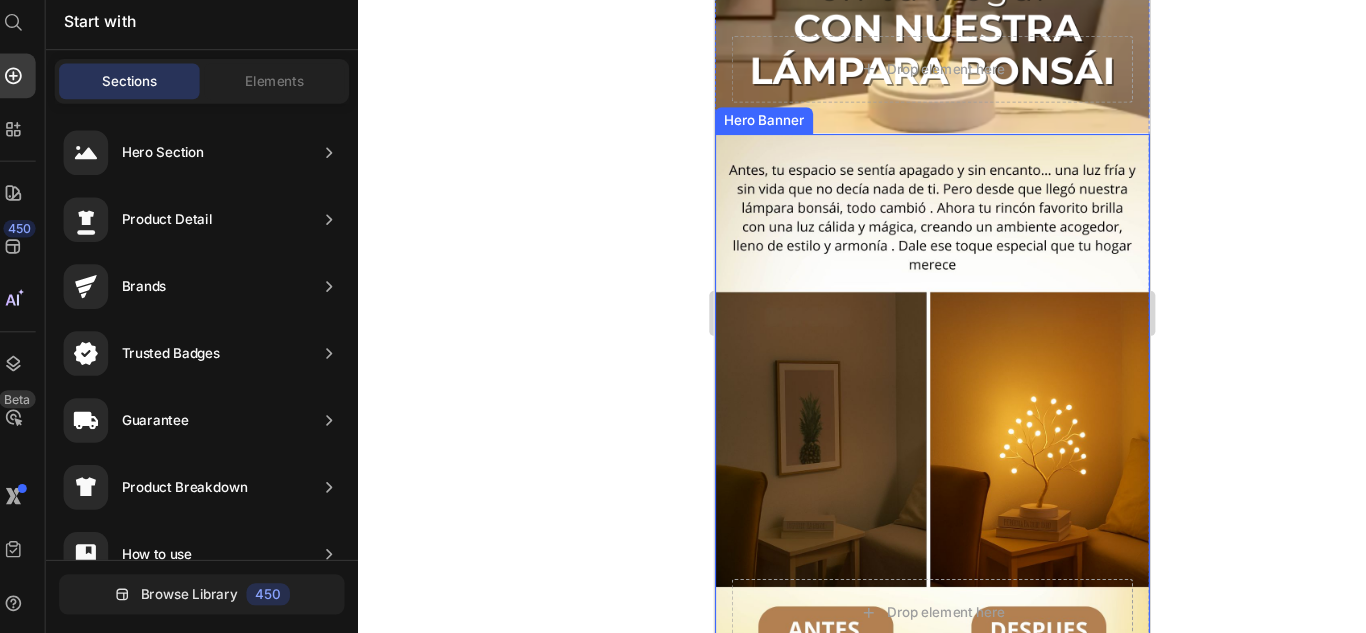click at bounding box center (909, 364) 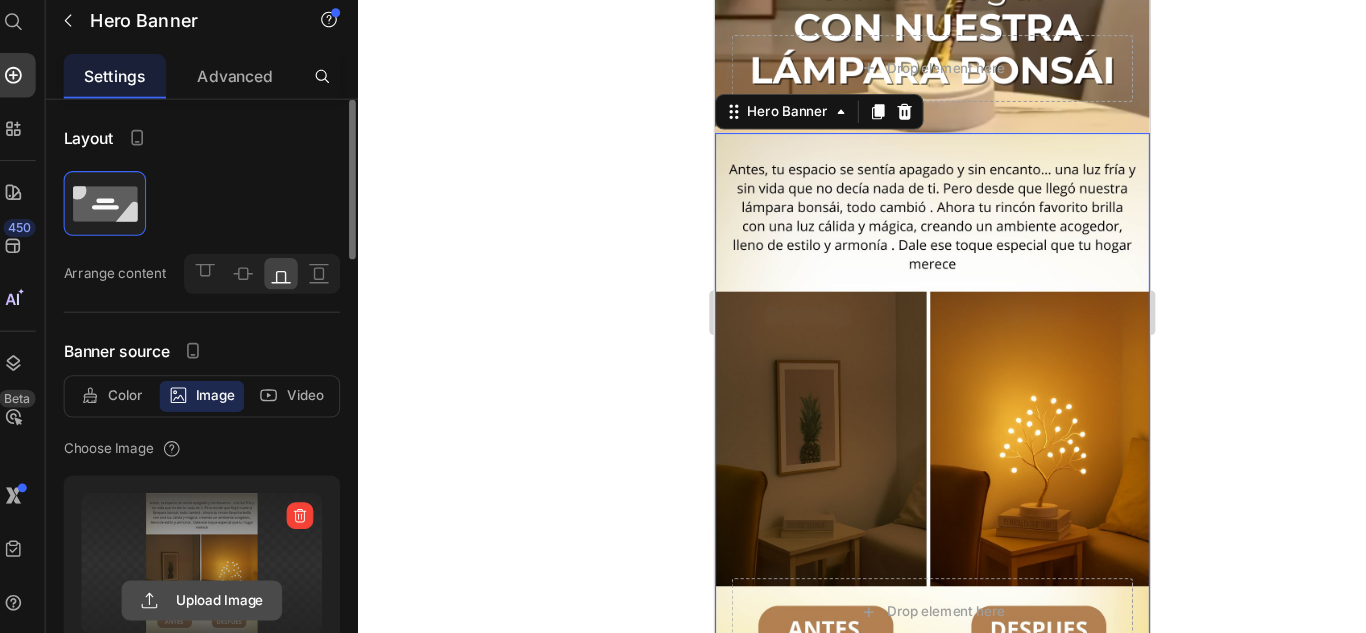click 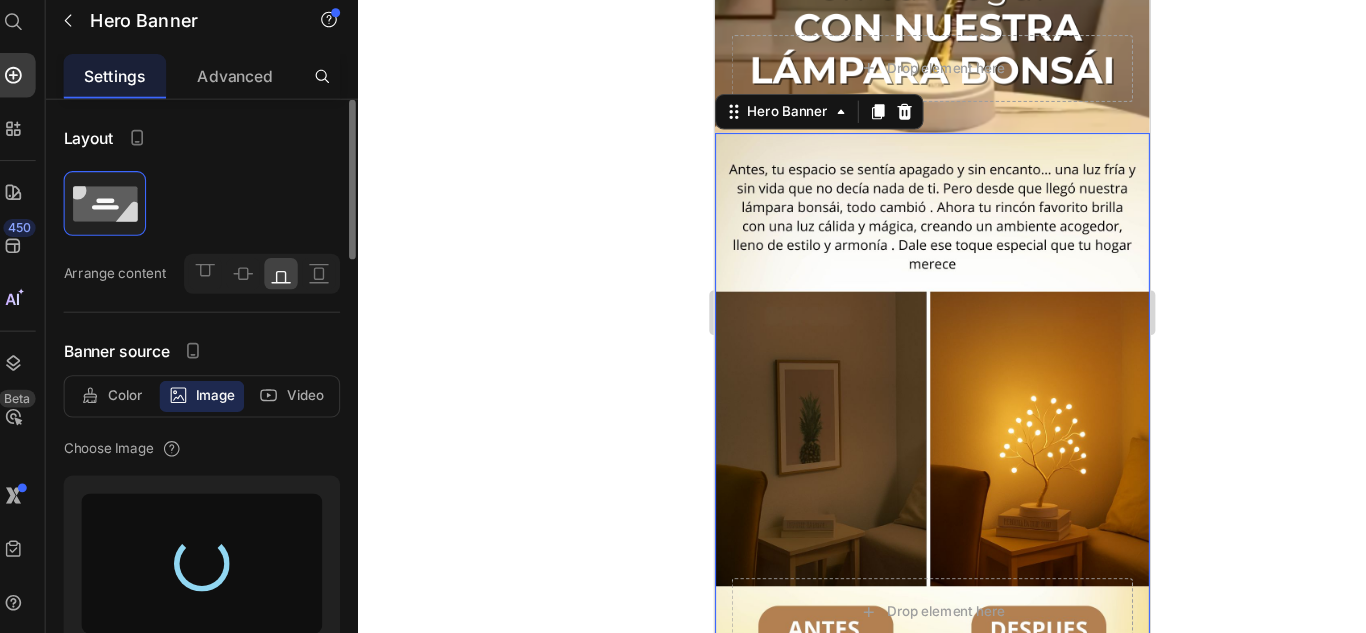 type on "https://cdn.shopify.com/s/files/1/0835/0236/7033/files/gempages_510635740900623162-f8a439d5-9961-426c-a4e5-ed3ecd946134.png" 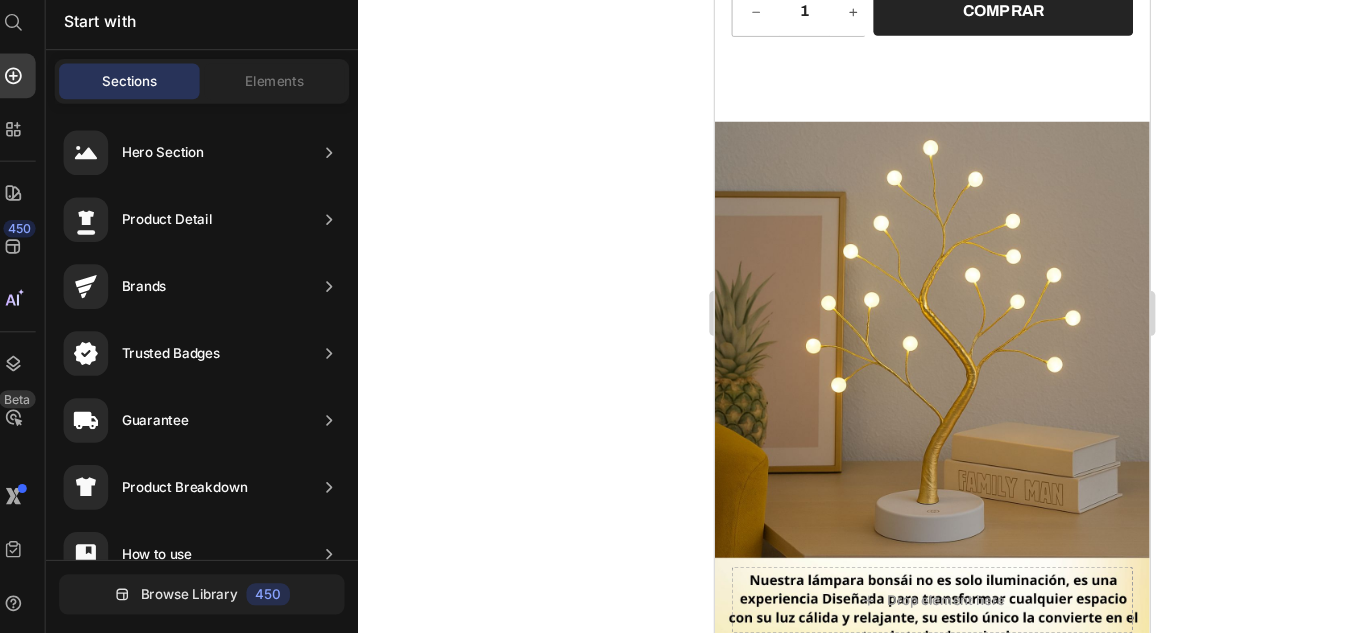 scroll, scrollTop: 0, scrollLeft: 0, axis: both 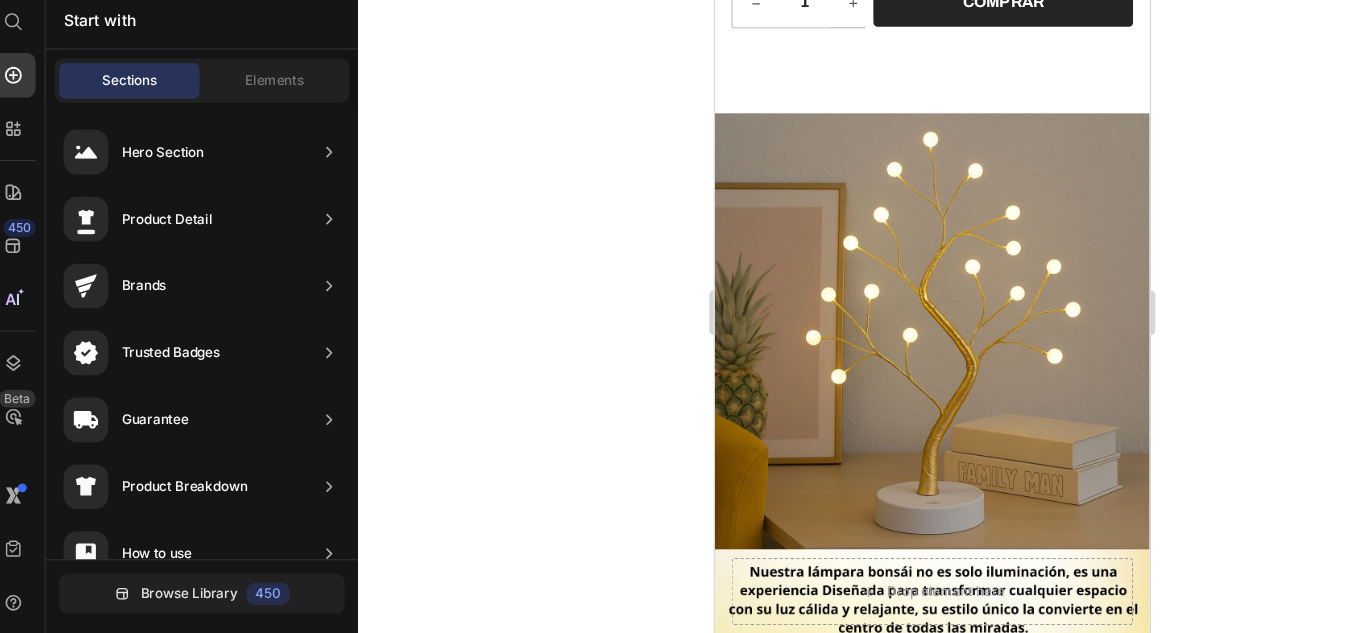 drag, startPoint x: 1095, startPoint y: 103, endPoint x: 1771, endPoint y: 397, distance: 737.16486 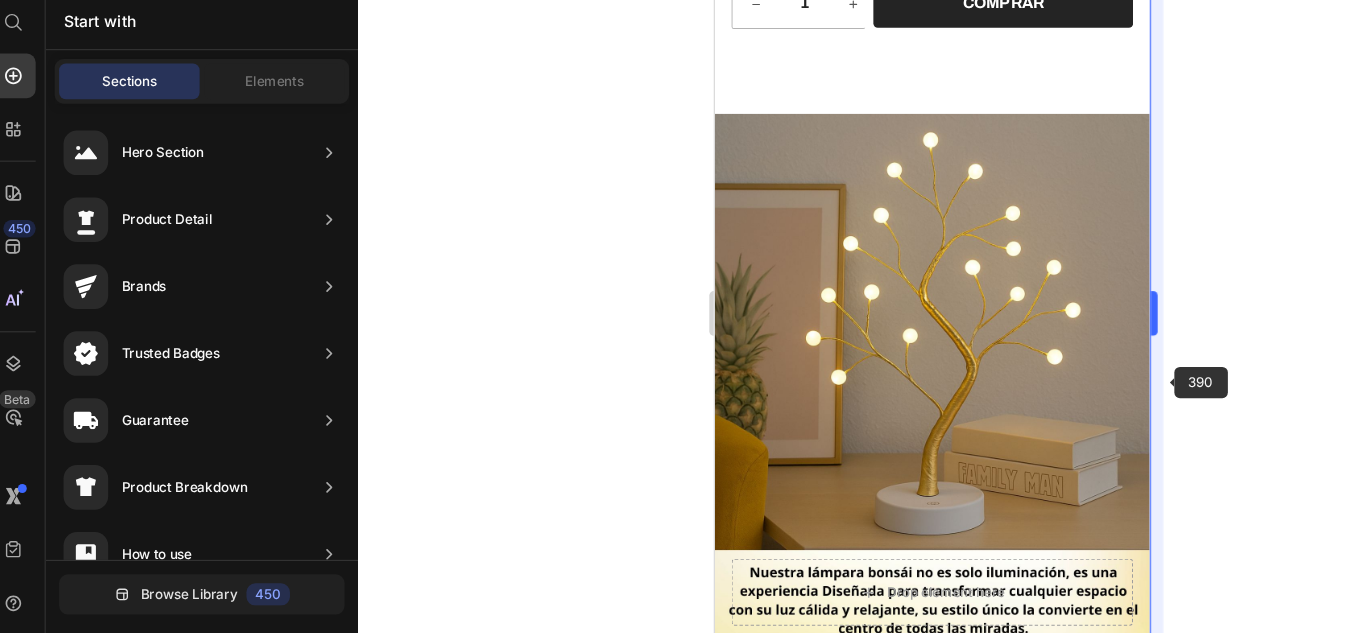 scroll, scrollTop: 2246, scrollLeft: 0, axis: vertical 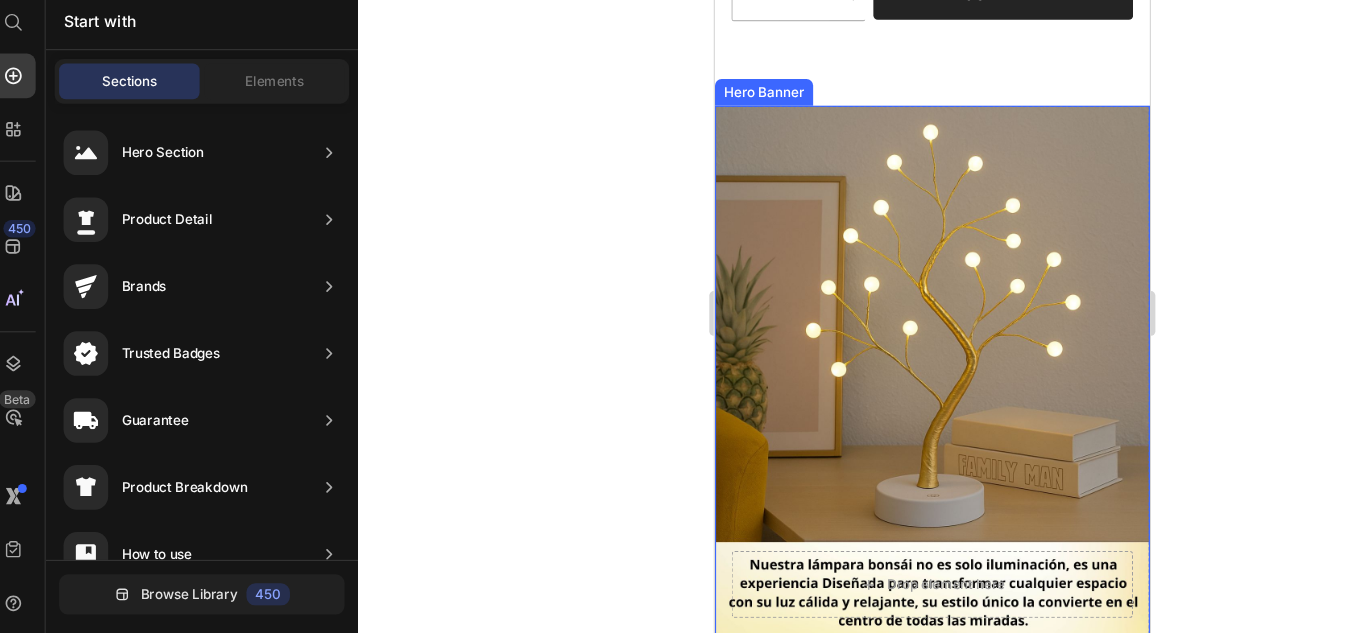 click at bounding box center (909, 339) 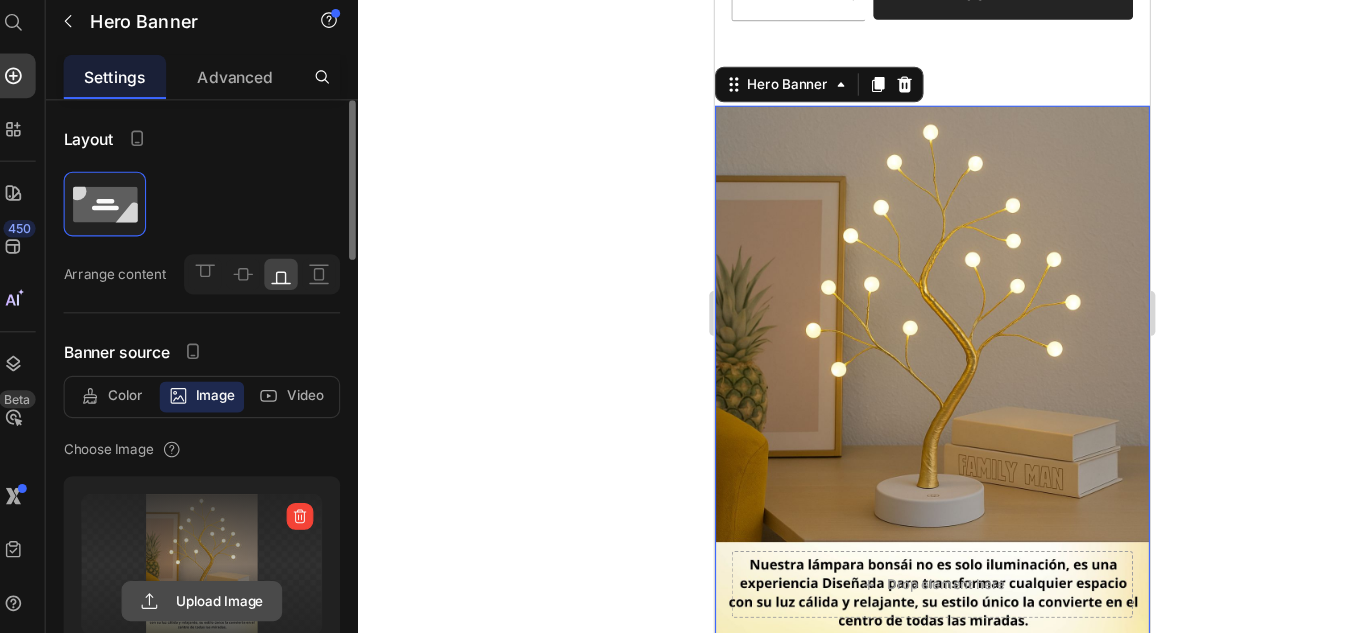 click 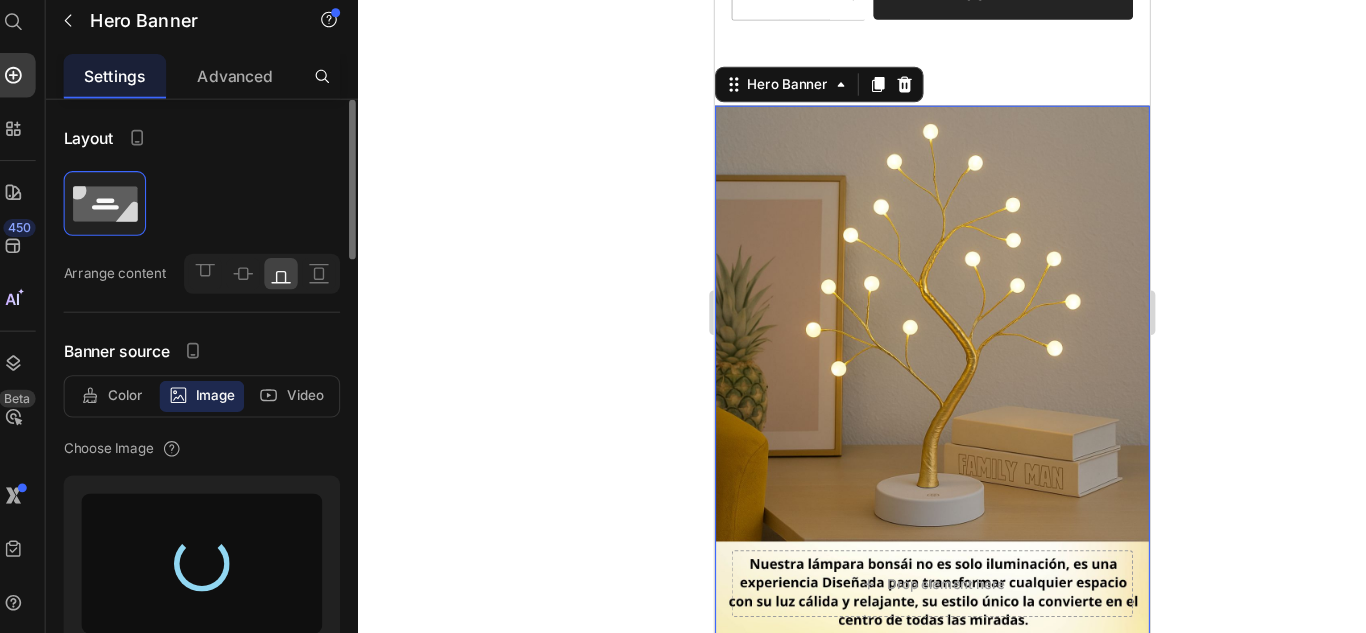type on "https://cdn.shopify.com/s/files/1/0835/0236/7033/files/gempages_510635740900623162-94731687-baa4-4bfe-8513-77a44bb283f2.png" 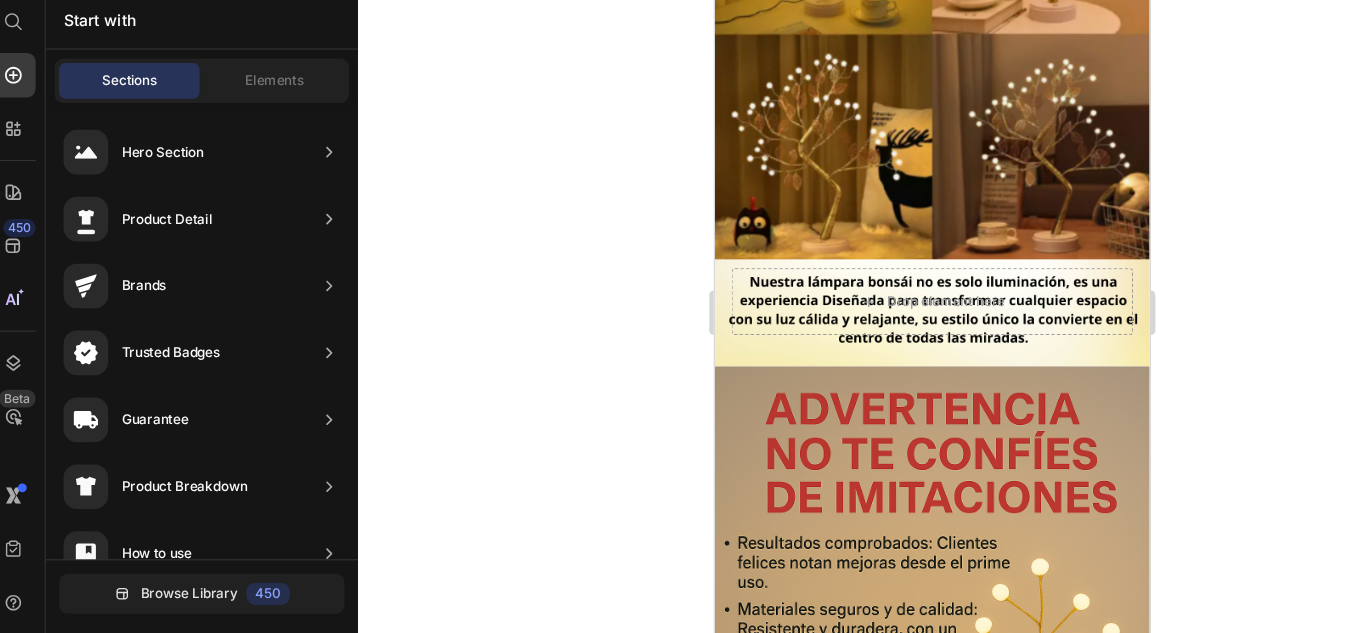 scroll, scrollTop: 0, scrollLeft: 0, axis: both 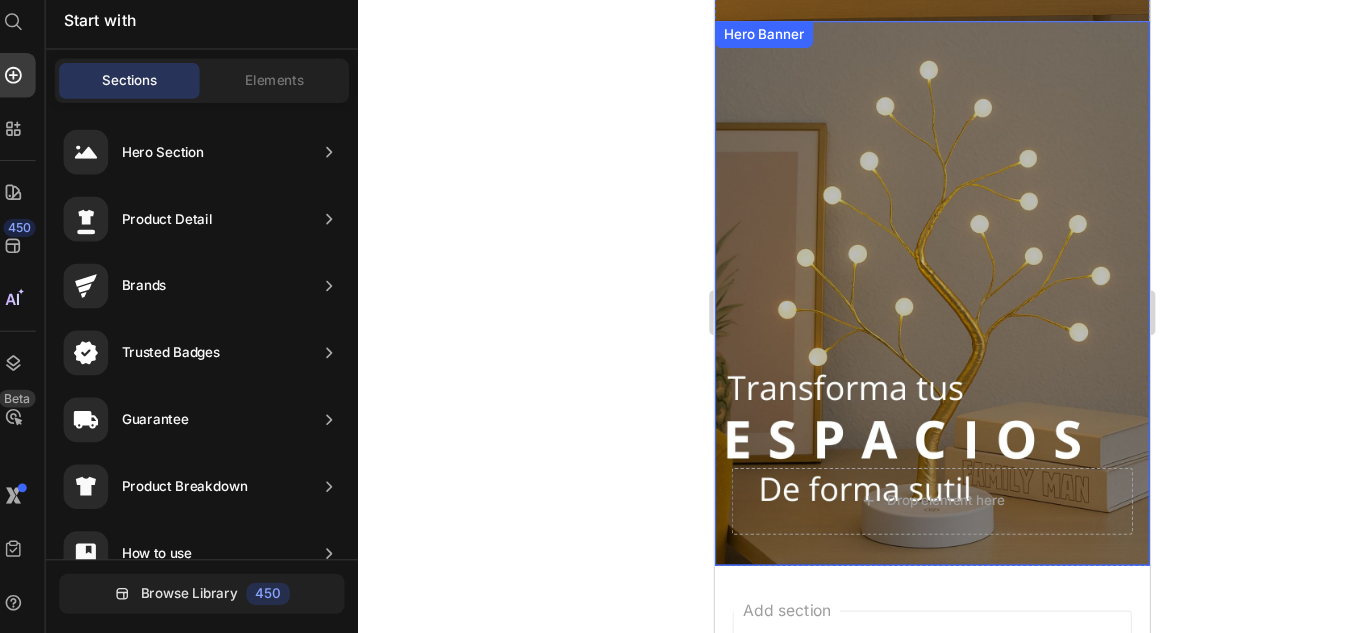 click at bounding box center (909, 263) 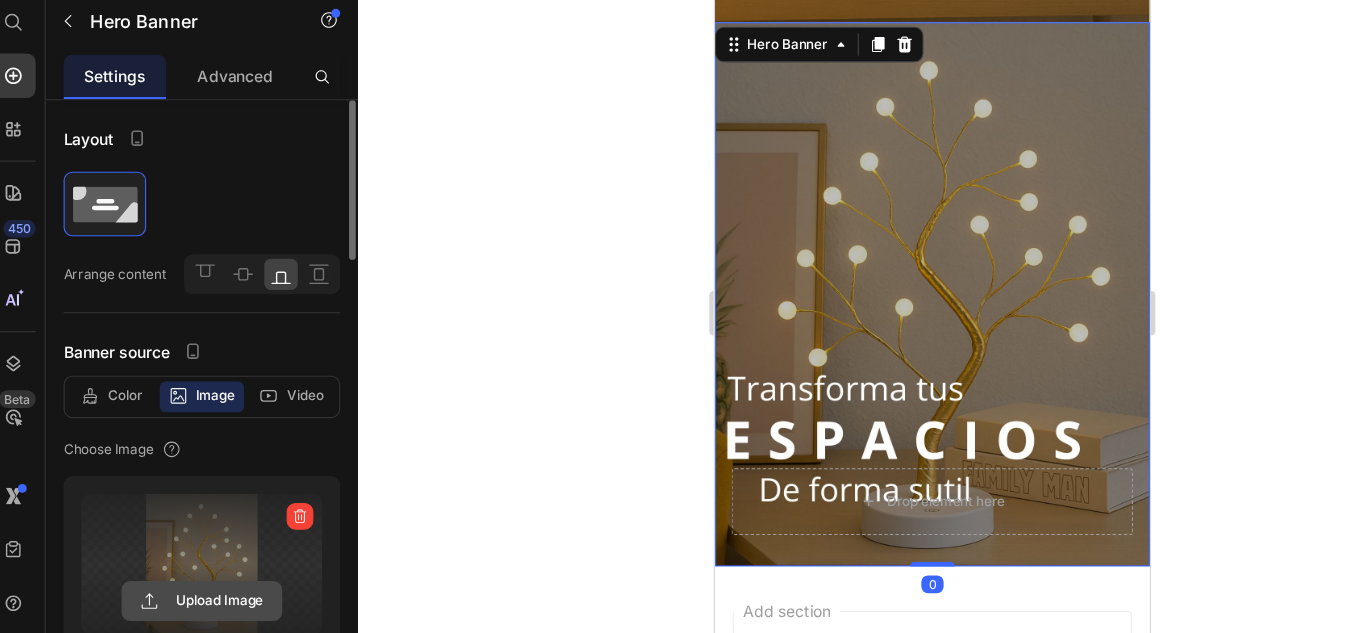 click 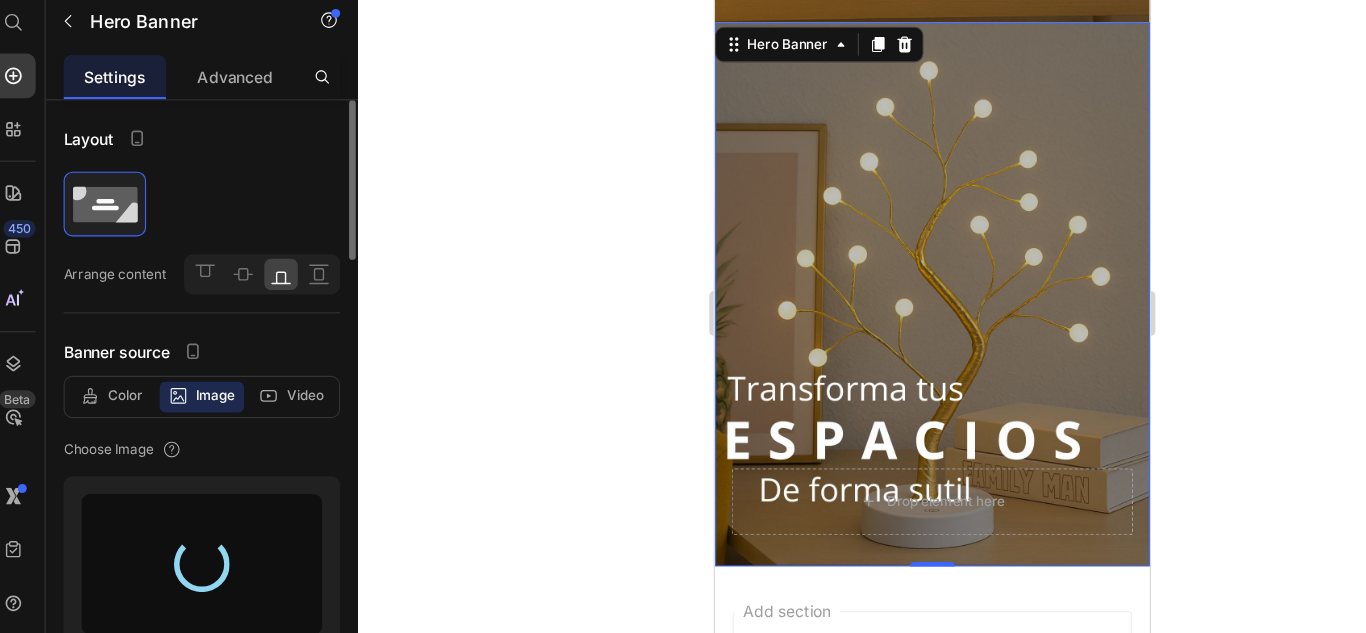 type on "https://cdn.shopify.com/s/files/1/0835/0236/7033/files/gempages_510635740900623162-ab7c6bc7-2700-4ecc-8270-99981cd7d1f8.png" 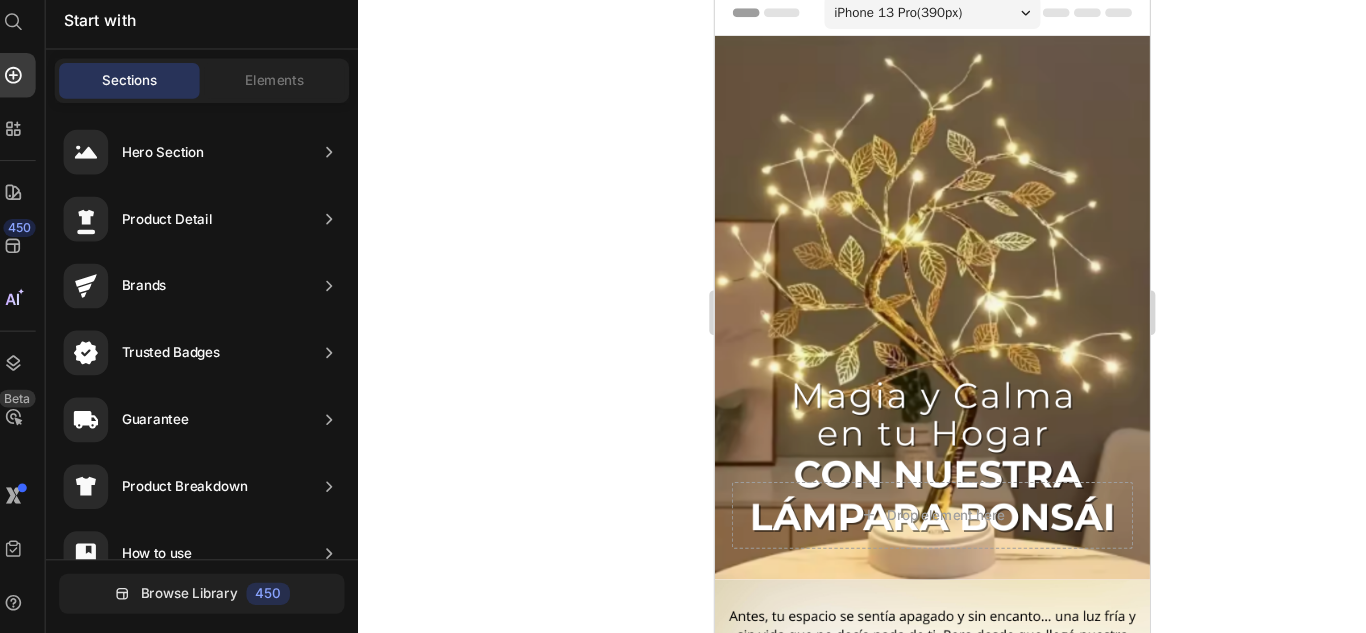 drag, startPoint x: 1098, startPoint y: 467, endPoint x: 1785, endPoint y: 139, distance: 761.2838 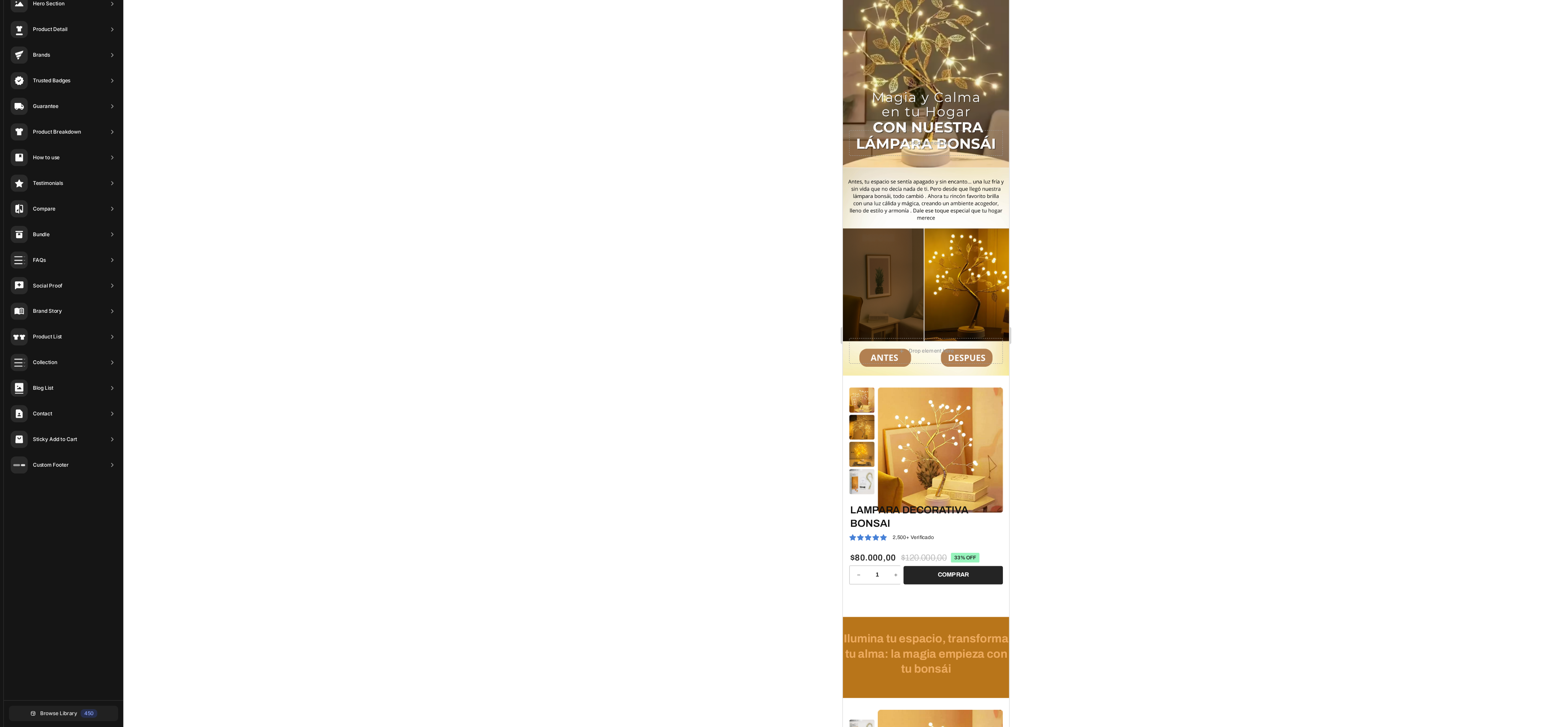 scroll, scrollTop: 0, scrollLeft: 0, axis: vertical 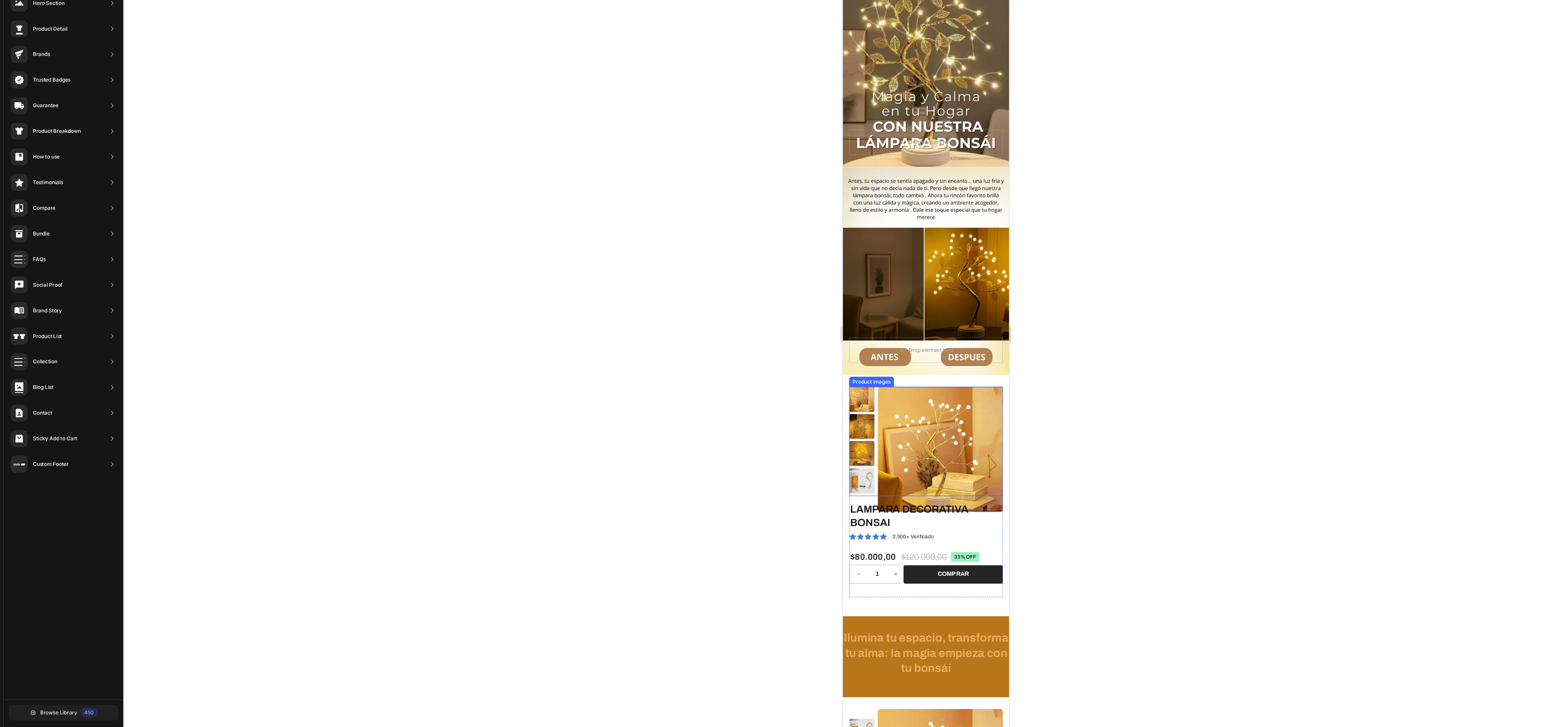 drag, startPoint x: 883, startPoint y: -34, endPoint x: 928, endPoint y: 273, distance: 310.2805 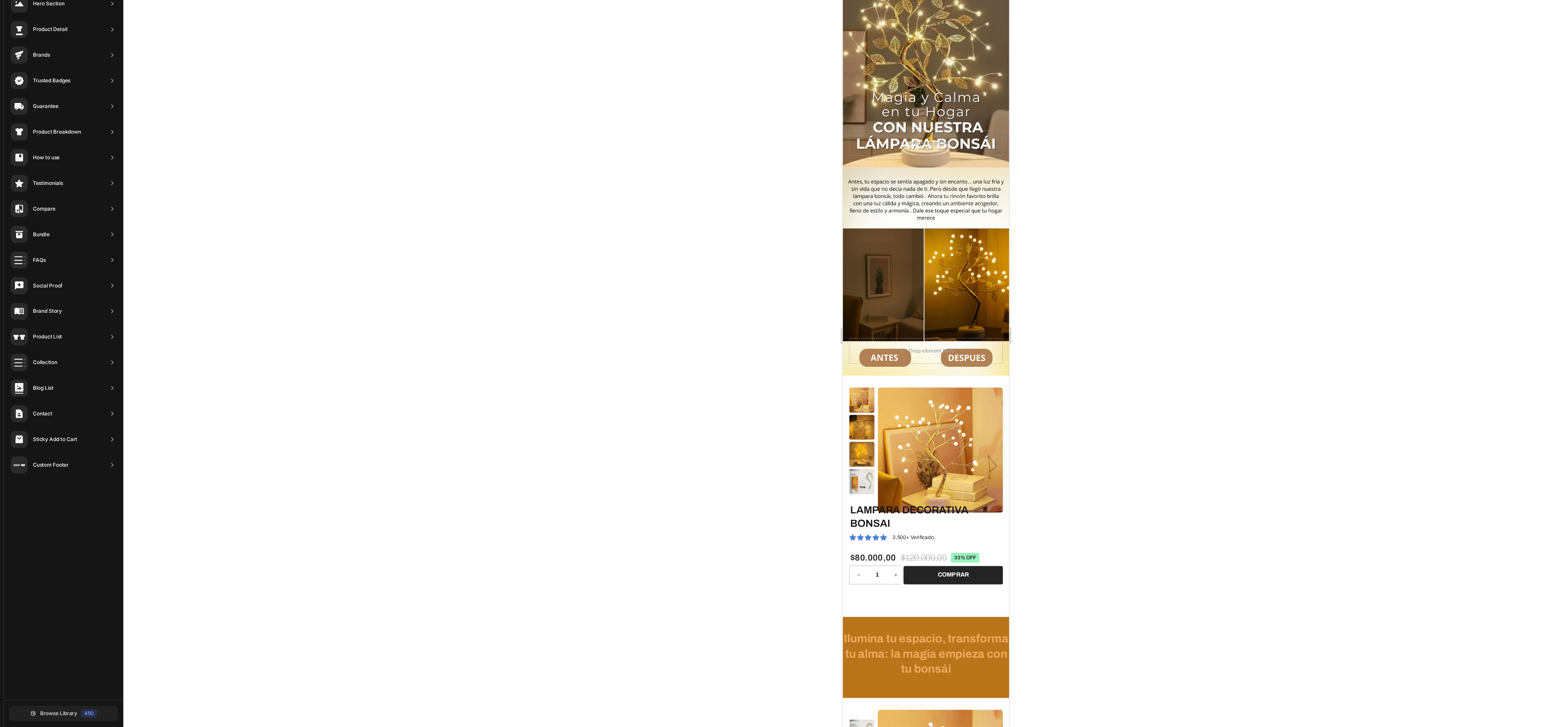 scroll, scrollTop: 0, scrollLeft: 0, axis: vertical 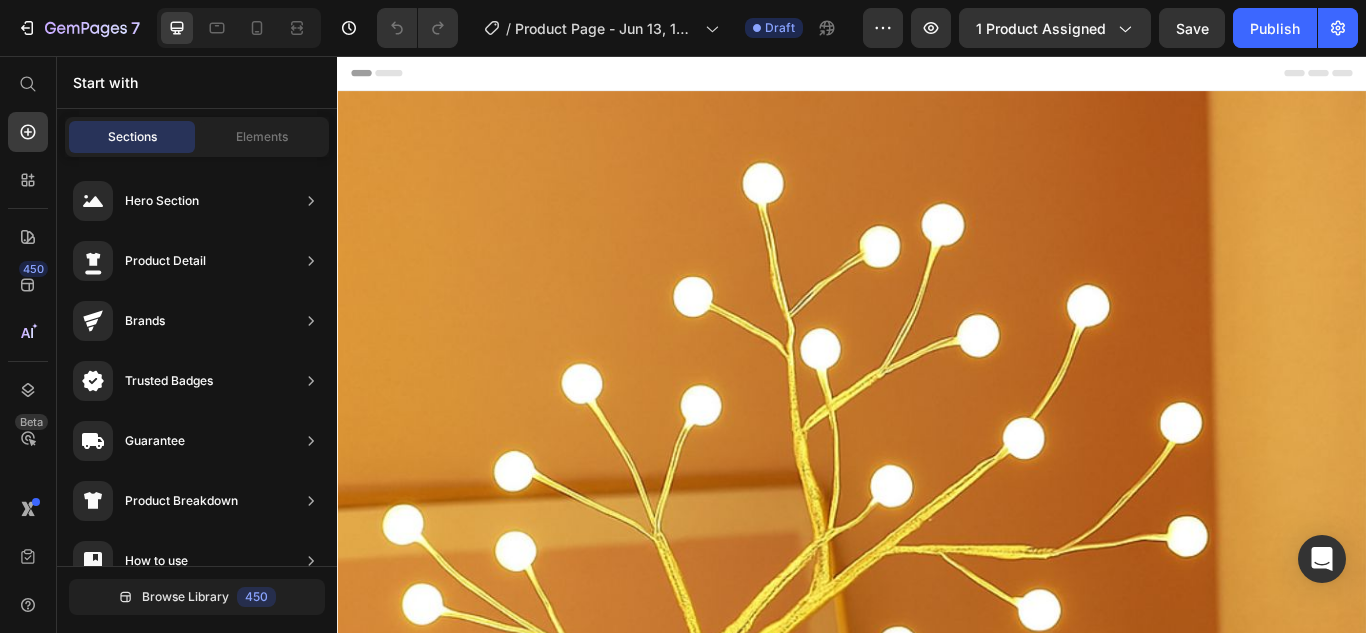 drag, startPoint x: 3670, startPoint y: 59, endPoint x: 847, endPoint y: 262, distance: 2830.2893 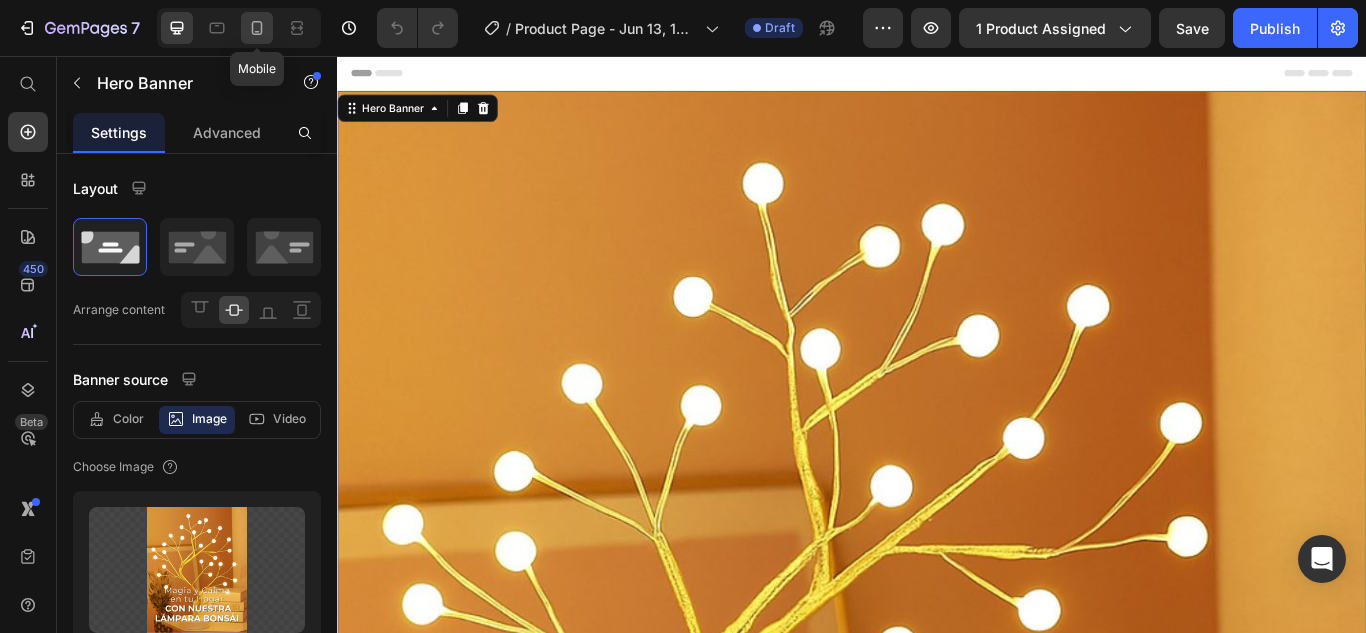 click 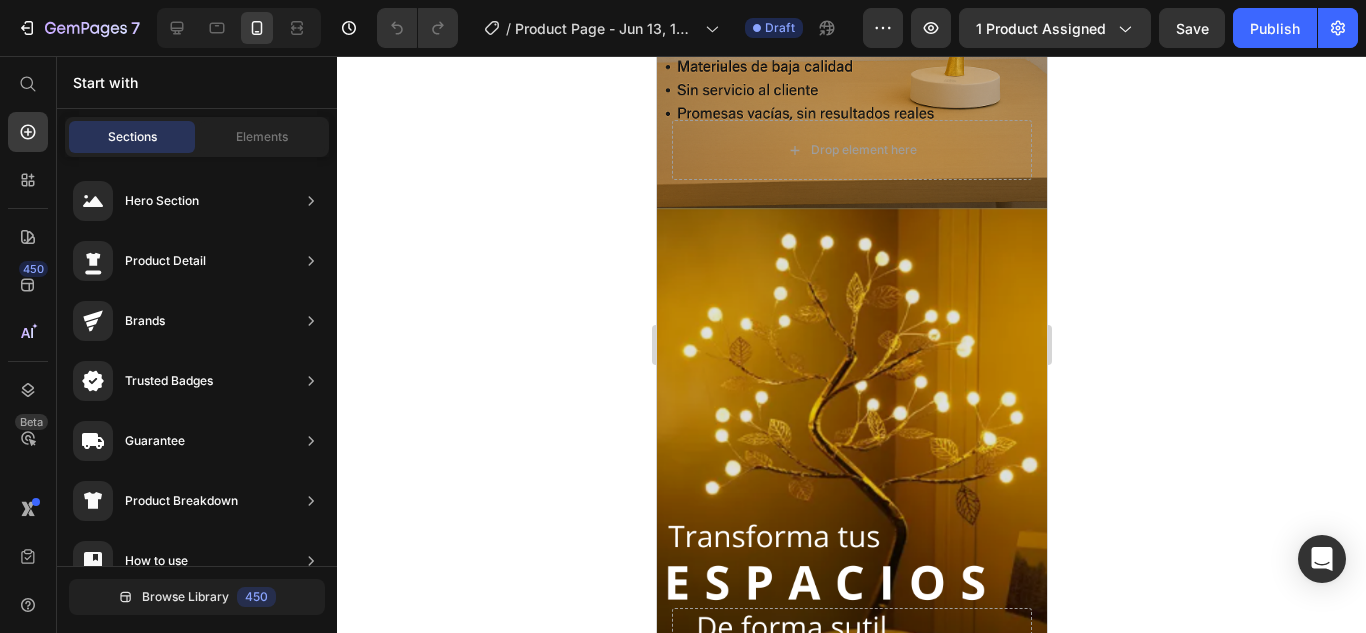 scroll, scrollTop: 3608, scrollLeft: 0, axis: vertical 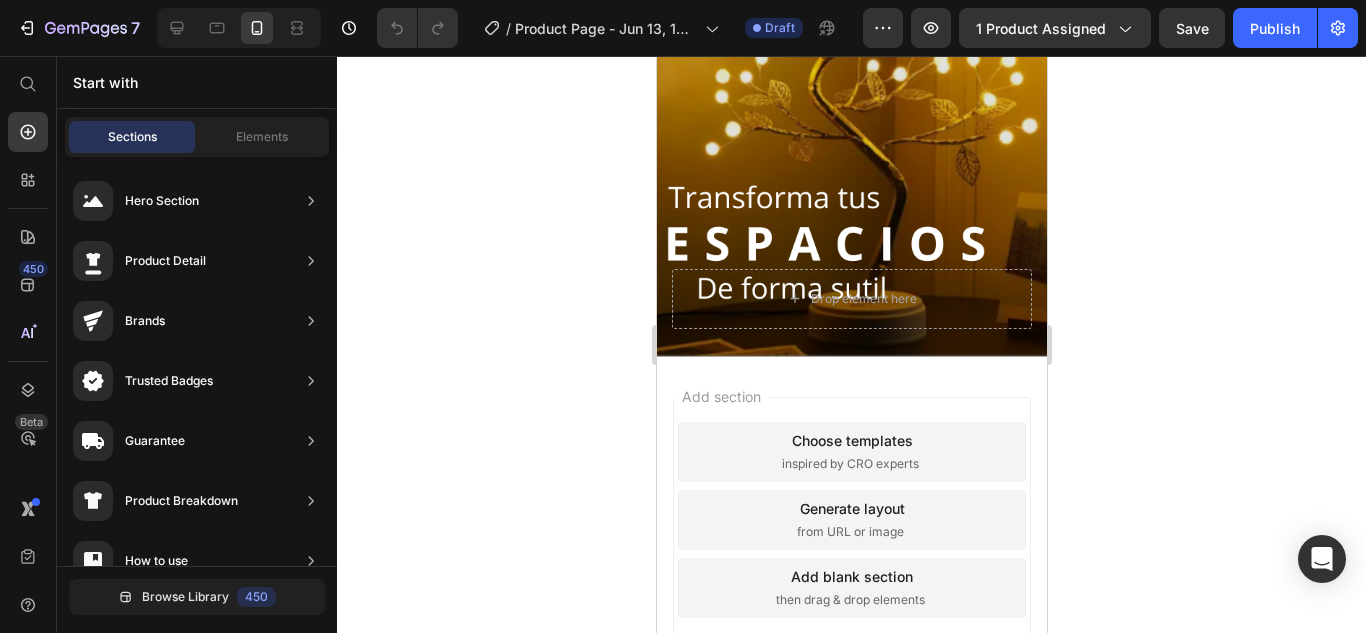 drag, startPoint x: 1037, startPoint y: 98, endPoint x: 1730, endPoint y: 549, distance: 826.8313 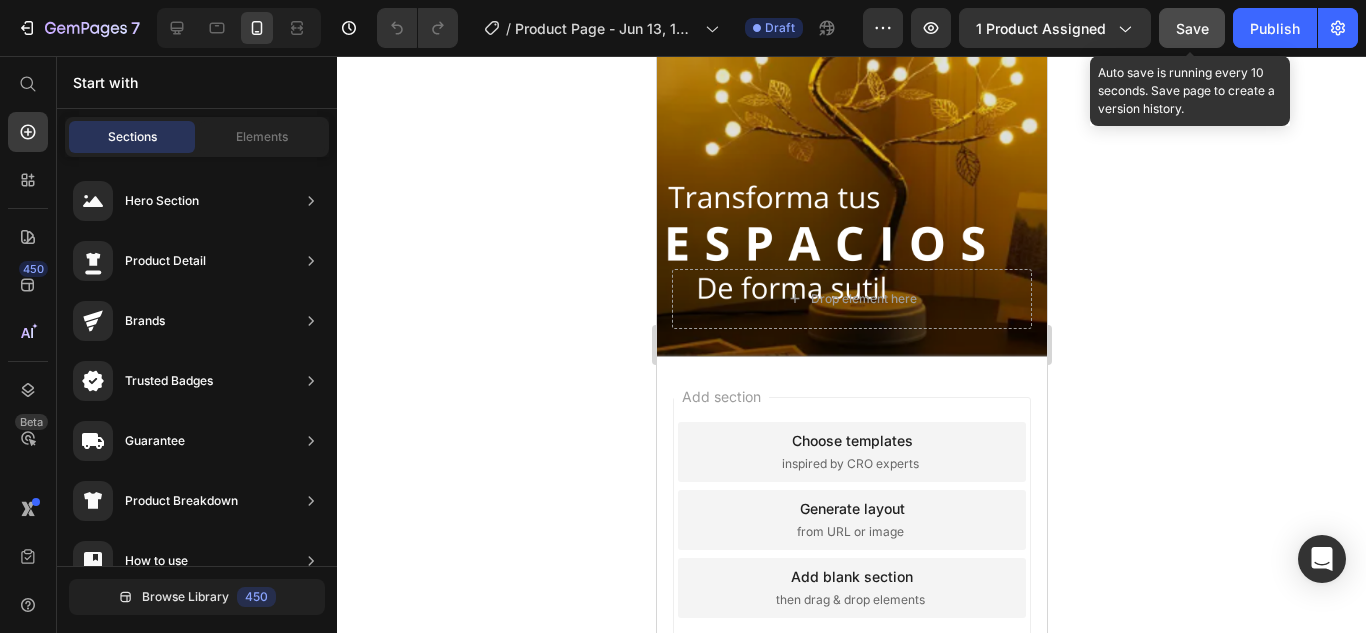 click on "Save" at bounding box center (1192, 28) 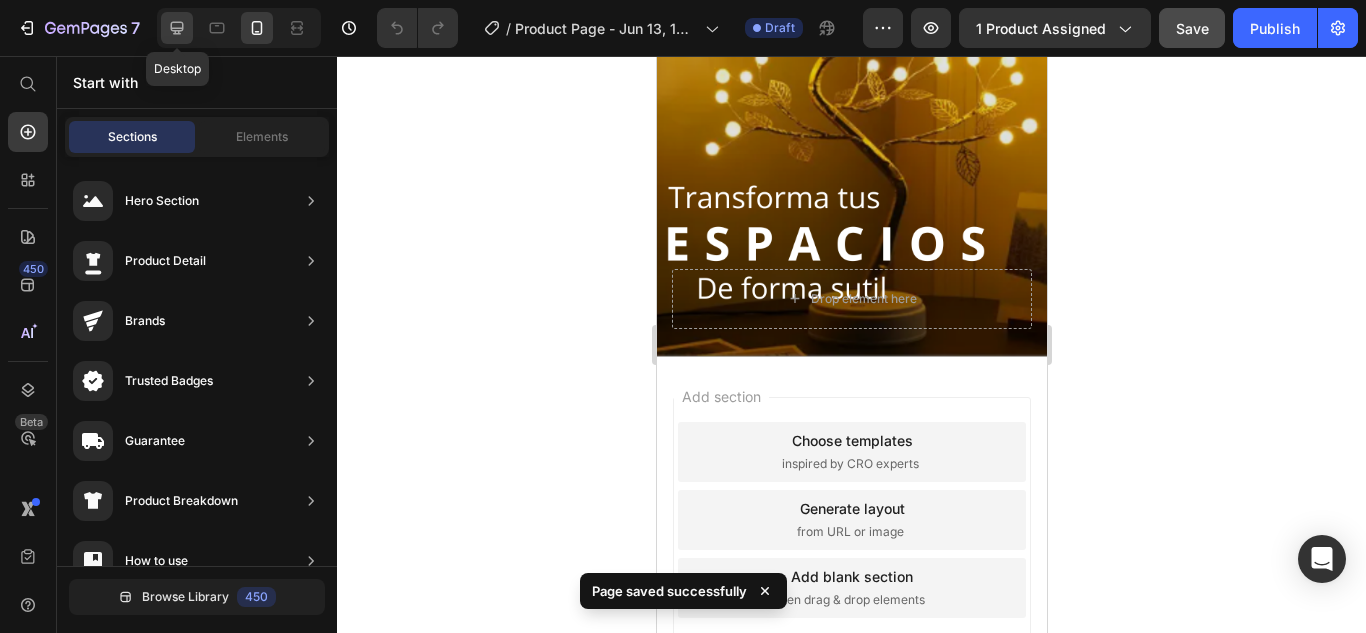 click 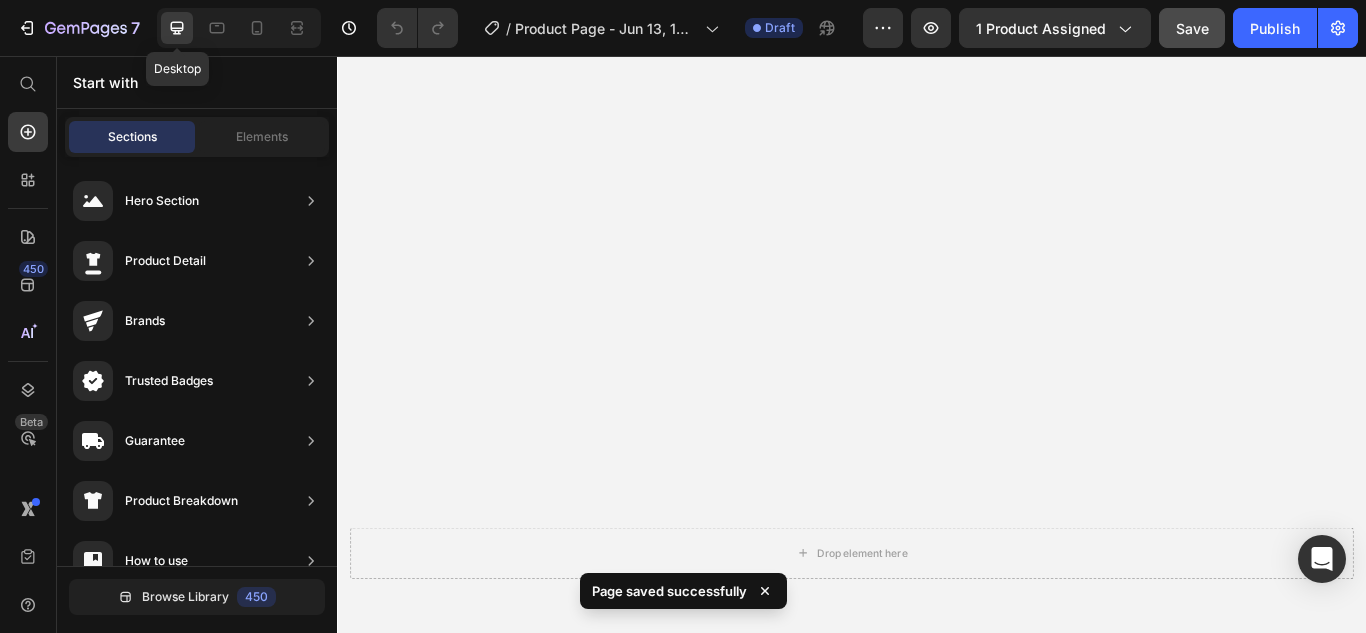 scroll, scrollTop: 5971, scrollLeft: 0, axis: vertical 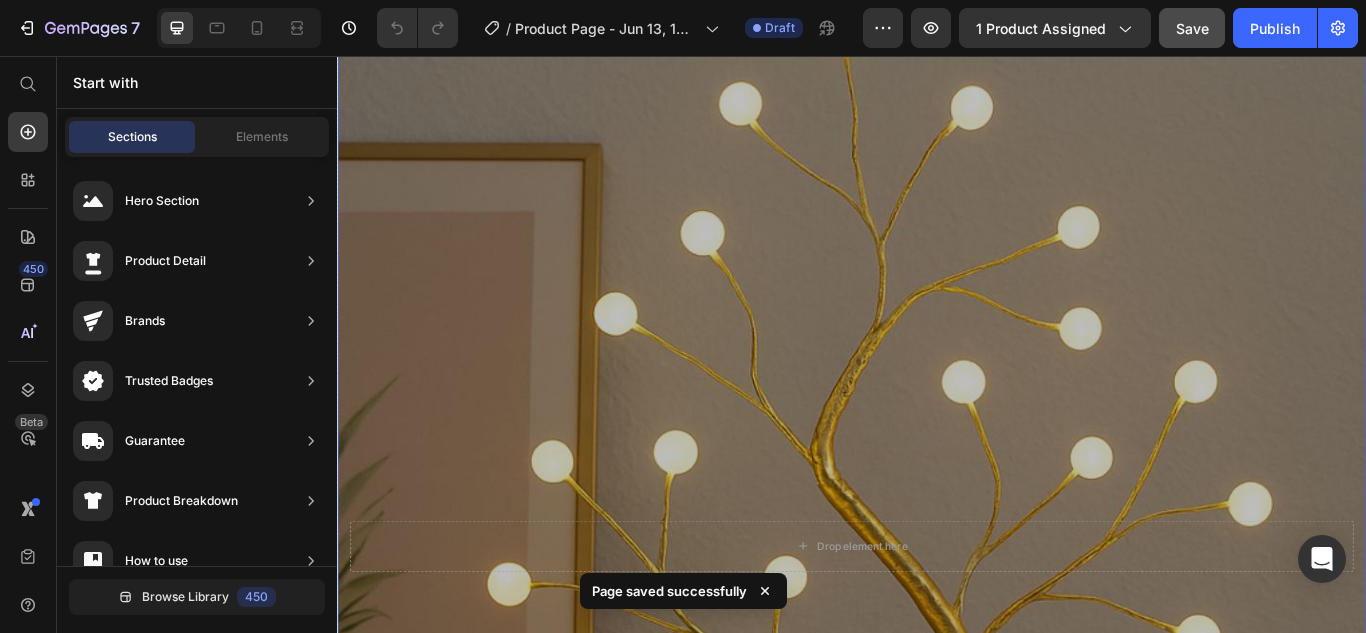 click at bounding box center [937, 628] 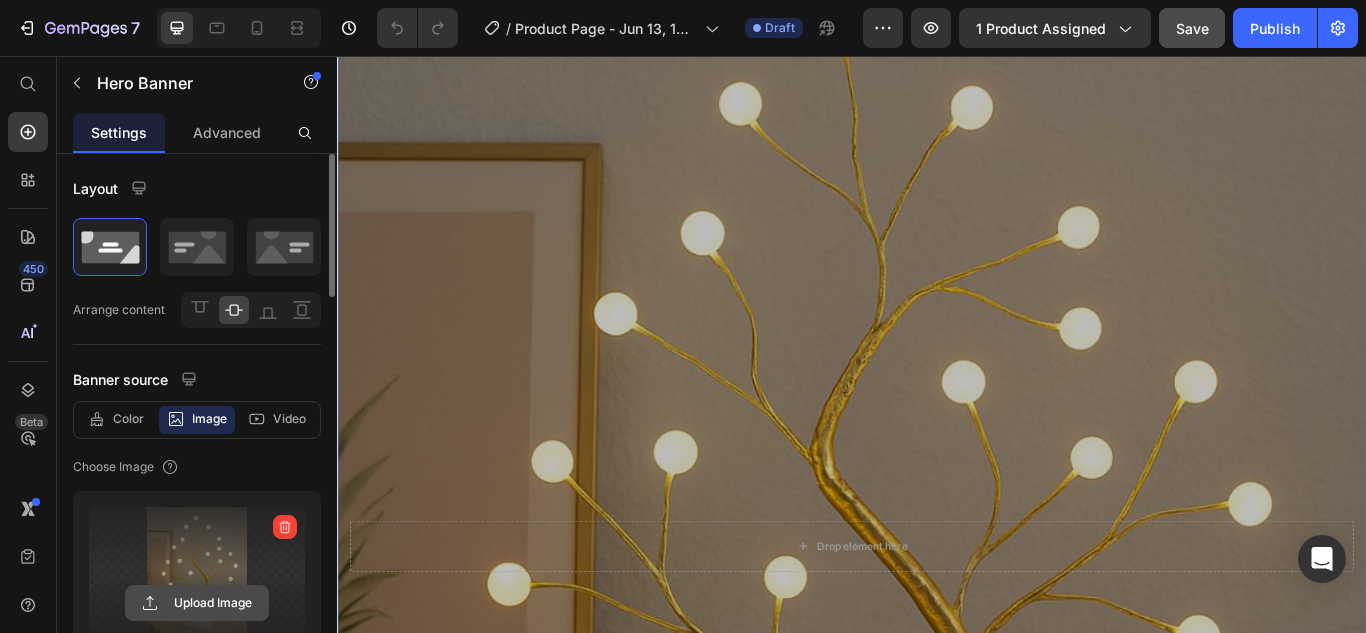 click 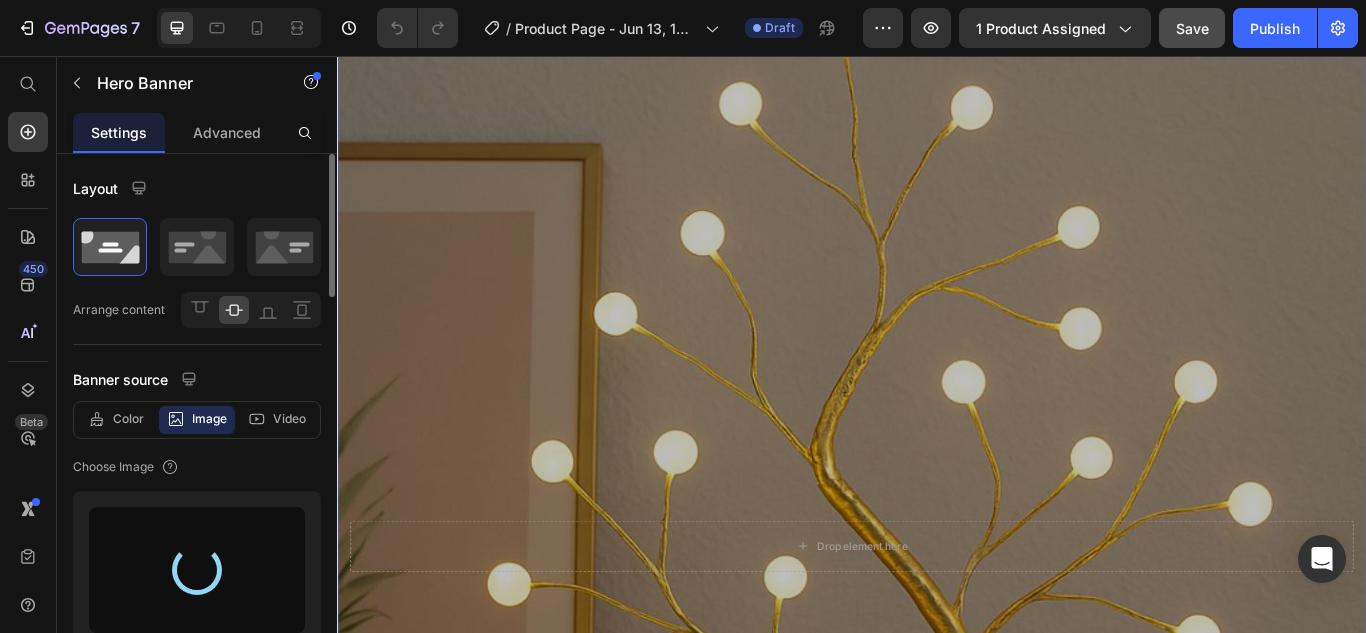 type on "https://cdn.shopify.com/s/files/1/0835/0236/7033/files/gempages_510635740900623162-ed204f75-ca4a-4c68-9117-8e1bc18d93cd.png" 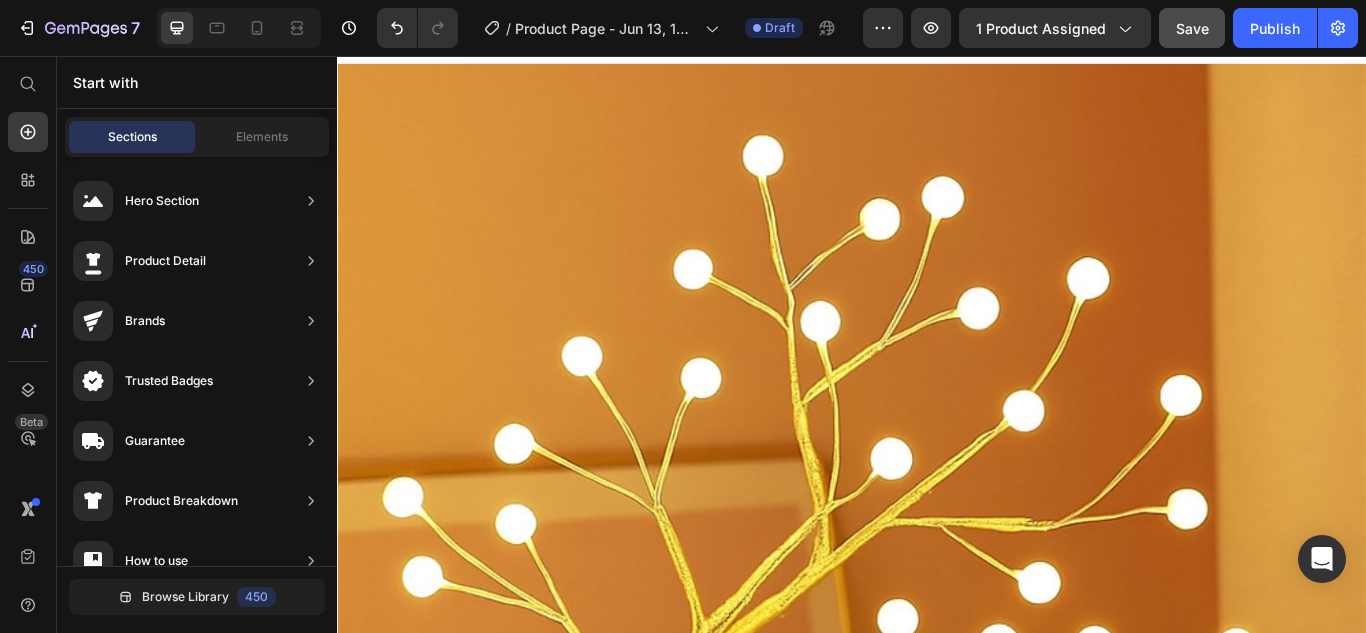 scroll, scrollTop: 0, scrollLeft: 0, axis: both 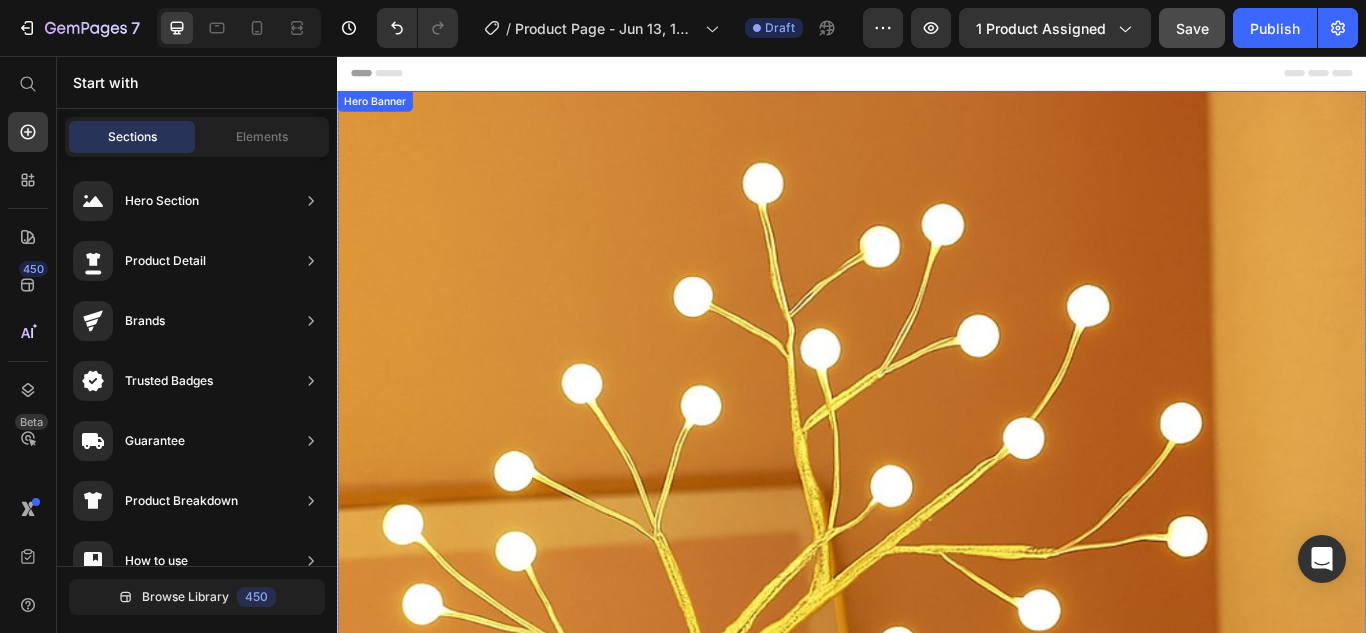 click at bounding box center [937, 847] 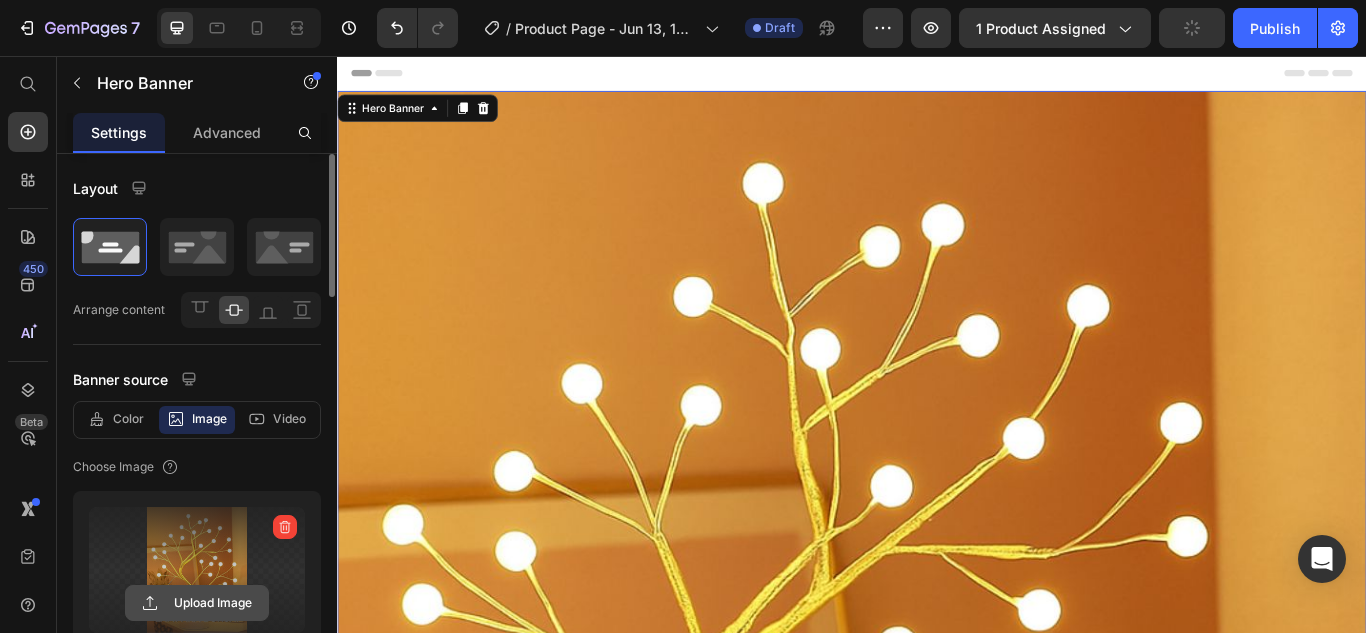 click 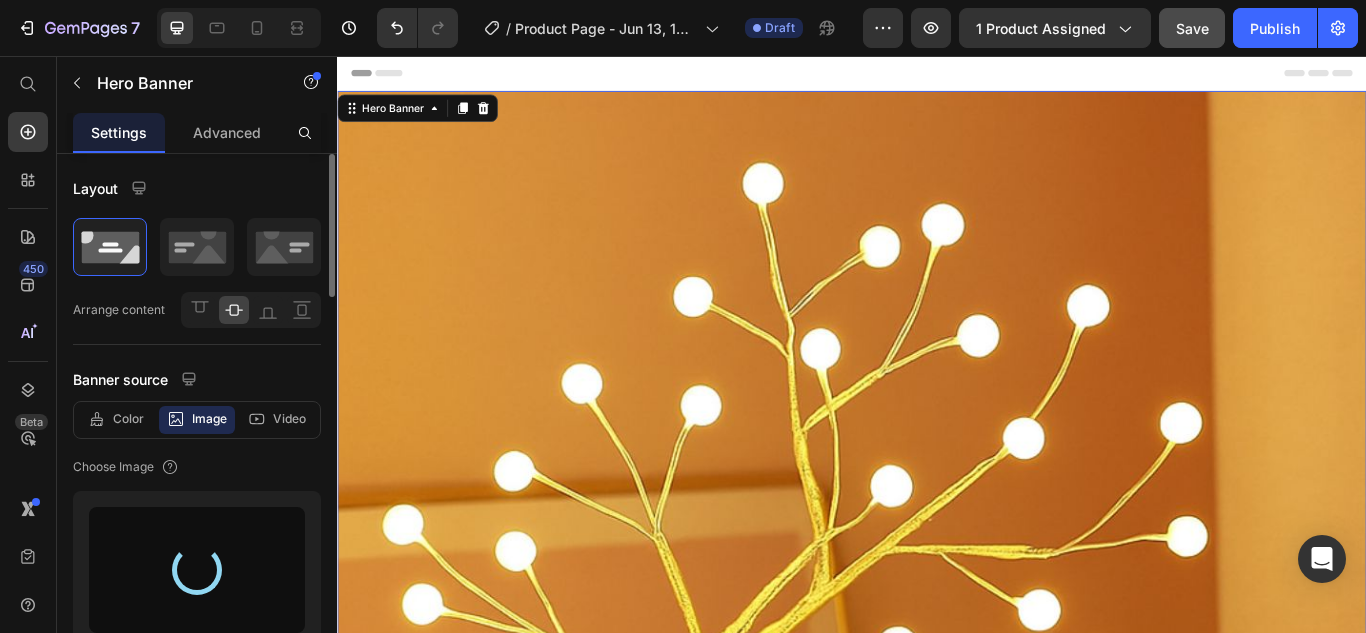 type on "https://cdn.shopify.com/s/files/1/0835/0236/7033/files/gempages_510635740900623162-ed204f75-ca4a-4c68-9117-8e1bc18d93cd.png" 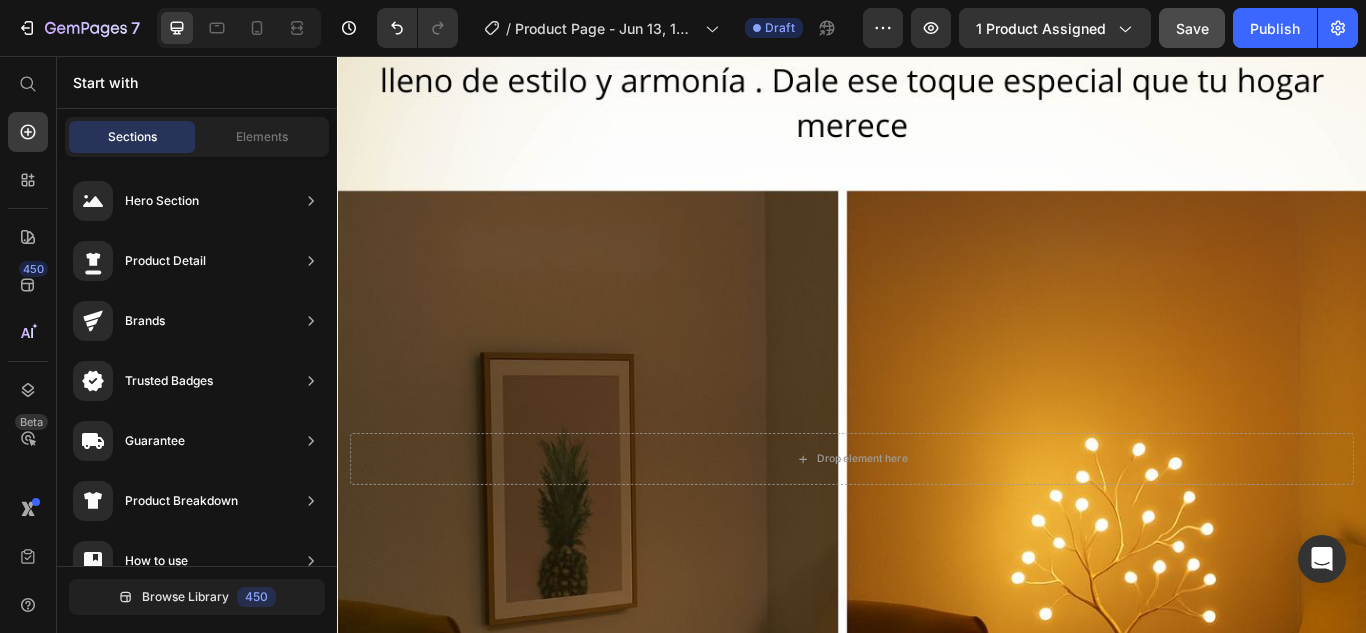 scroll, scrollTop: 2328, scrollLeft: 0, axis: vertical 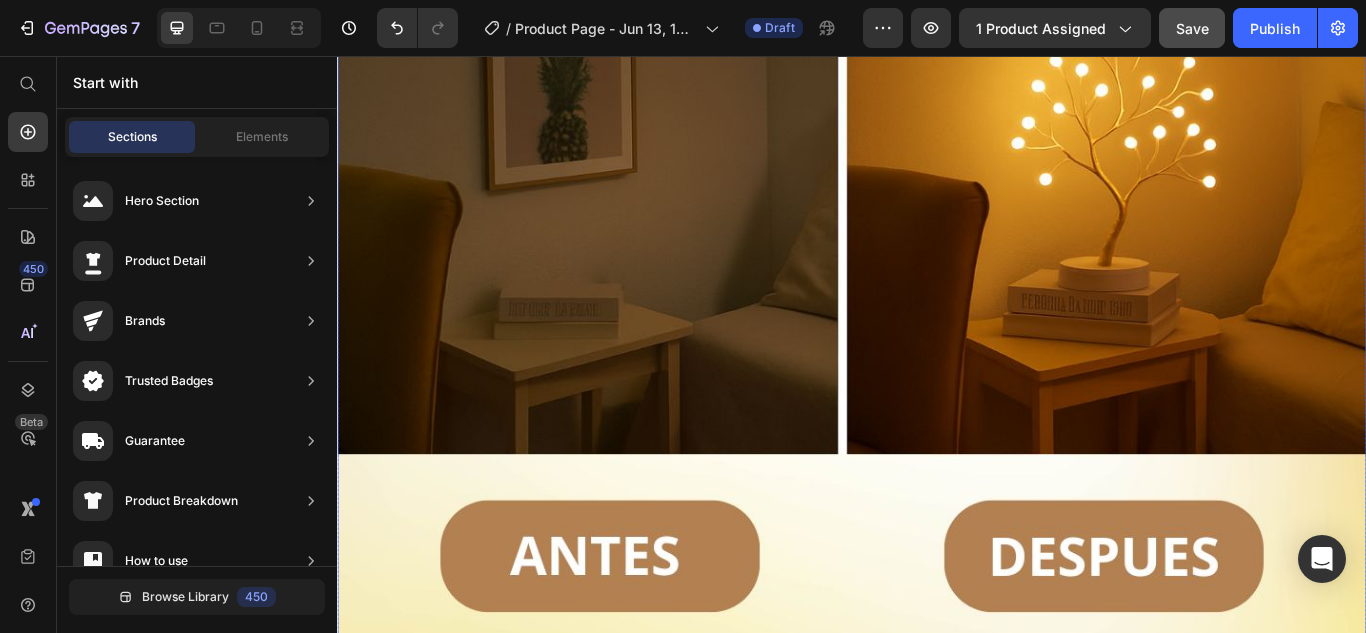 click at bounding box center (937, 19) 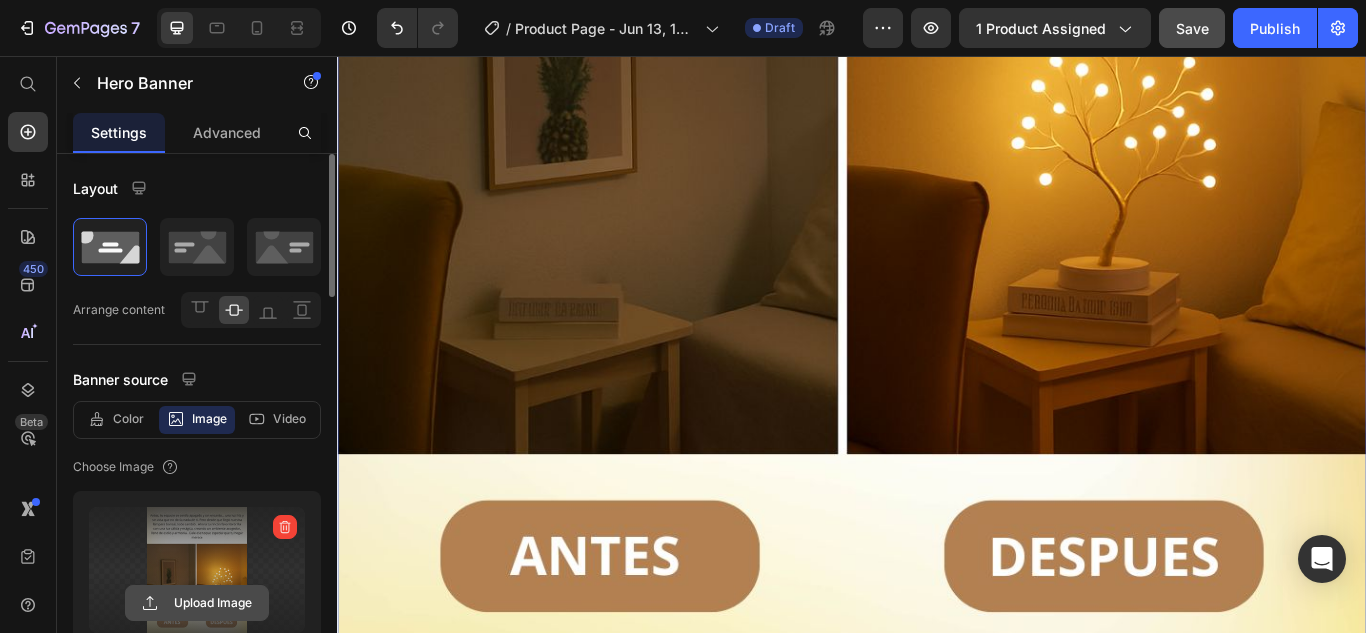 click 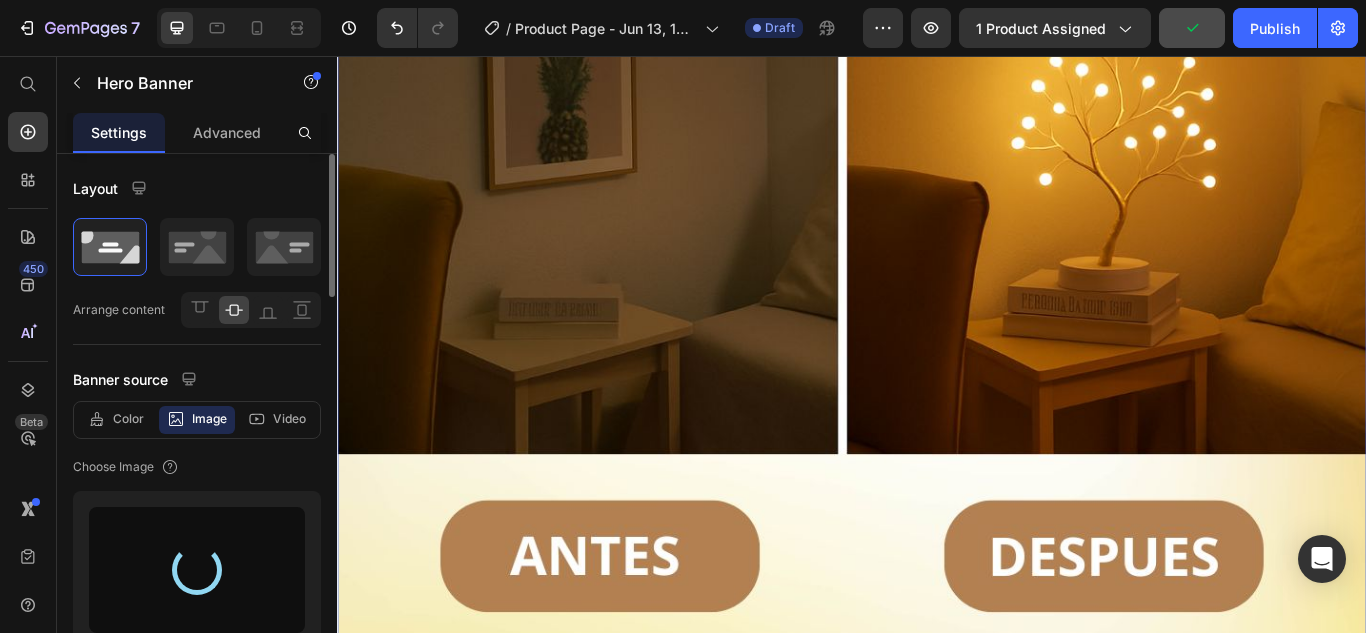type on "https://cdn.shopify.com/s/files/1/0835/0236/7033/files/gempages_510635740900623162-f8a439d5-9961-426c-a4e5-ed3ecd946134.png" 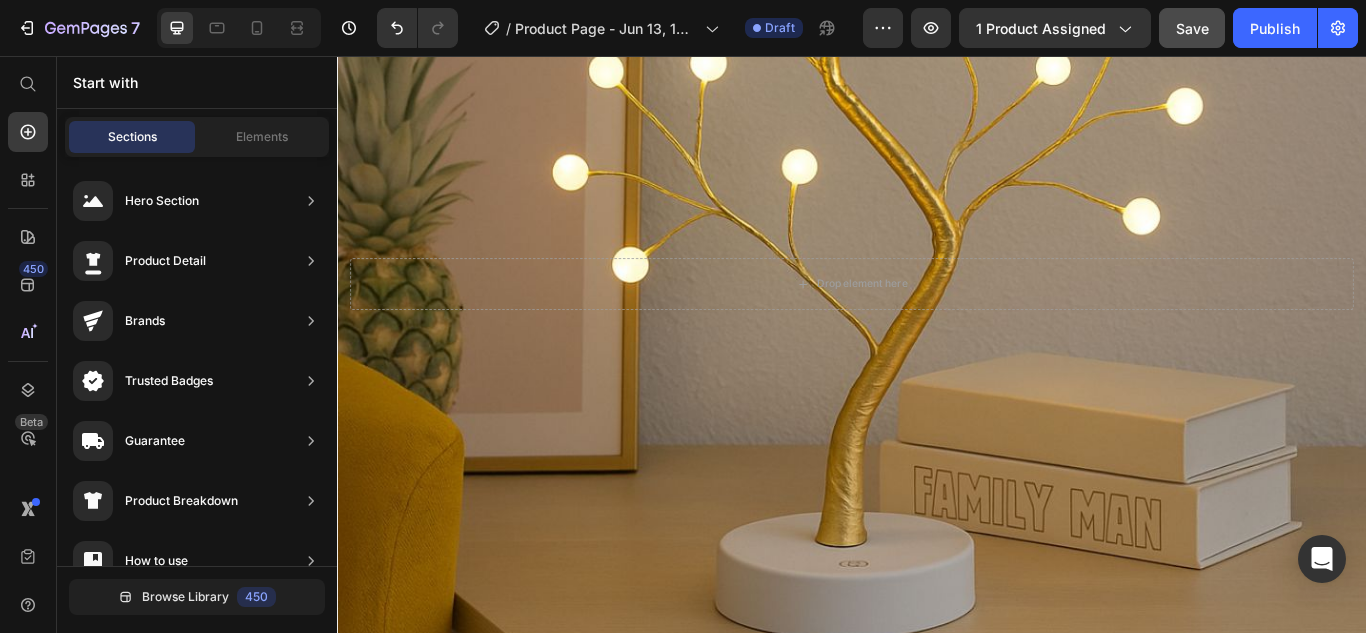 scroll, scrollTop: 5726, scrollLeft: 0, axis: vertical 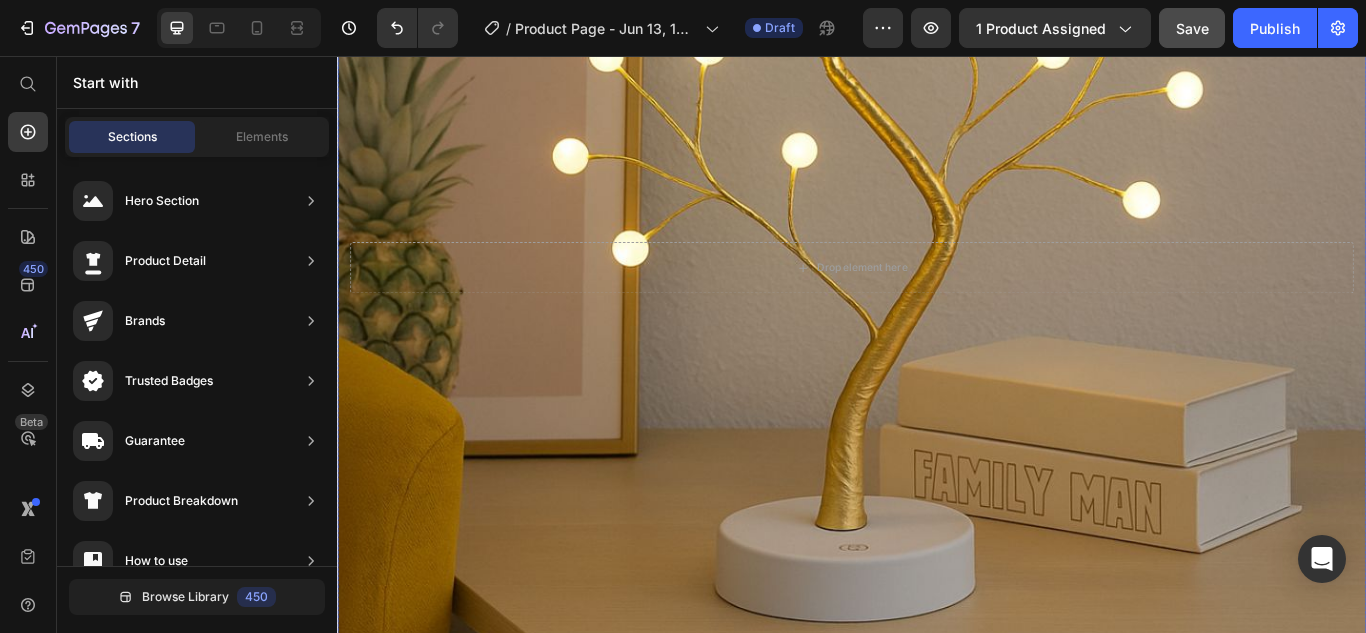 click at bounding box center (937, 303) 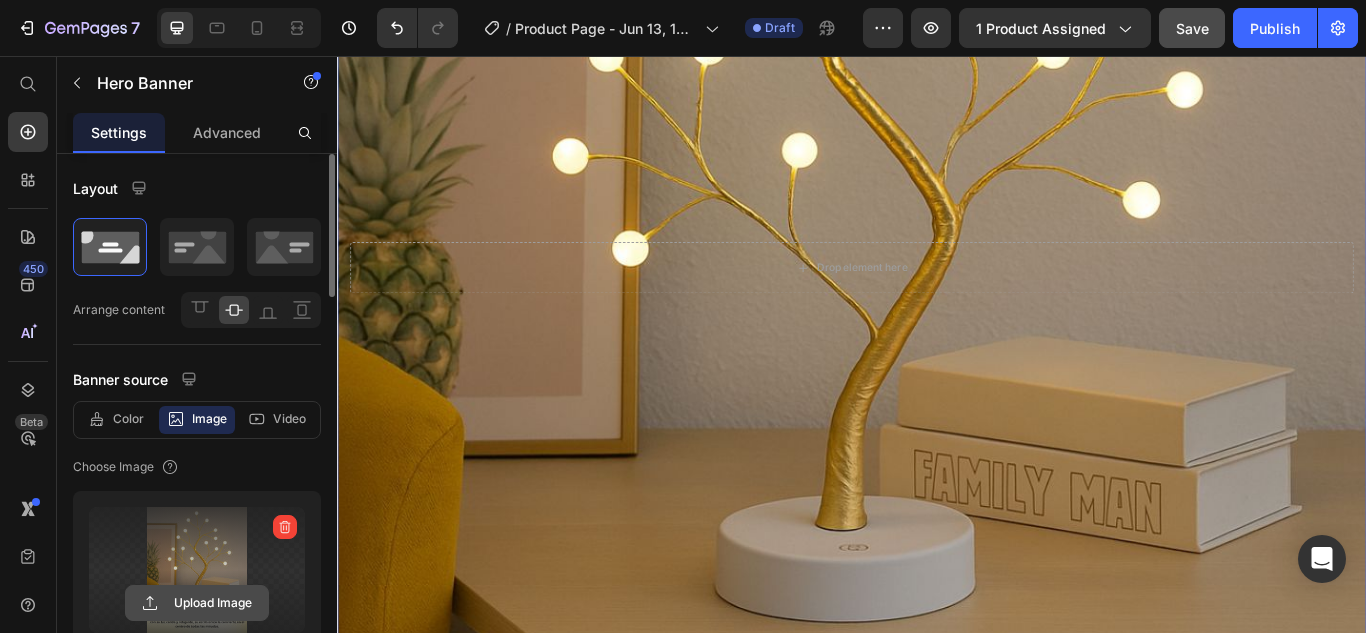 click 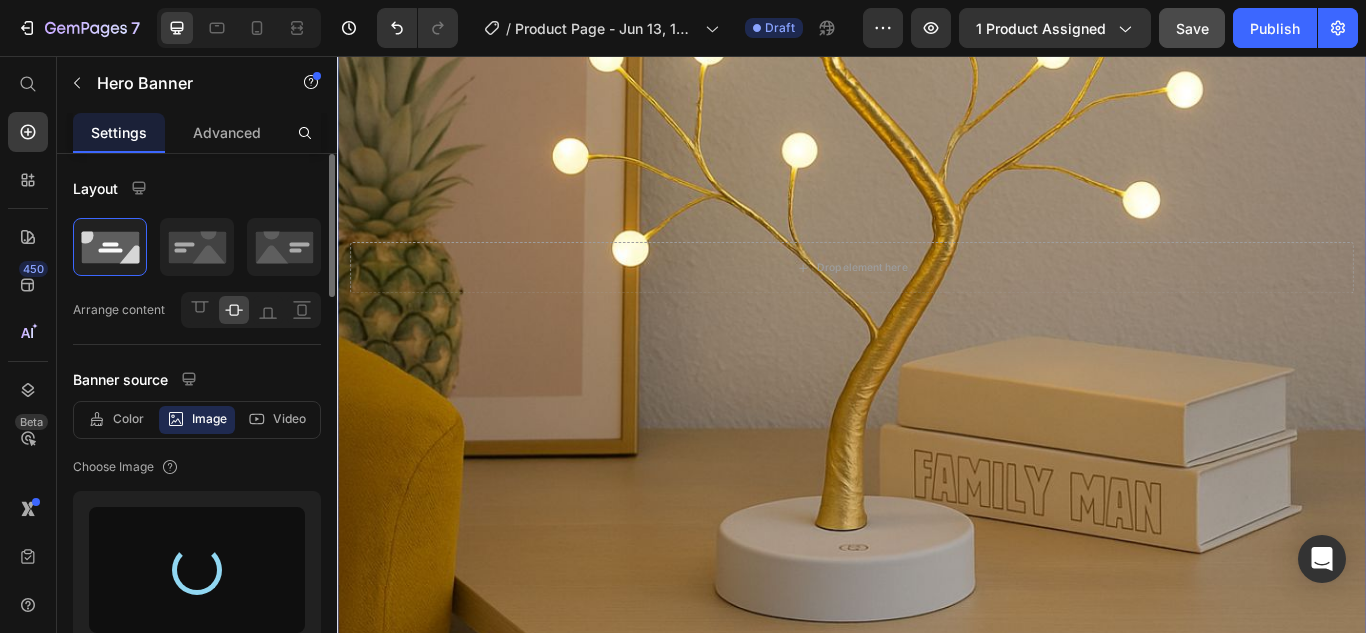 type on "https://cdn.shopify.com/s/files/1/0835/0236/7033/files/gempages_510635740900623162-94731687-baa4-4bfe-8513-77a44bb283f2.png" 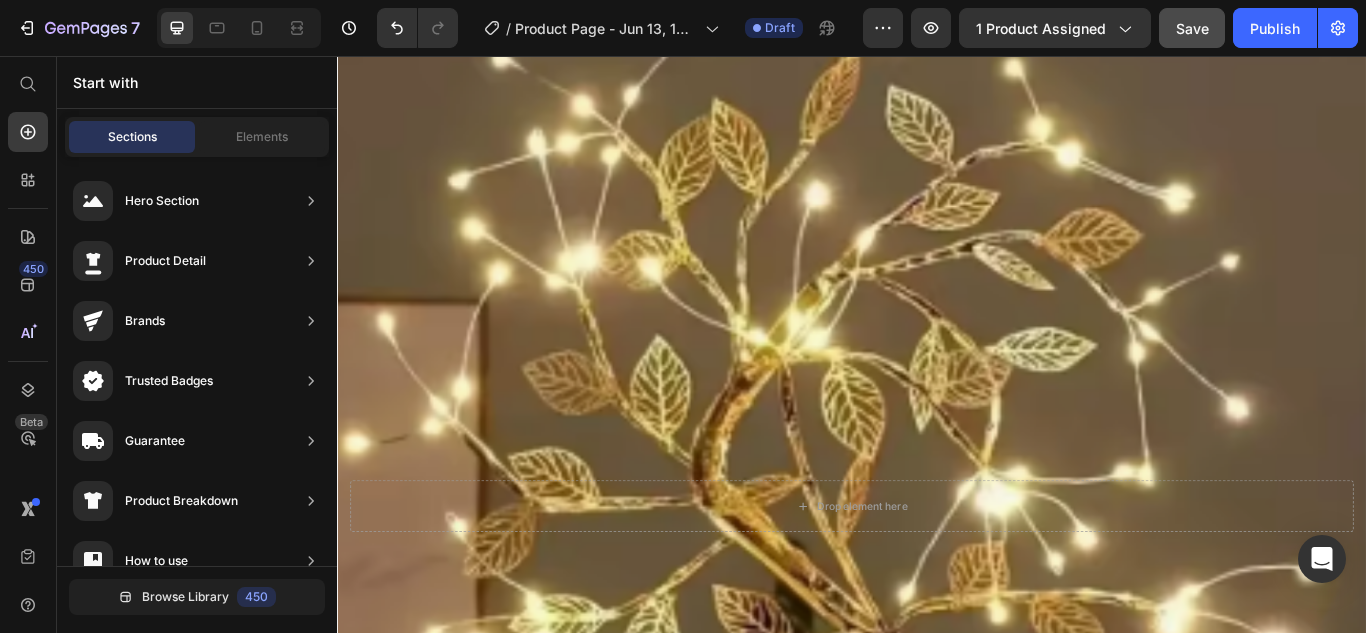 scroll, scrollTop: 8804, scrollLeft: 0, axis: vertical 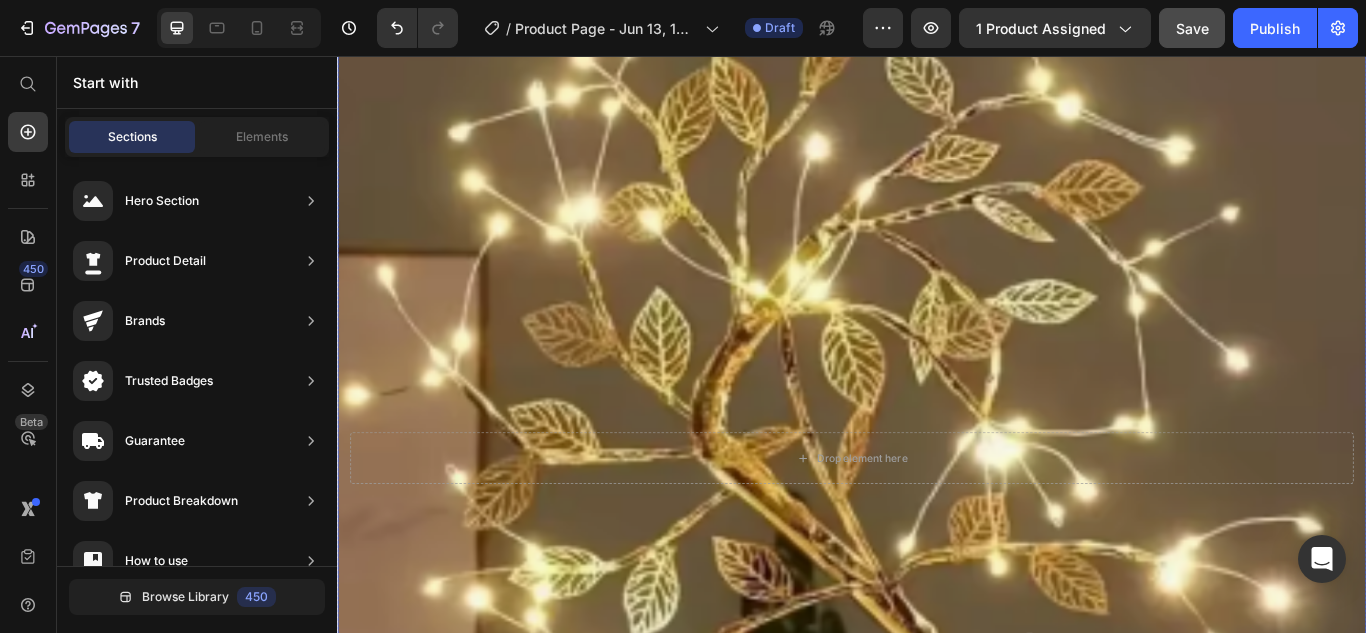 click at bounding box center (937, 525) 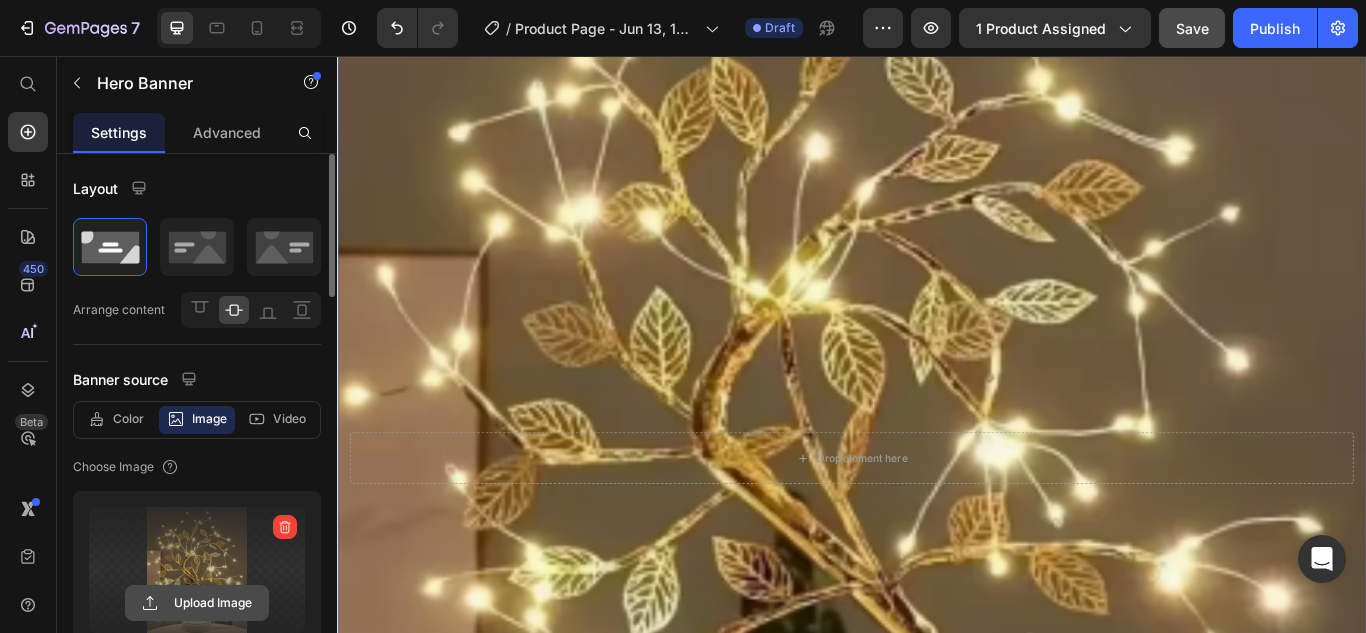click 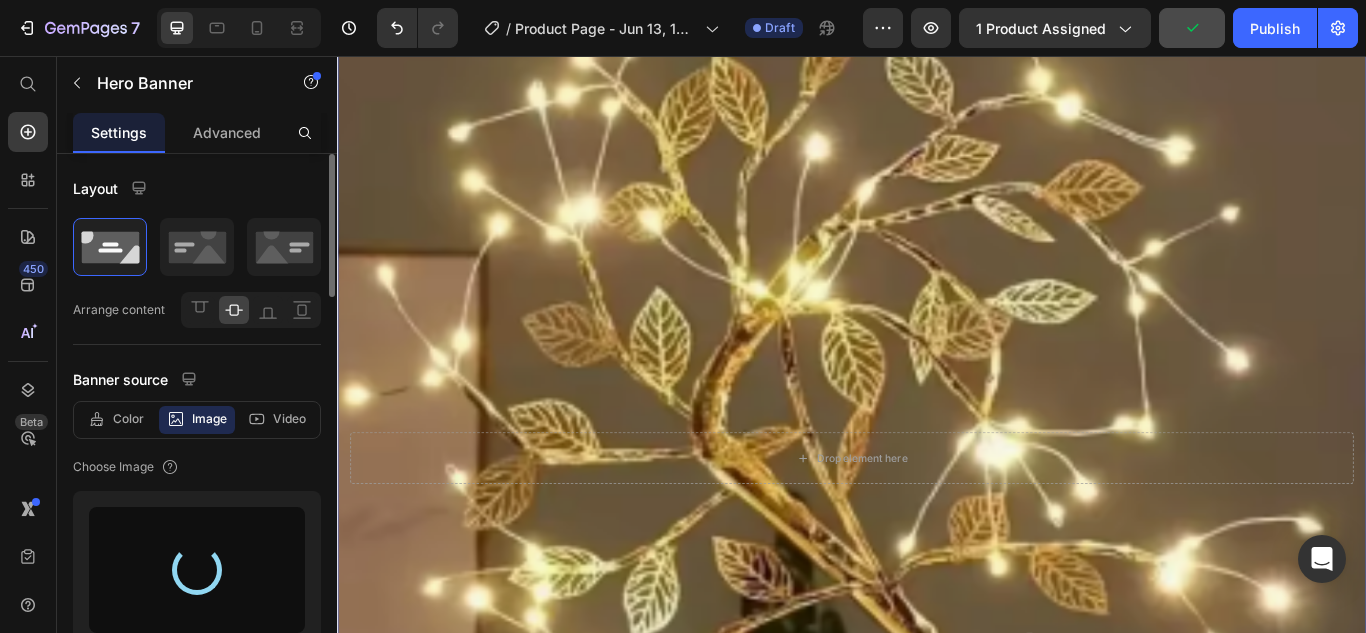 type on "https://cdn.shopify.com/s/files/1/0835/0236/7033/files/gempages_510635740900623162-ab7c6bc7-2700-4ecc-8270-99981cd7d1f8.png" 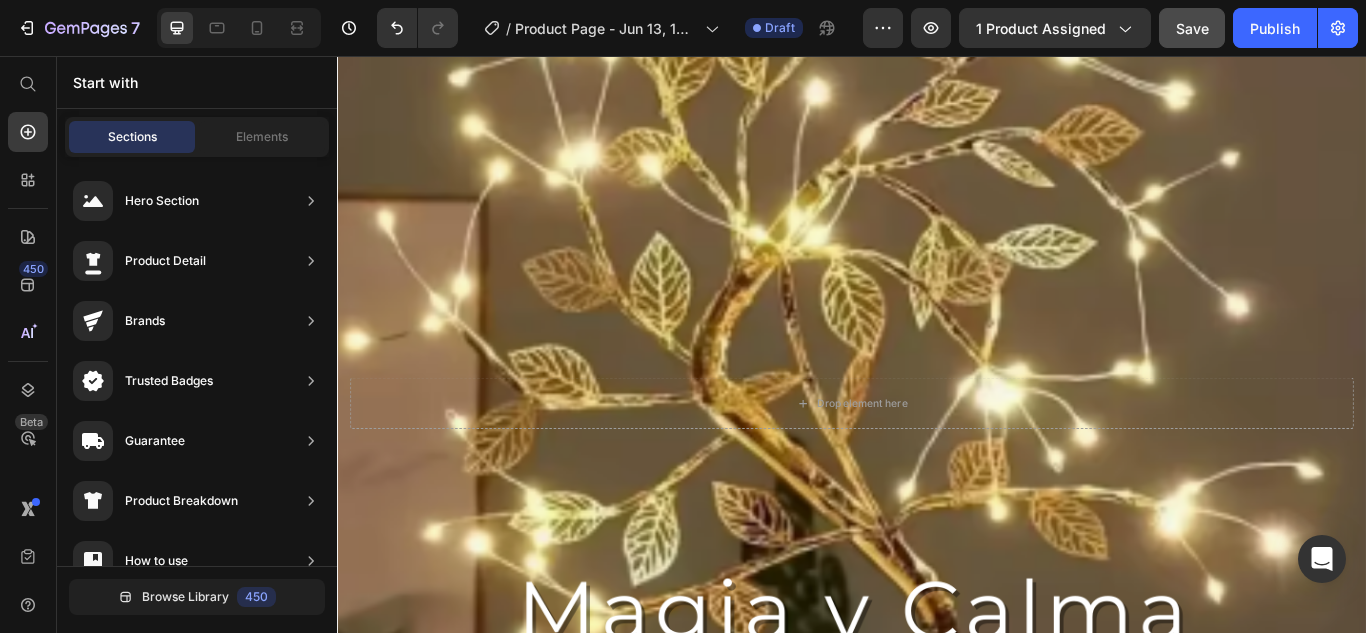 scroll, scrollTop: 0, scrollLeft: 0, axis: both 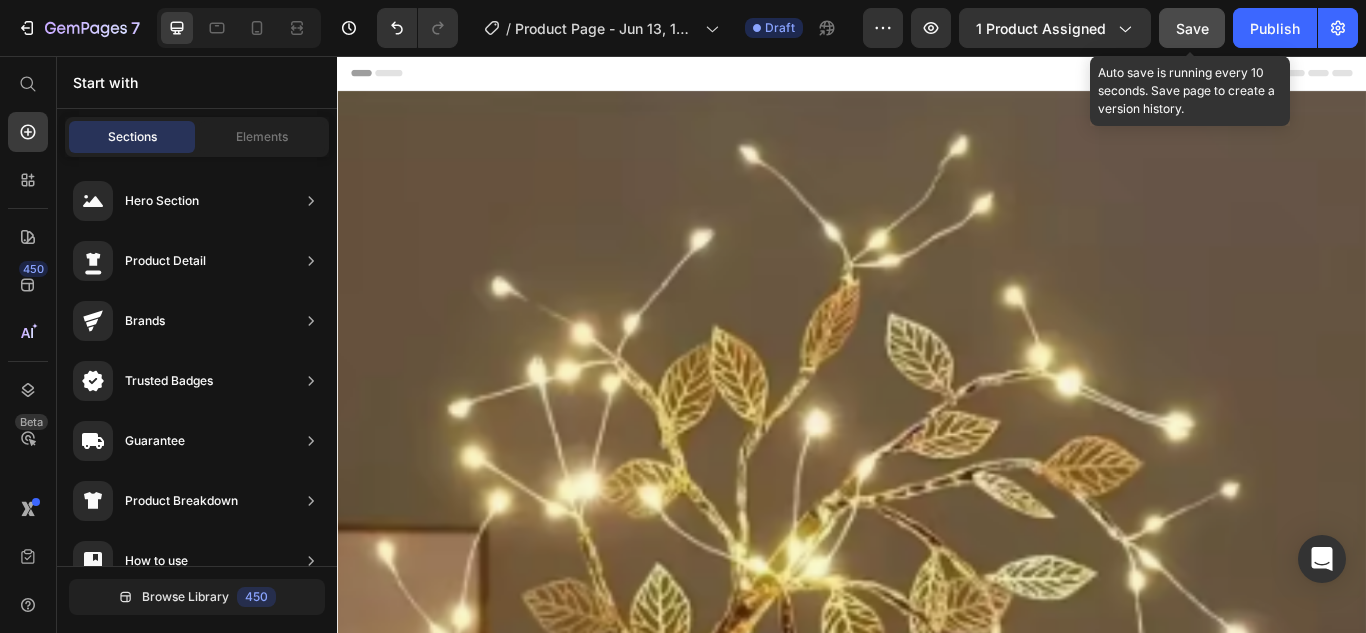 click on "Save" 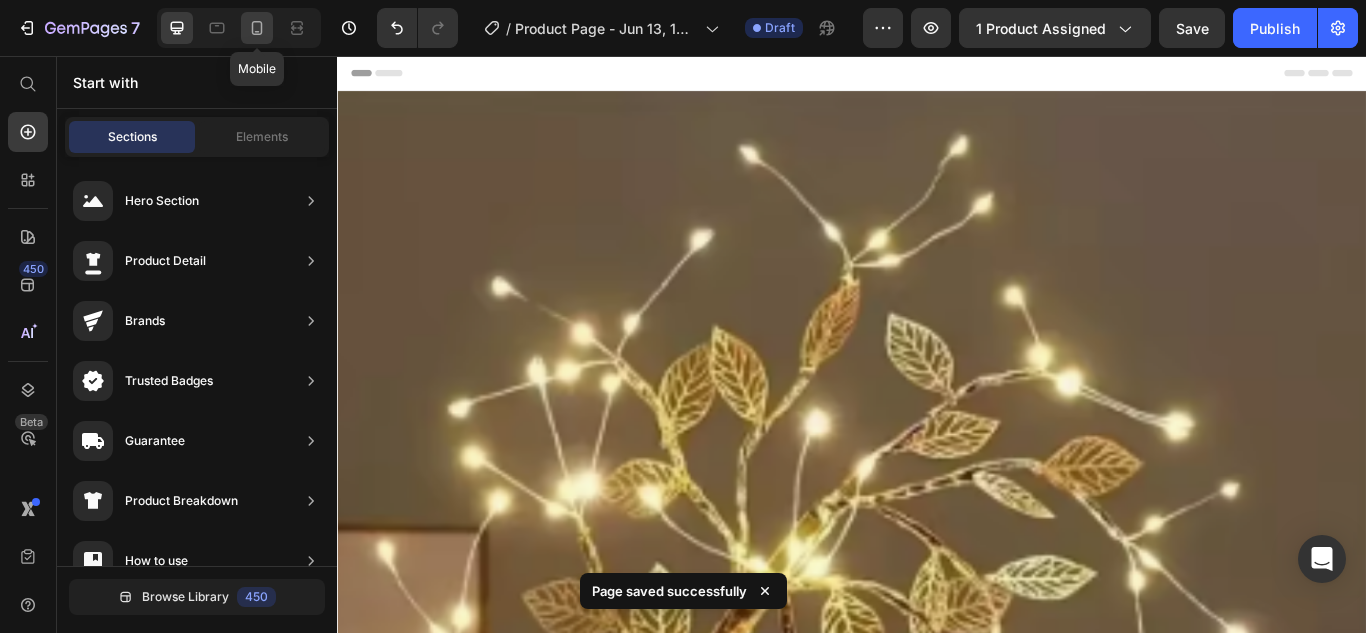 click 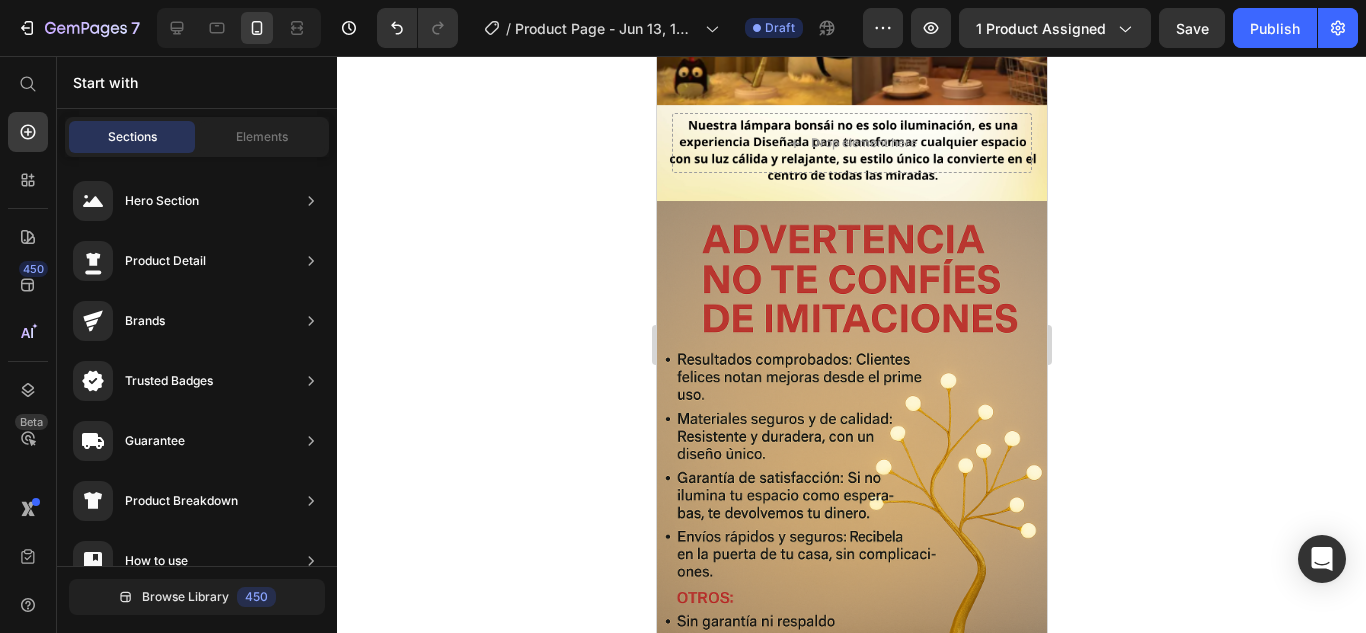 scroll, scrollTop: 2715, scrollLeft: 0, axis: vertical 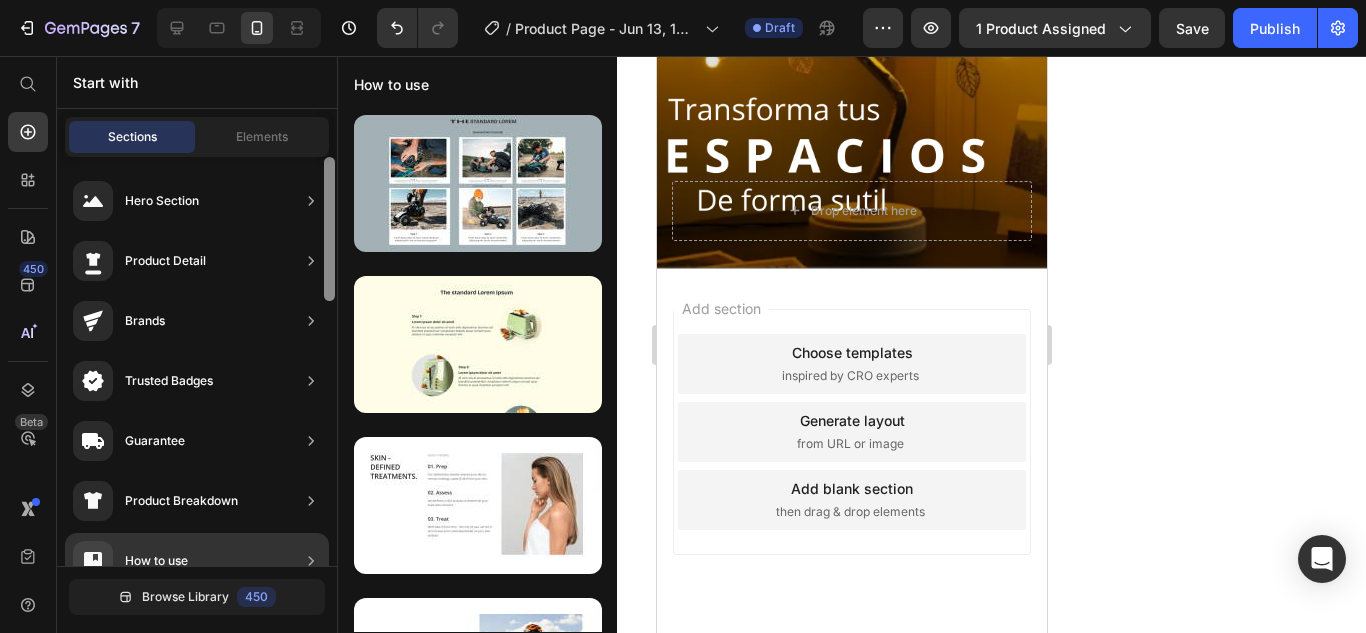 click at bounding box center (329, 229) 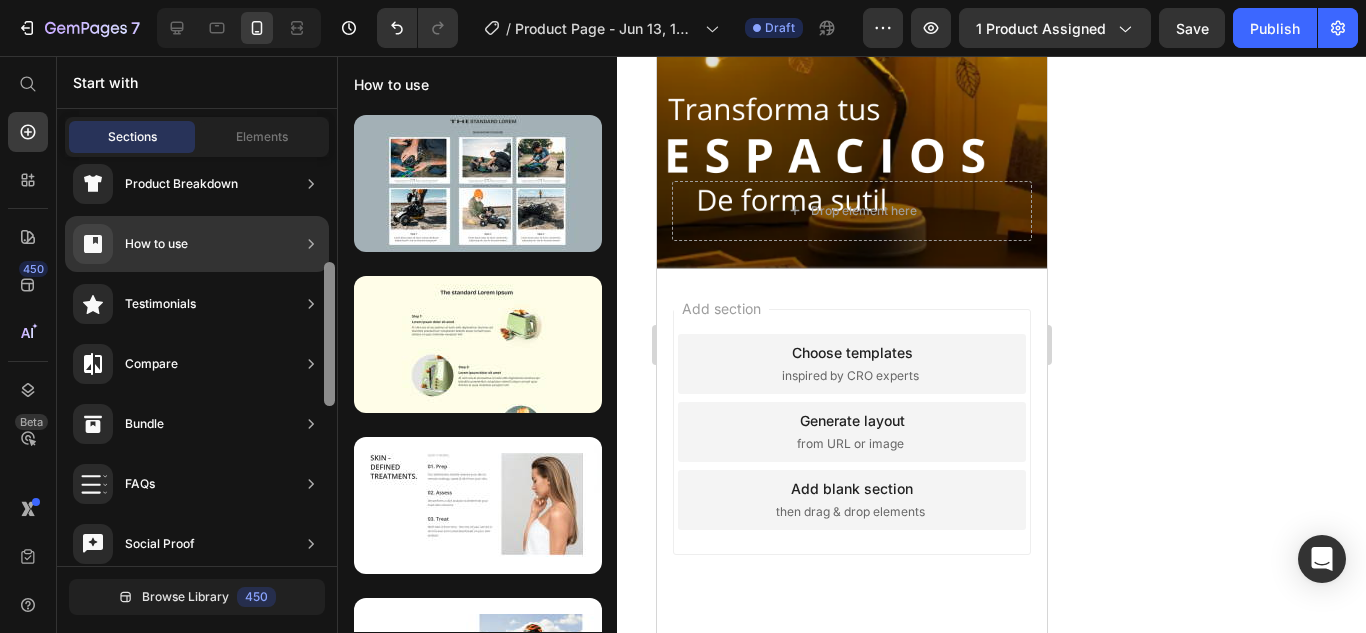 drag, startPoint x: 330, startPoint y: 261, endPoint x: 327, endPoint y: 375, distance: 114.03947 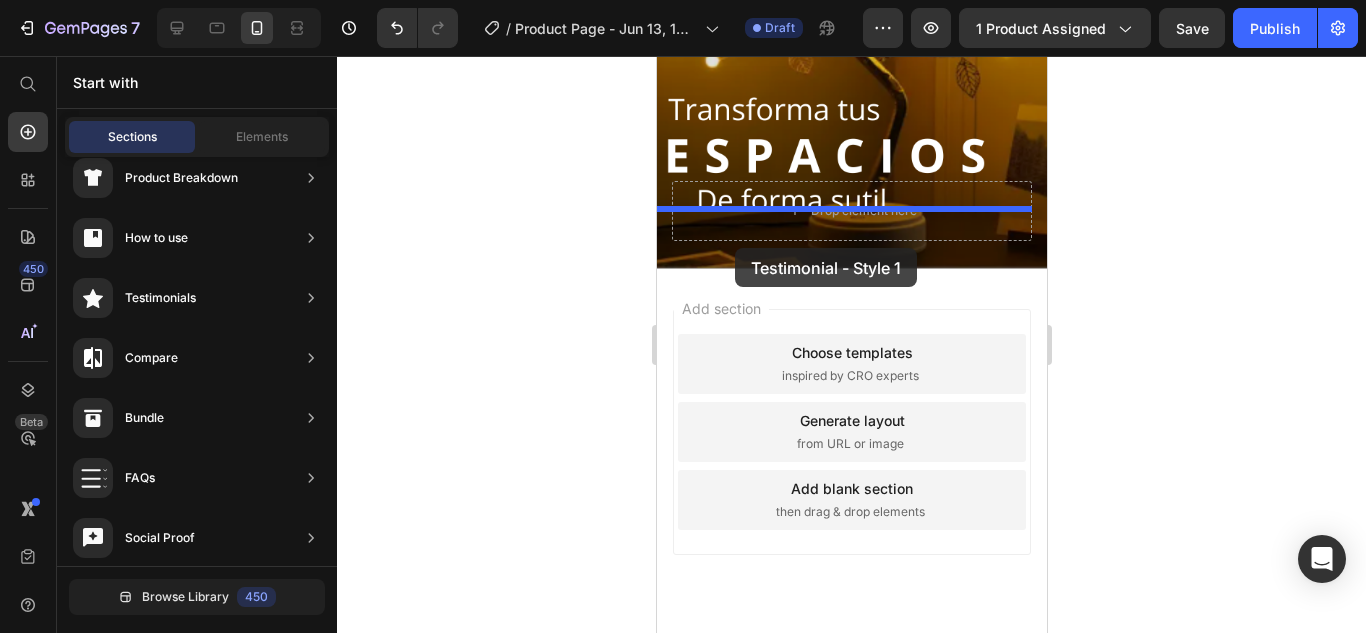 drag, startPoint x: 1117, startPoint y: 264, endPoint x: 734, endPoint y: 248, distance: 383.33405 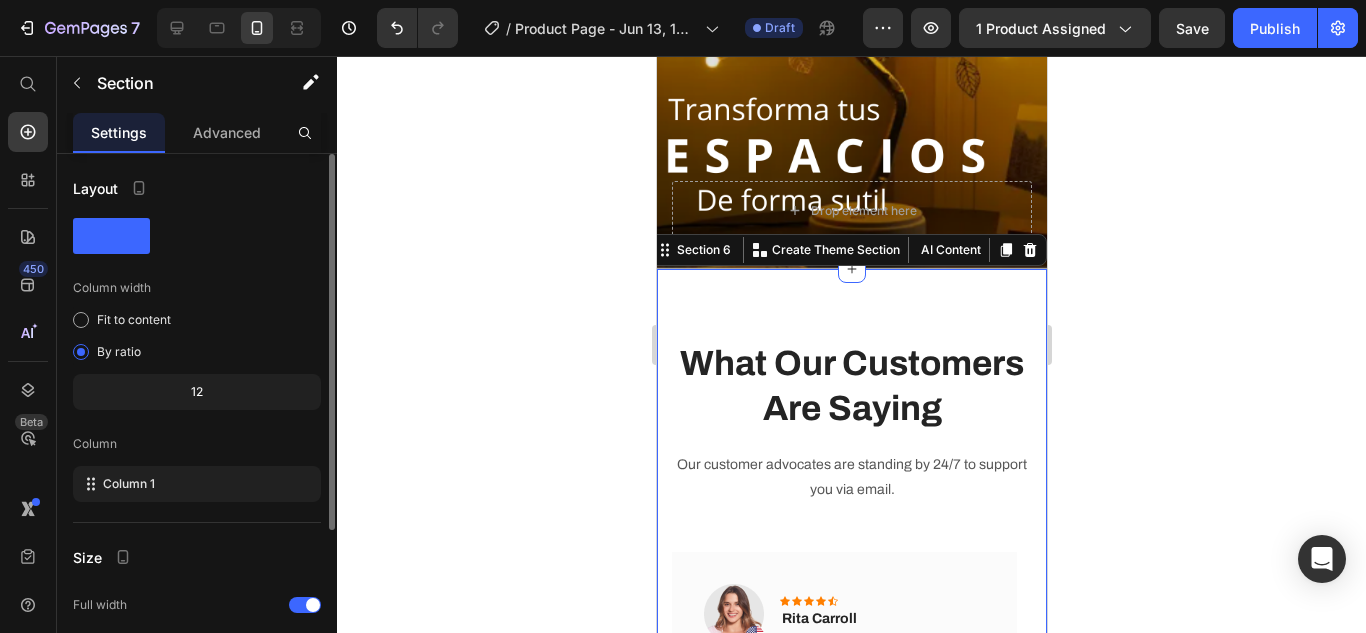 scroll, scrollTop: 3779, scrollLeft: 0, axis: vertical 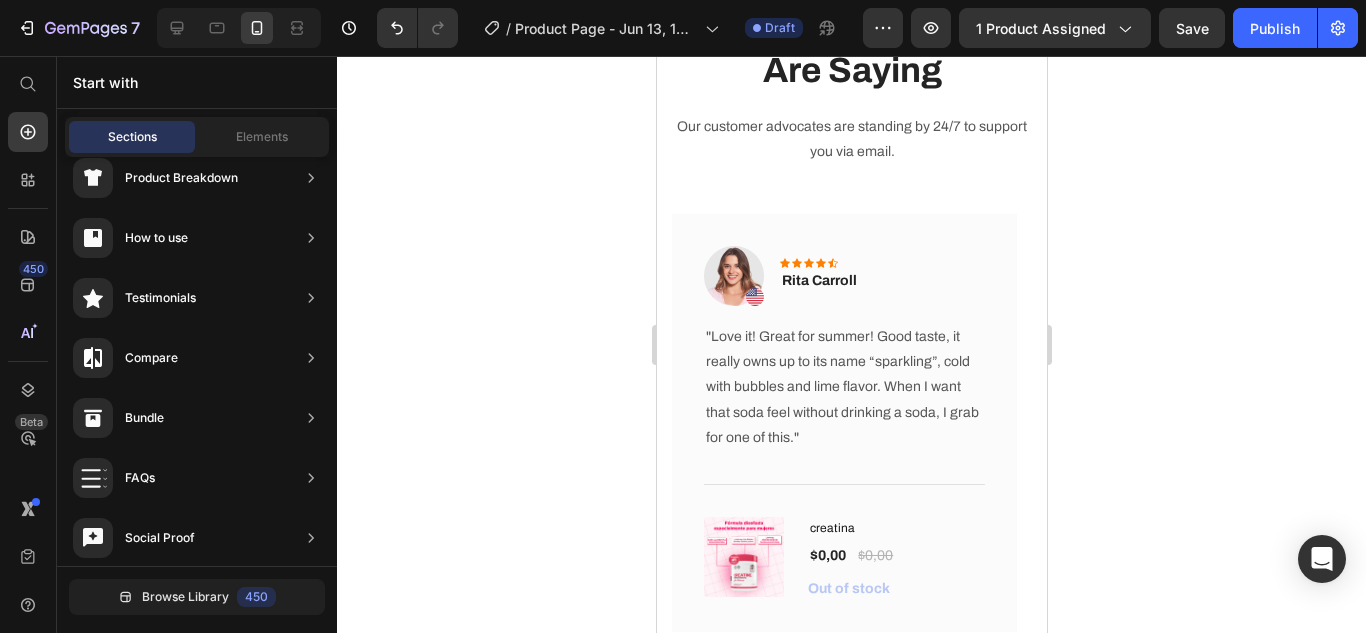 drag, startPoint x: 1039, startPoint y: 502, endPoint x: 1716, endPoint y: 585, distance: 682.0689 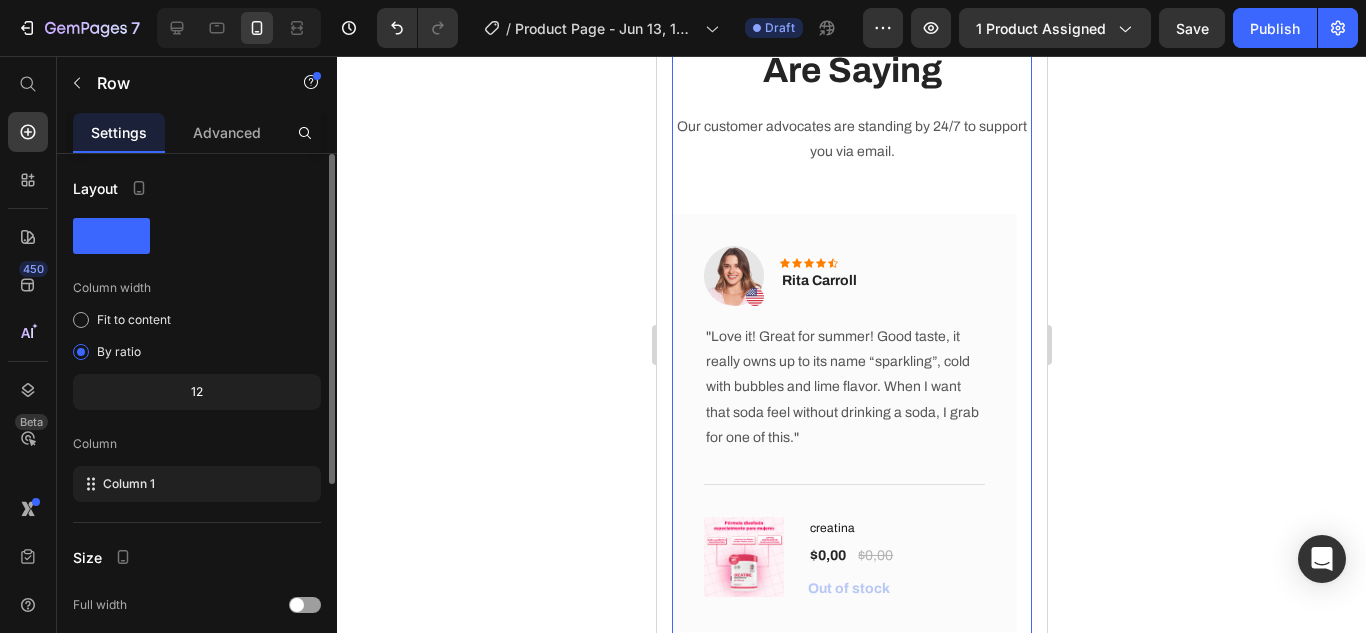 click on "What Our Customers Are Saying Heading Our customer advocates are standing by 24/7 to support you via email. Text block Image
Icon
Icon
Icon
Icon
Icon Row [FIRST] [LAST] Text block Row "Love it! Great for summer! Good taste, it really owns up to its name “sparkling”, cold with bubbles and lime flavor. When I want that soda feel without drinking a soda, I grab for one of this." Text block                Title Line (P) Images & Gallery creatina (P) Title $0,00 (P) Price $0,00 (P) Price Row Out of stock (P) Cart Button Product Row Image
Icon
Icon
Icon
Icon
Icon Row [FIRST] [LAST] Text block Row "I have been looking for this flavor online for like ever and I am so happy that I found it finally! I’m so in love with this, it really is a great tasting water, super fast shipping.  Thanks." Text block                Title Line (P) Images & Gallery creatina" at bounding box center [851, 330] 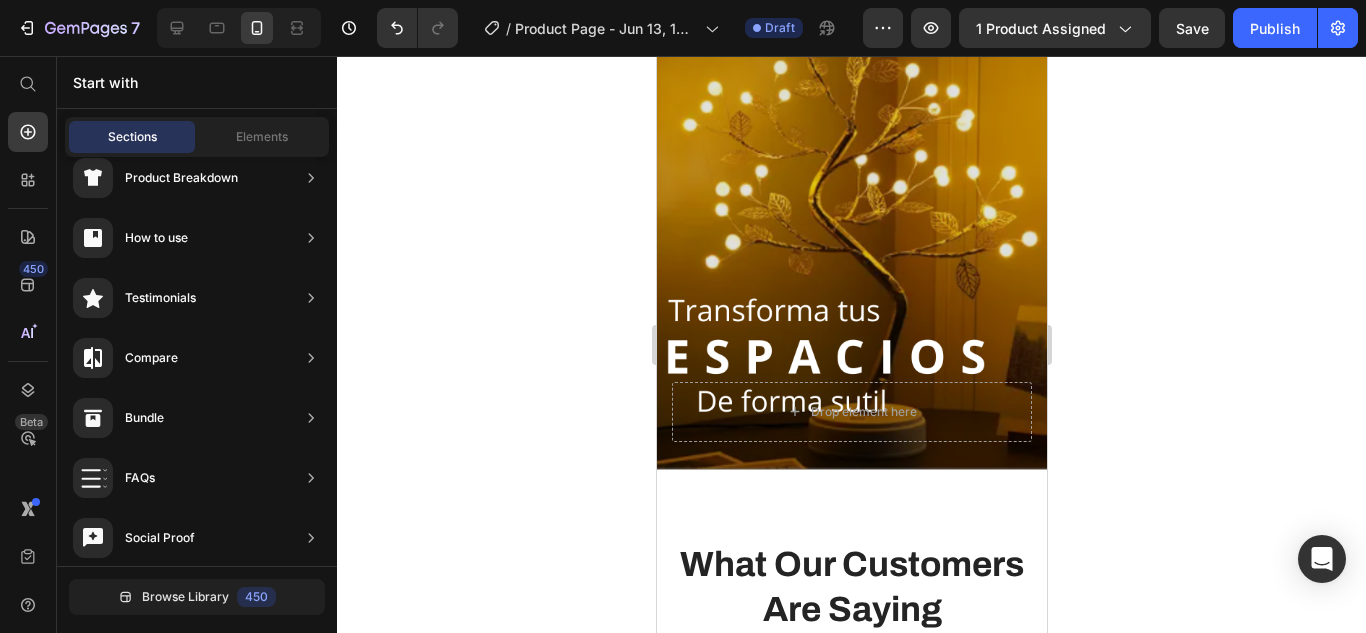 scroll, scrollTop: 3505, scrollLeft: 0, axis: vertical 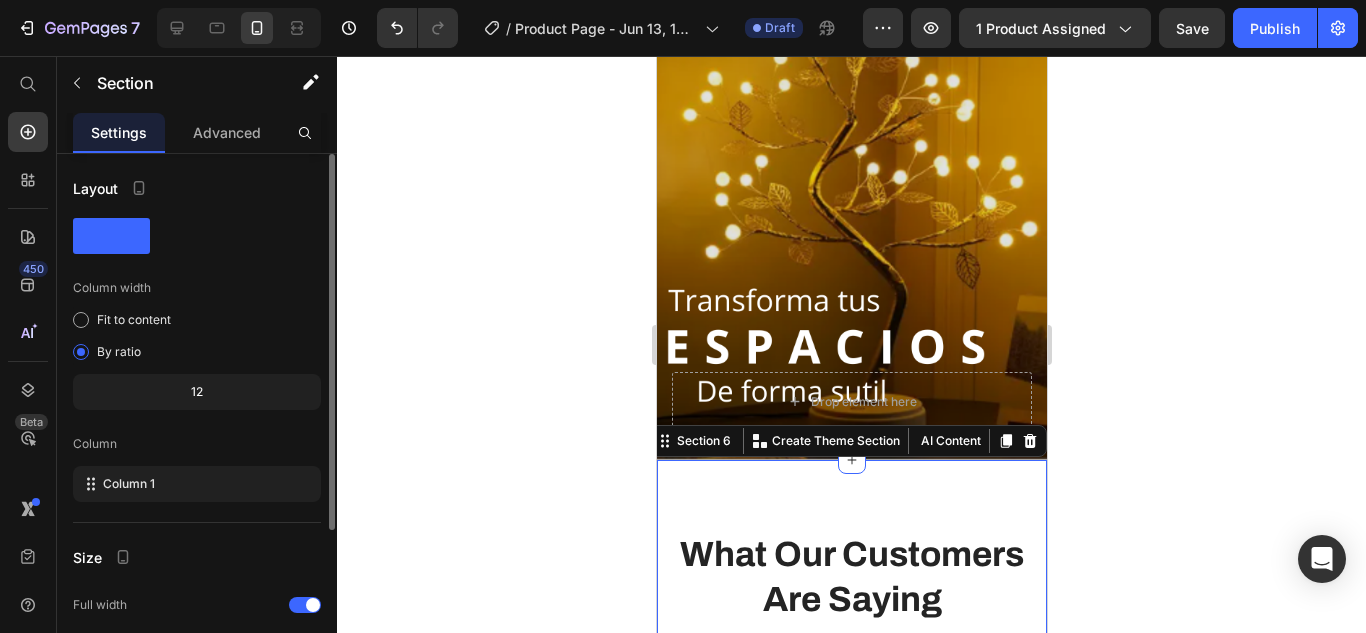 click on "What Our Customers Are Saying Heading Our customer advocates are standing by 24/7 to support you via email. Text block Image
Icon
Icon
Icon
Icon
Icon Row Rita Carroll Text block Row "Love it! Great for summer! Good taste, it really owns up to its name “sparkling”, cold with bubbles and lime flavor. When I want that soda feel without drinking a soda, I grab for one of this." Text block                Title Line (P) Images & Gallery creatina (P) Title $0,00 (P) Price $0,00 (P) Price Row Out of stock (P) Cart Button Product Row Image
Icon
Icon
Icon
Icon
Icon Row Olivia Rowse Text block Row "I have been looking for this flavor online for like ever and I am so happy that I found it finally! I’m so in love with this, it really is a great tasting water, super fast shipping.  Thanks." Text block                Title Line (P) Images & Gallery creatina" at bounding box center (851, 859) 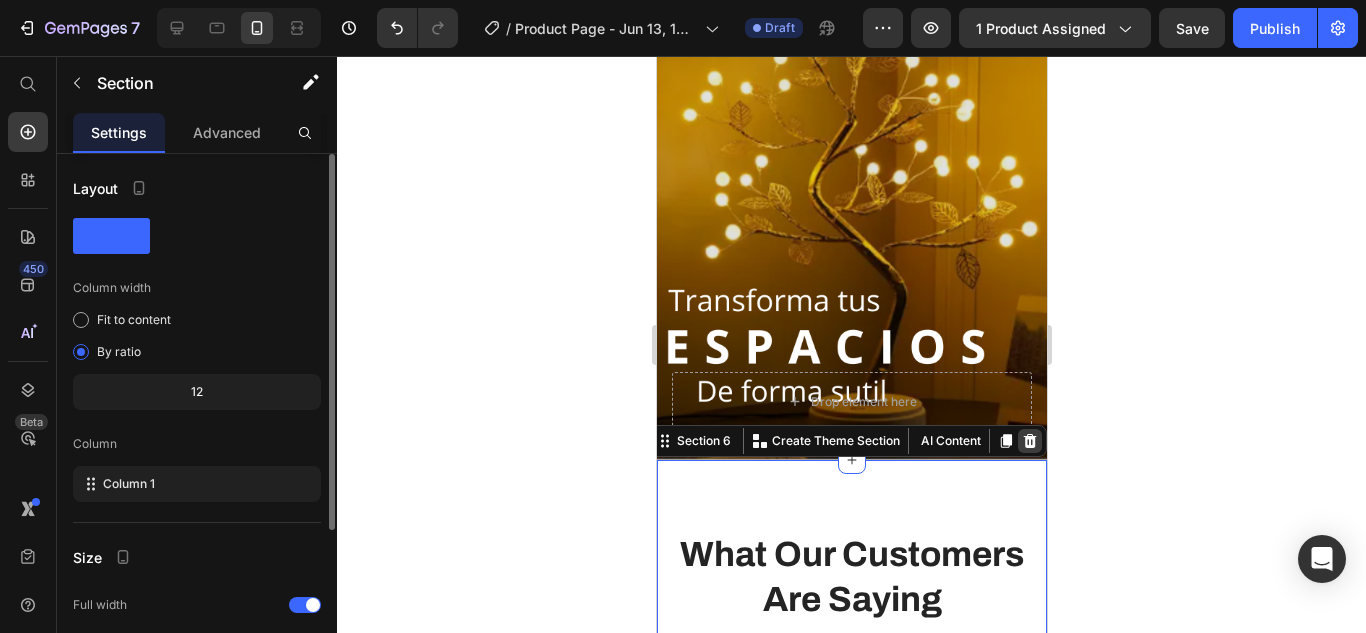 click 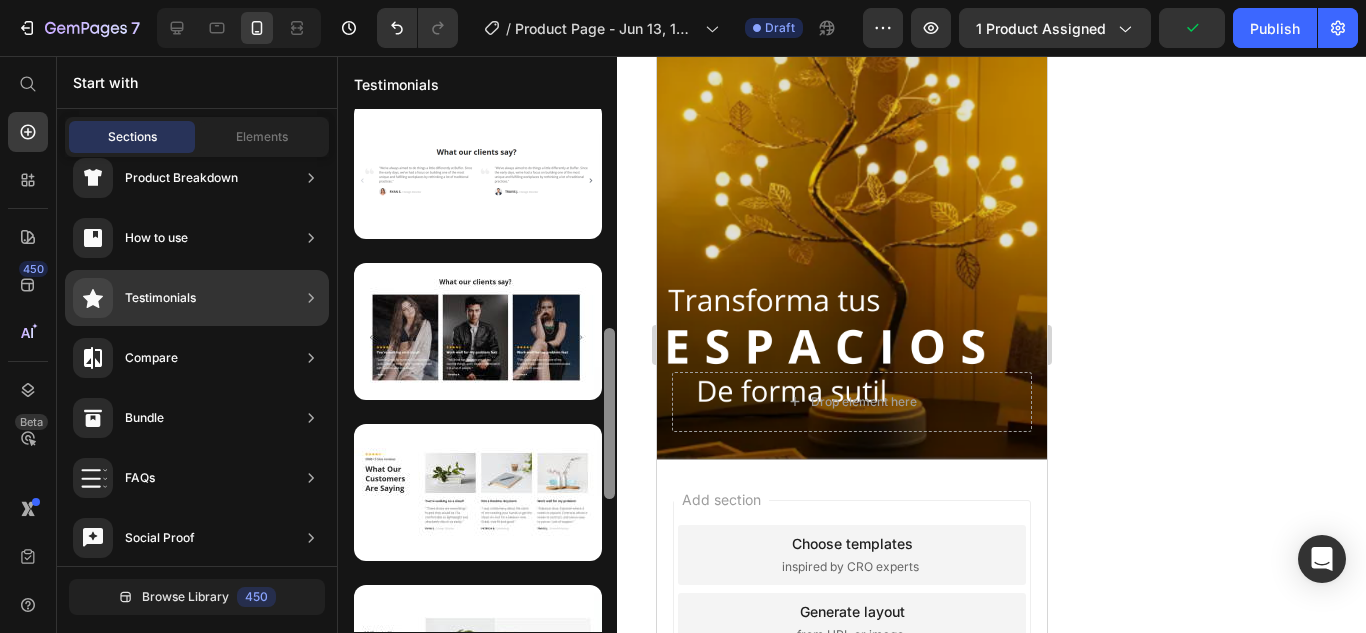 scroll, scrollTop: 660, scrollLeft: 0, axis: vertical 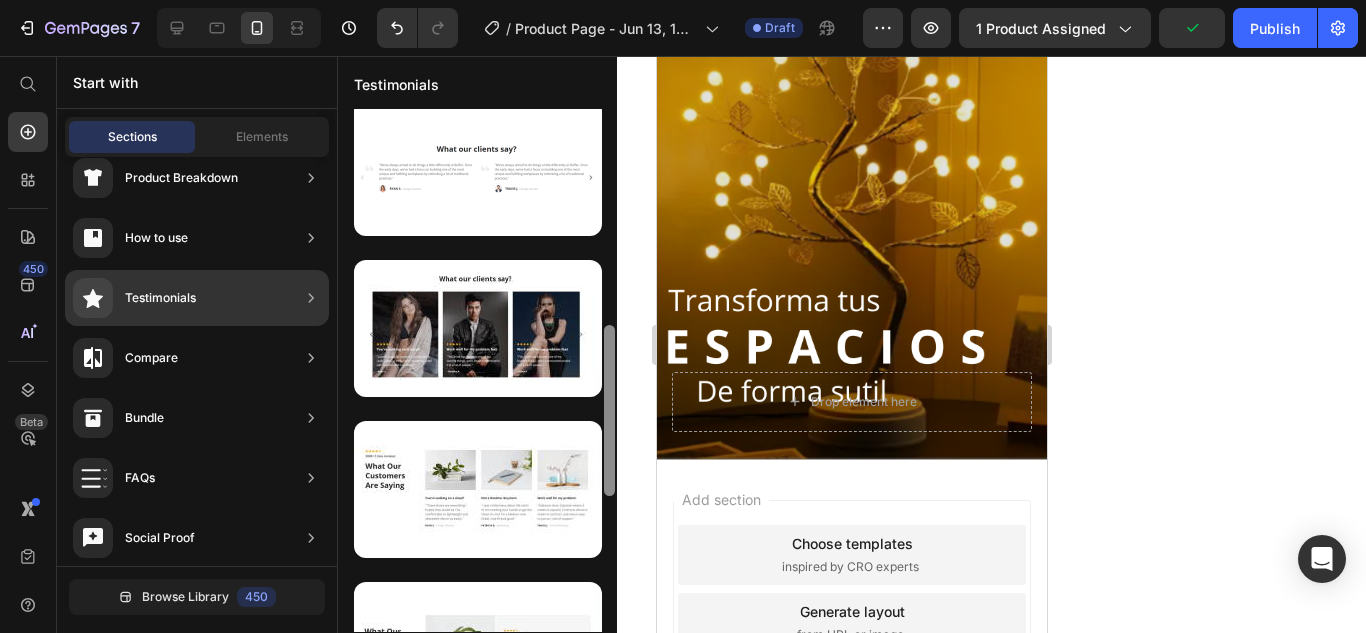 drag, startPoint x: 609, startPoint y: 262, endPoint x: 615, endPoint y: 478, distance: 216.08331 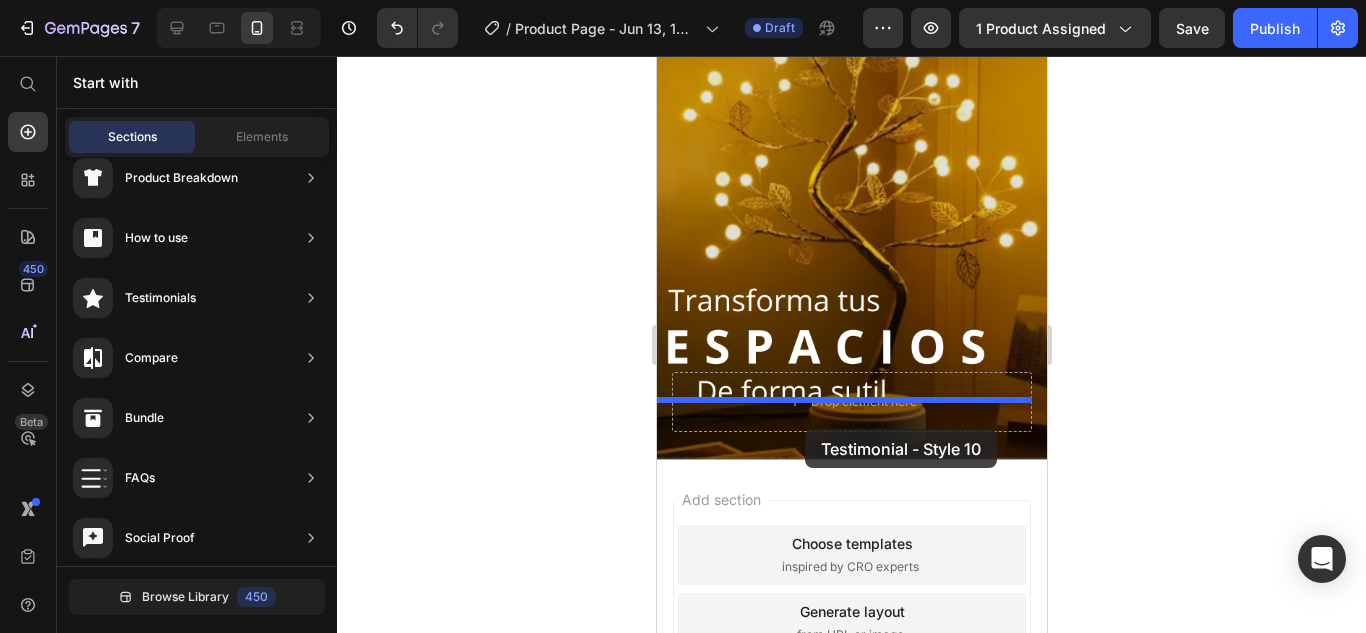 drag, startPoint x: 1144, startPoint y: 424, endPoint x: 804, endPoint y: 429, distance: 340.03677 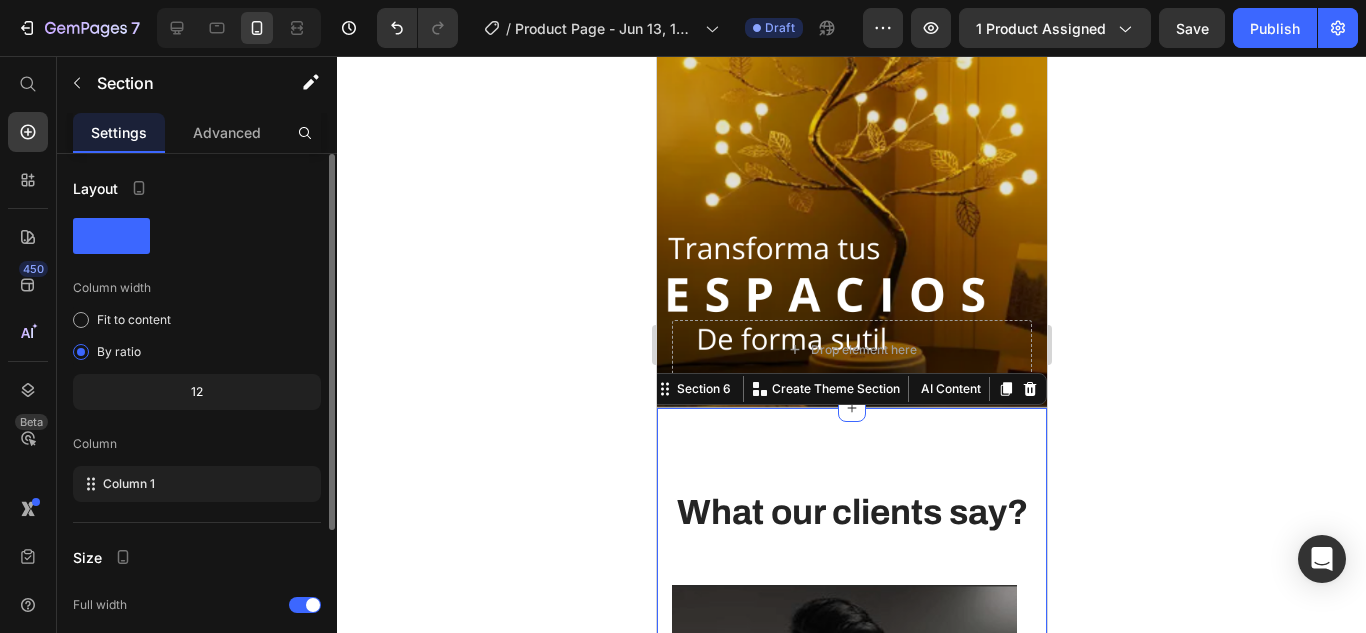 scroll, scrollTop: 3779, scrollLeft: 0, axis: vertical 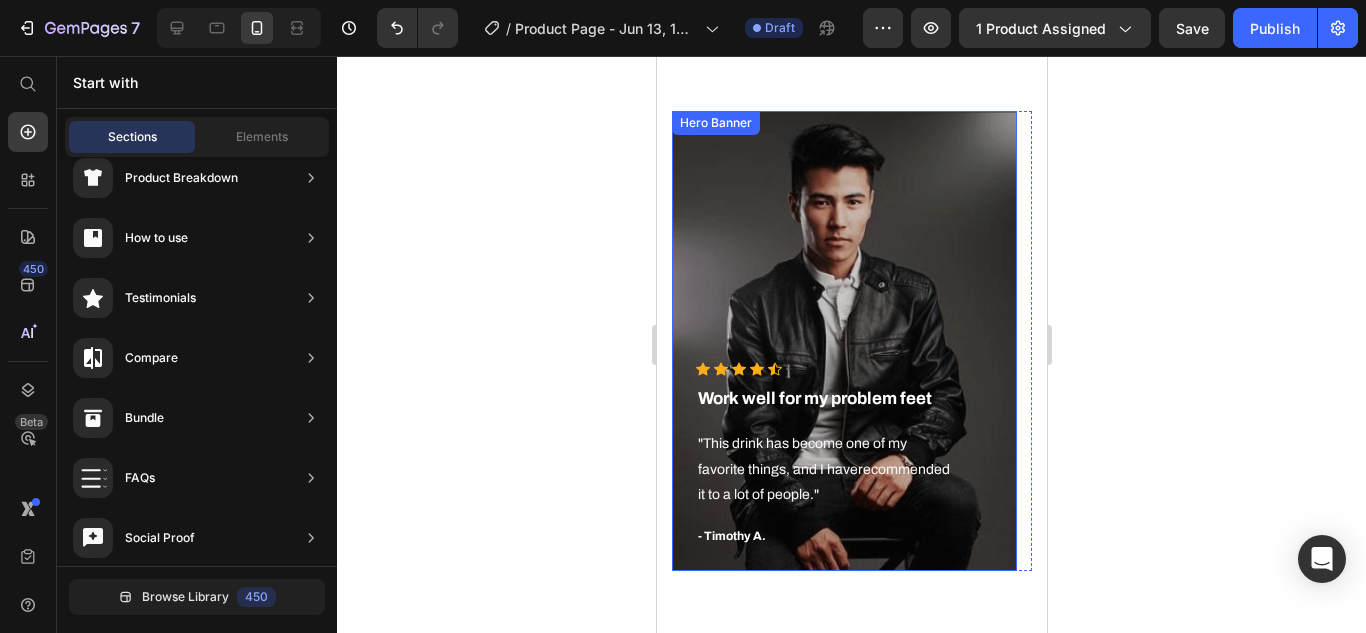 click at bounding box center [843, 341] 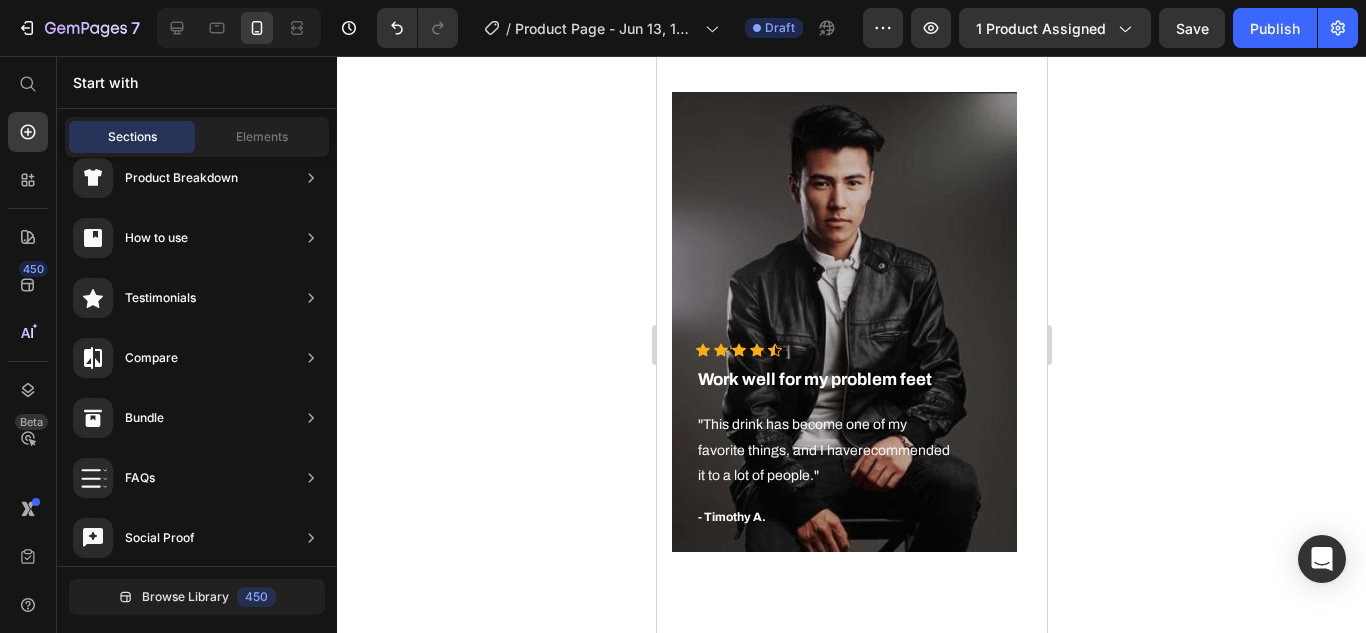 scroll, scrollTop: 4040, scrollLeft: 0, axis: vertical 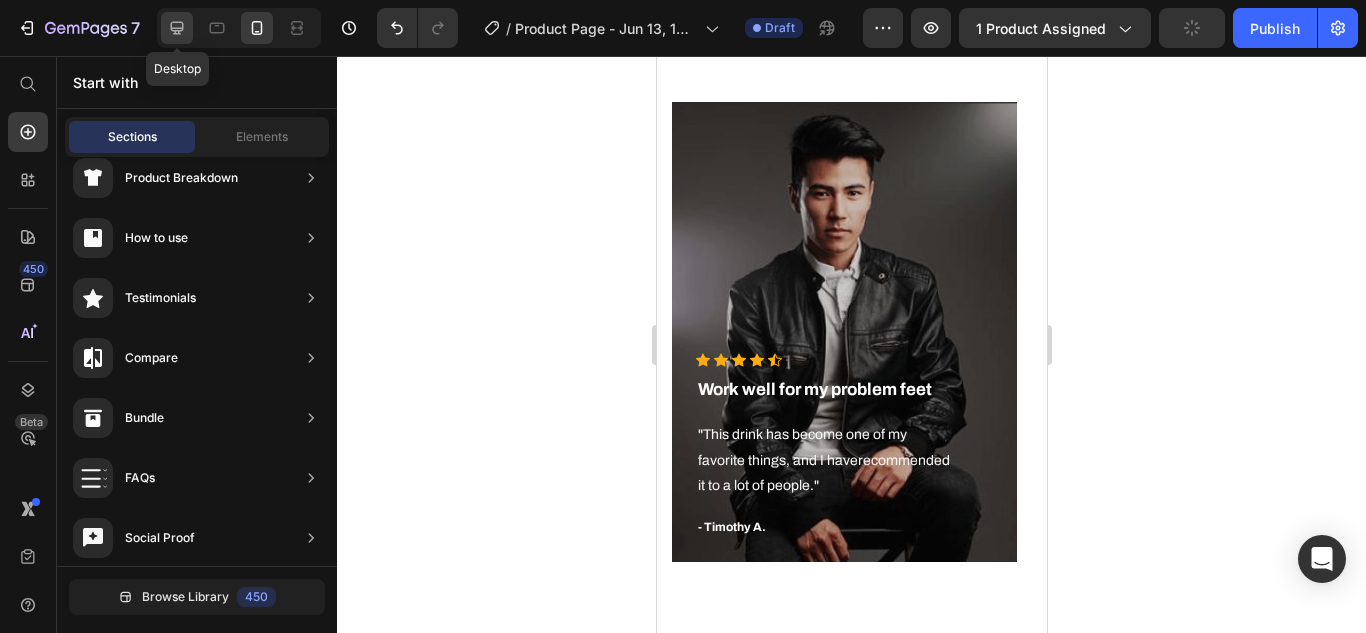 click 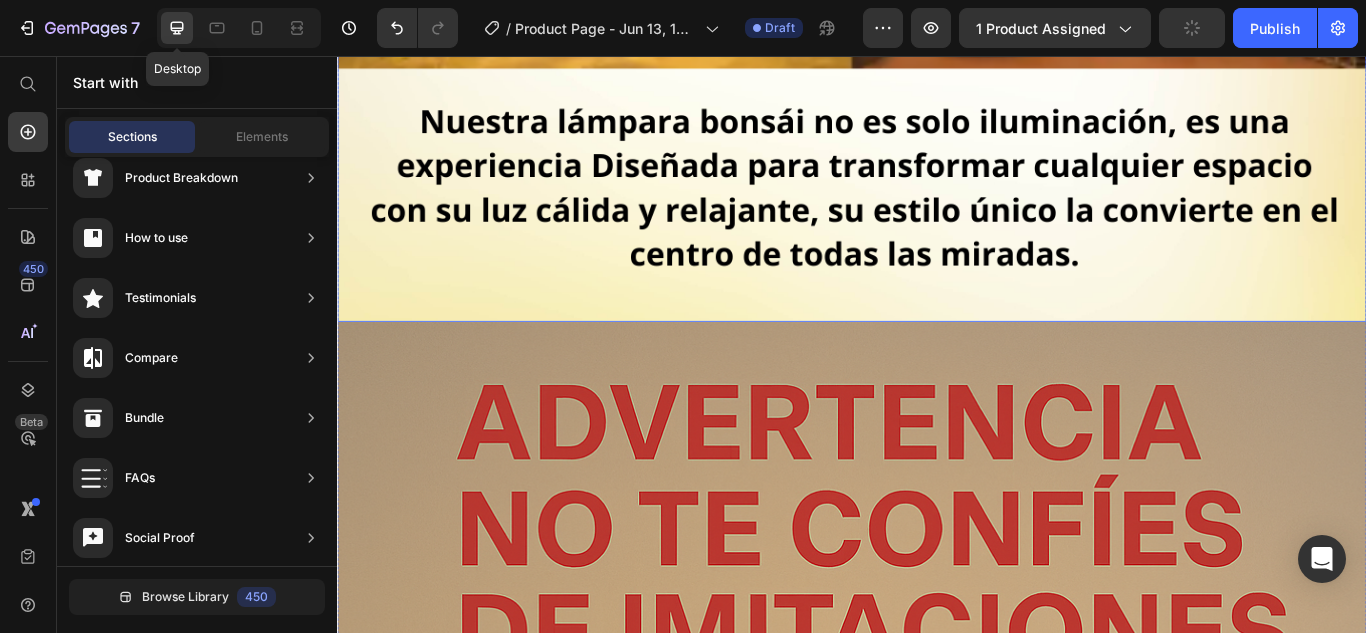 scroll, scrollTop: 3234, scrollLeft: 0, axis: vertical 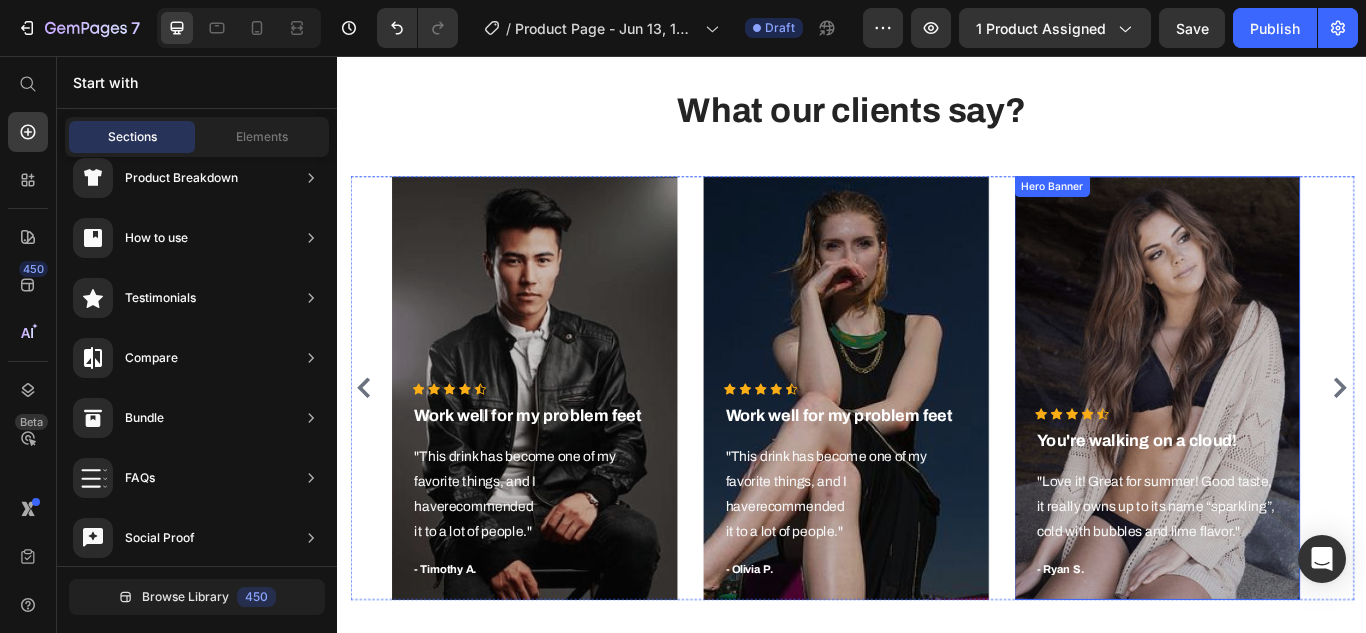 click at bounding box center [1292, 443] 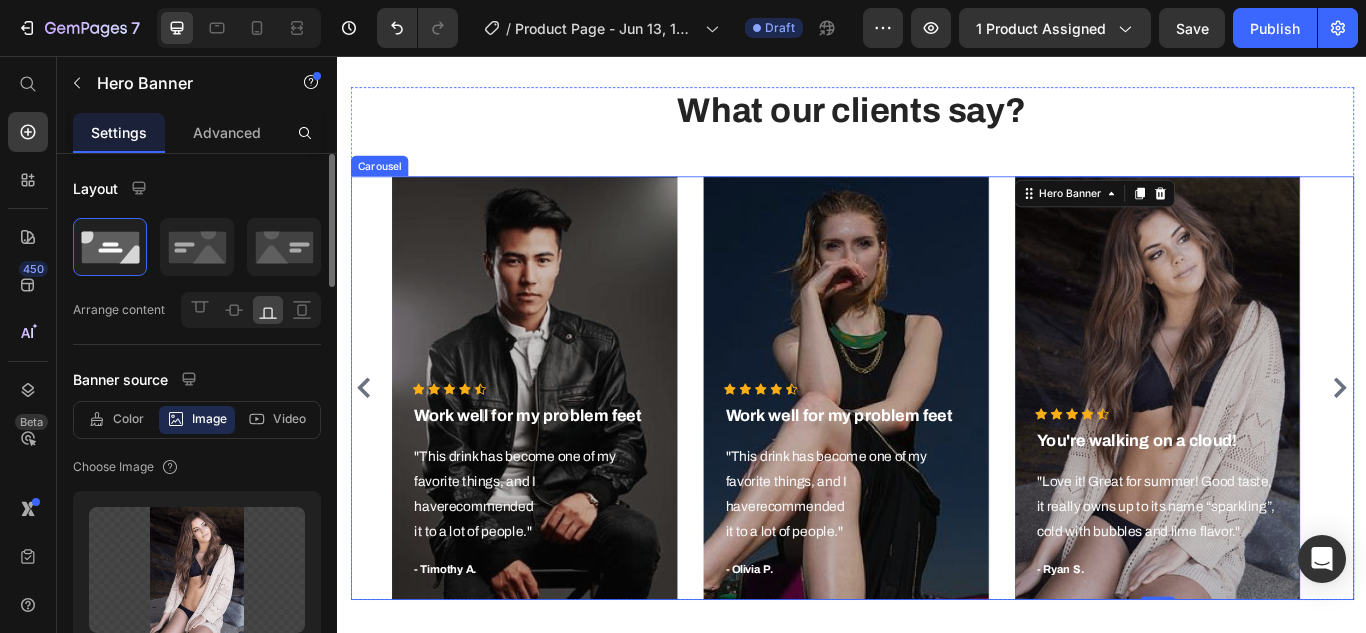 click 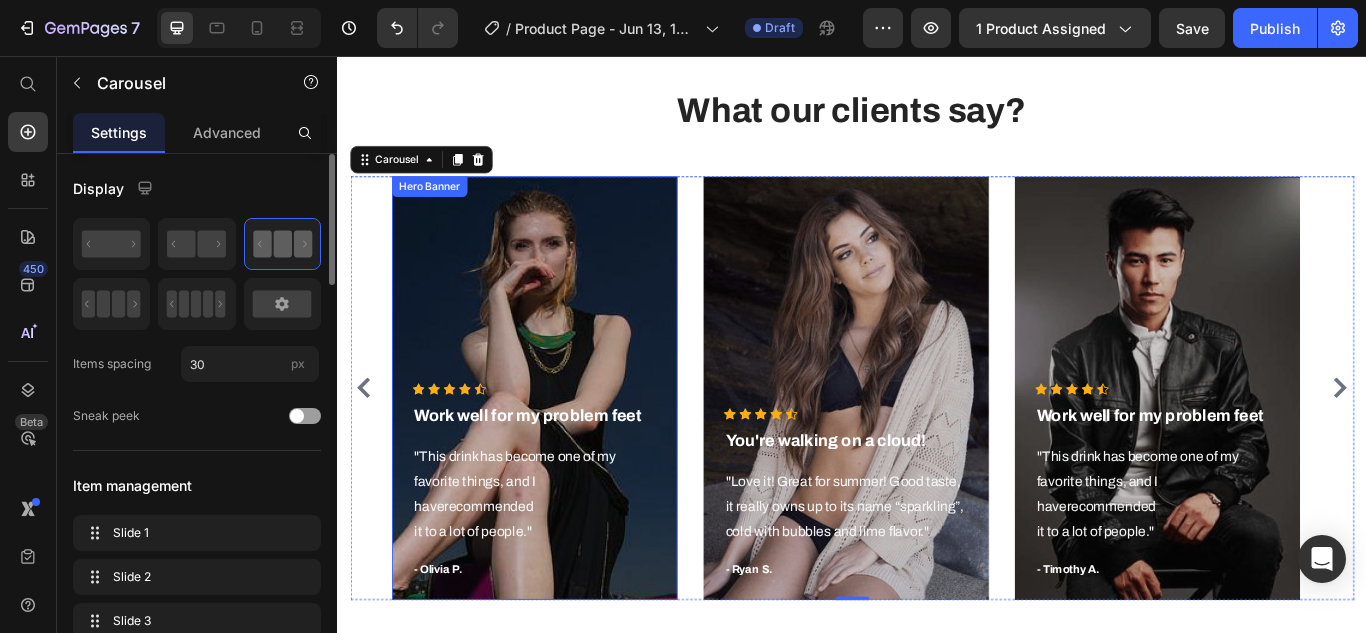 click at bounding box center (566, 443) 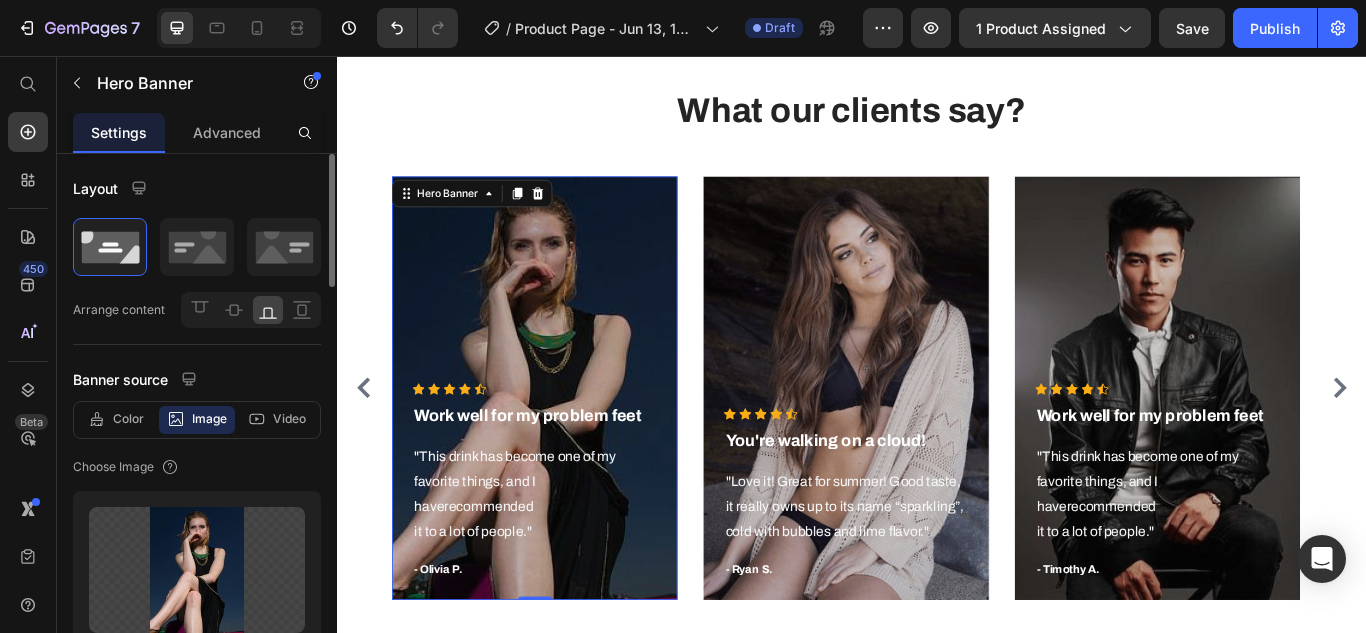 click at bounding box center (566, 443) 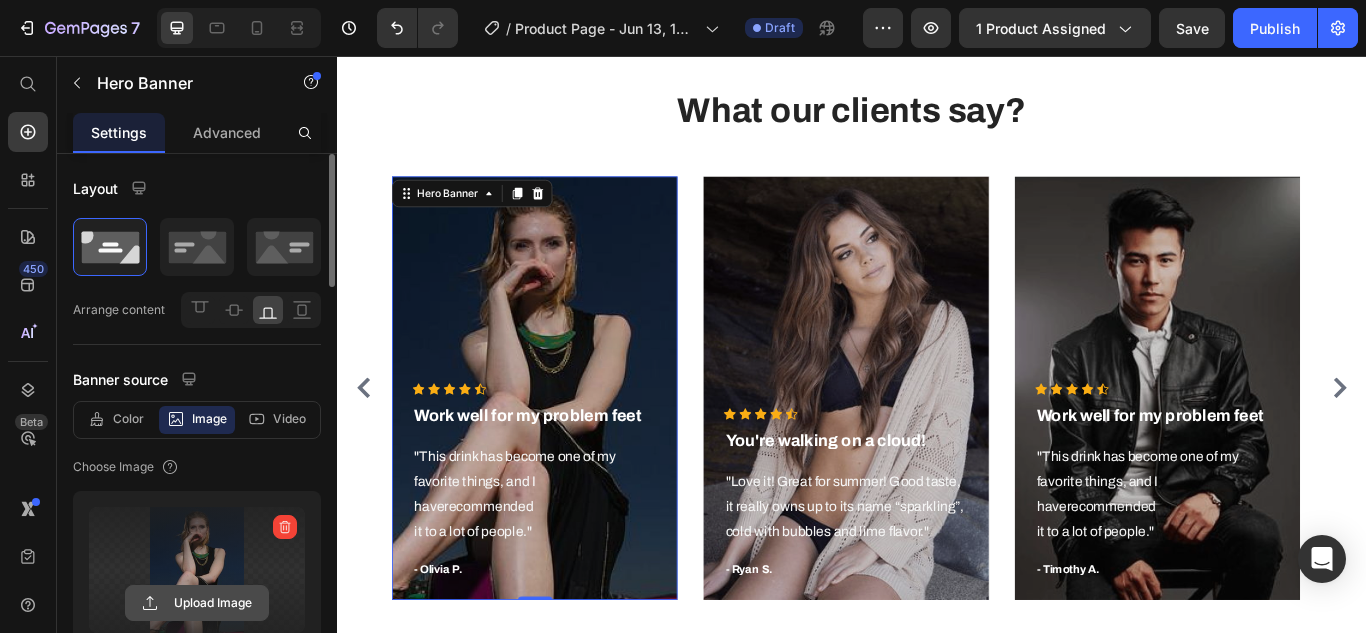 click 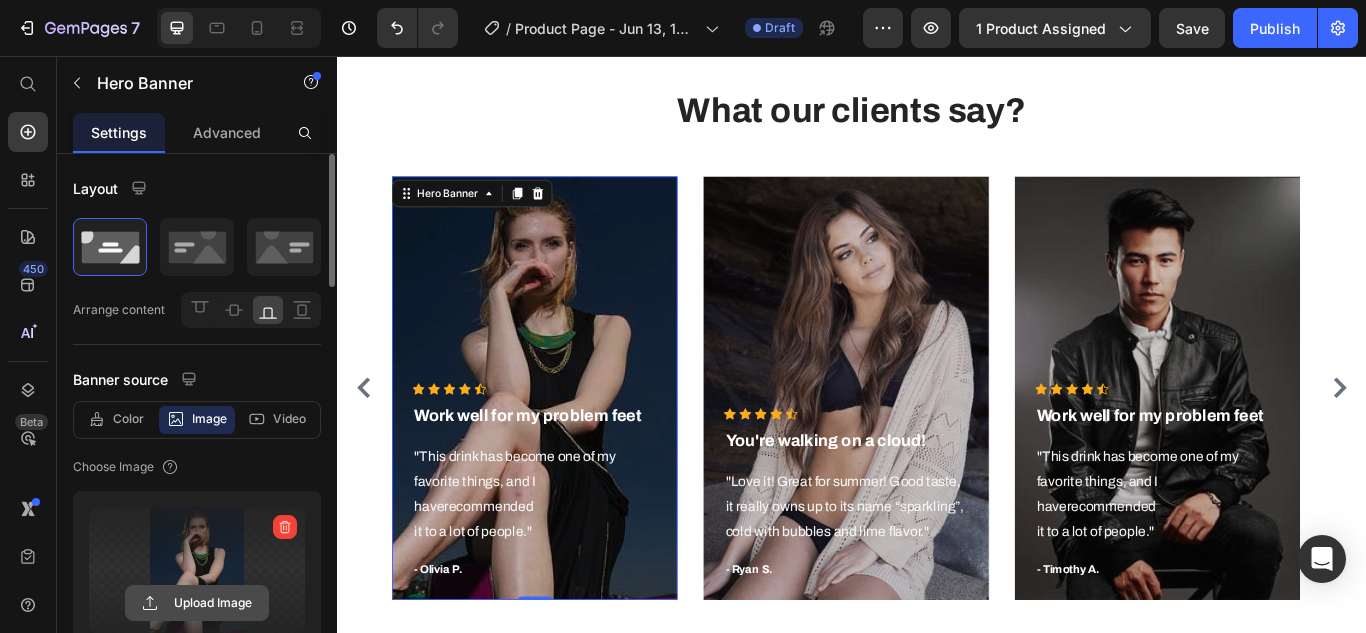 click 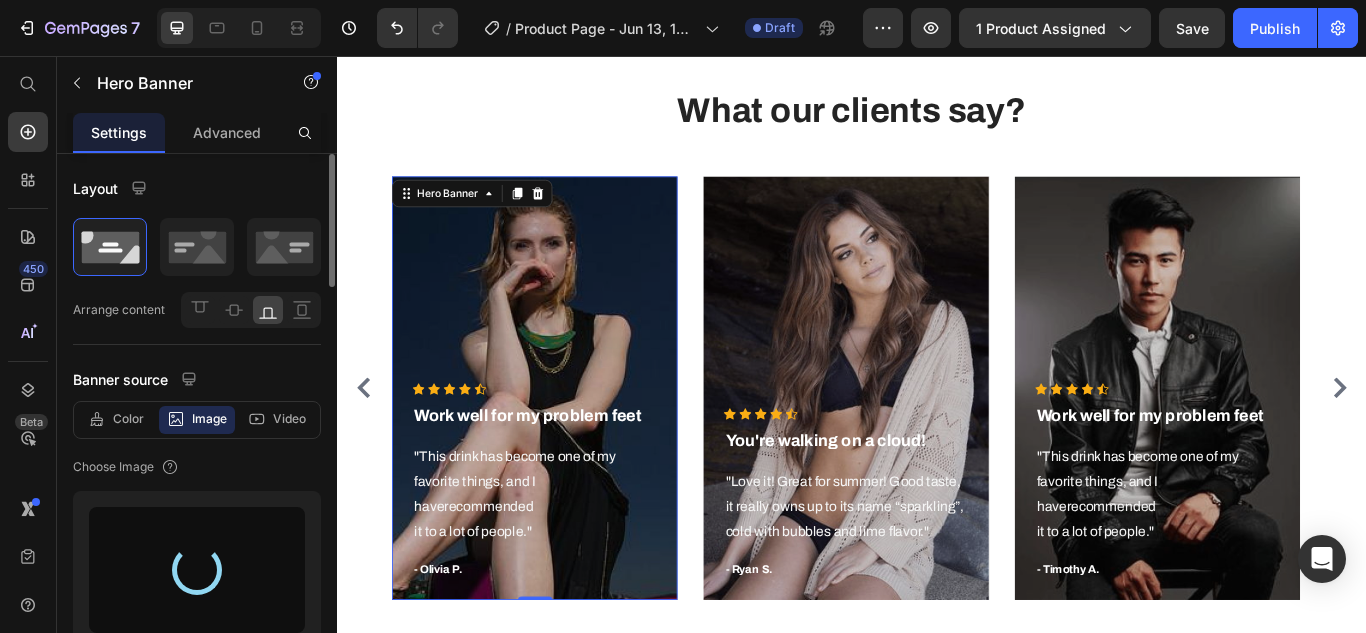 type on "https://cdn.shopify.com/s/files/1/0835/0236/7033/files/gempages_510635740900623162-bd4f84da-8718-4466-bac2-d8c4e1a3c92c.jpg" 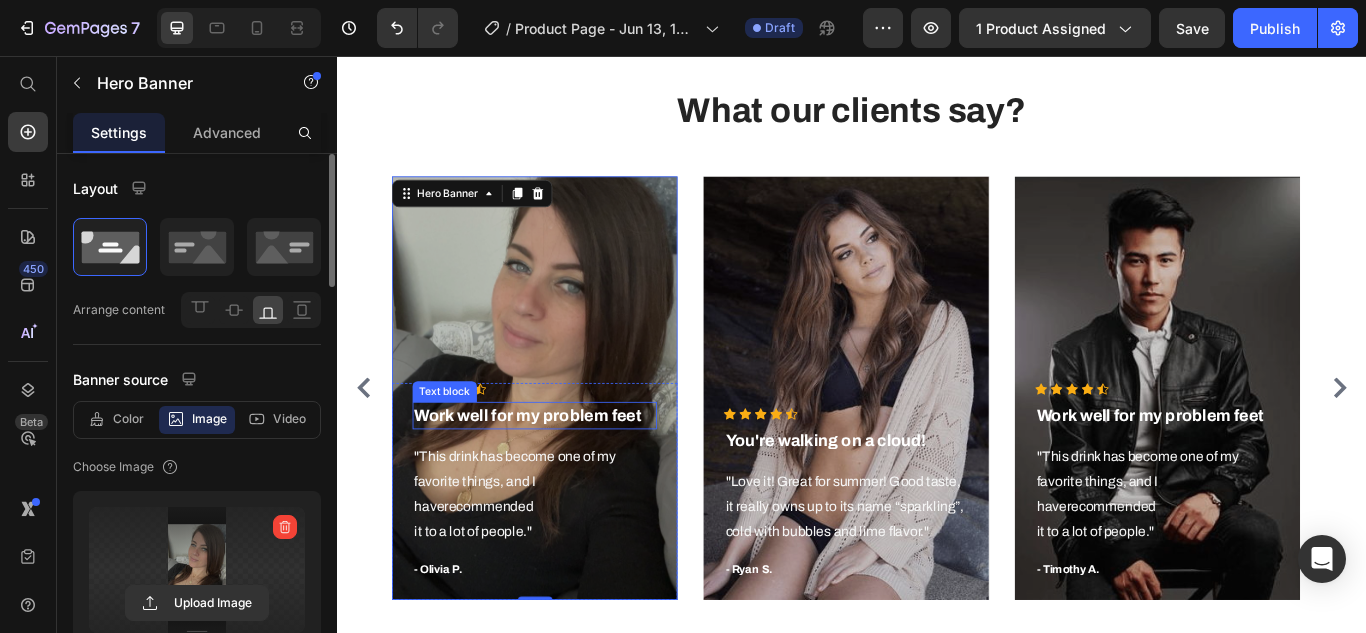 click on "Work well for my problem feet" at bounding box center [566, 475] 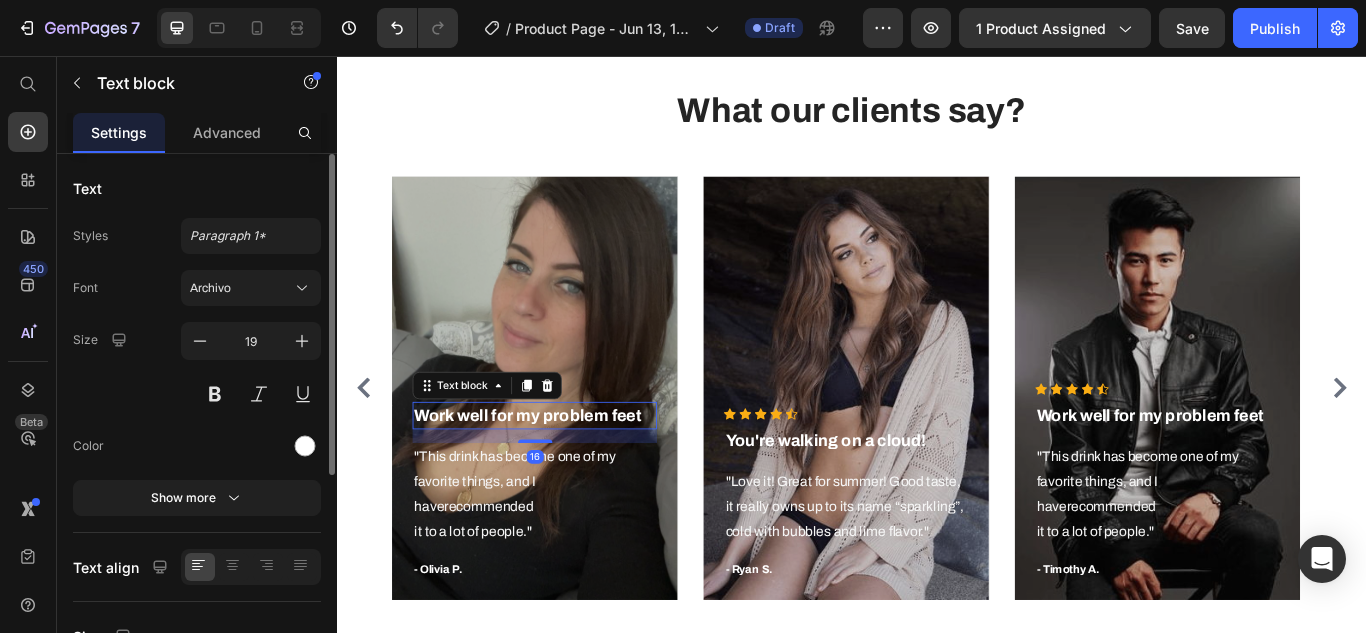 click on "Work well for my problem feet" at bounding box center [566, 475] 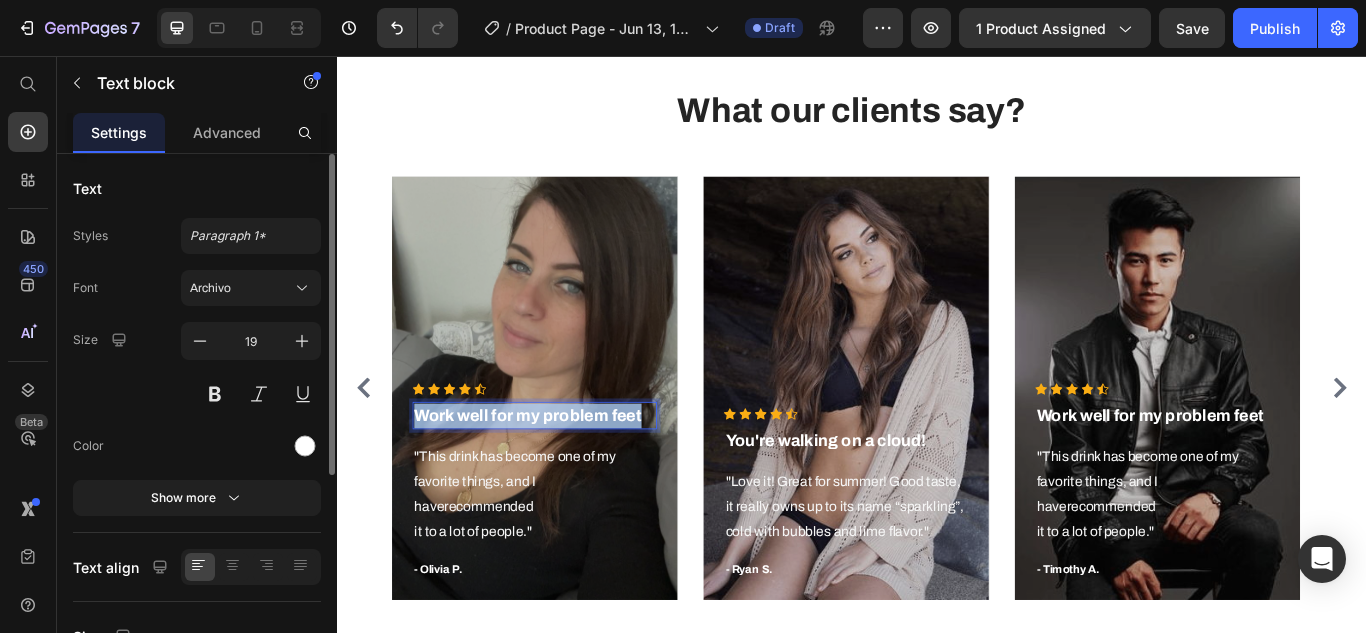 click on "Work well for my problem feet" at bounding box center (566, 475) 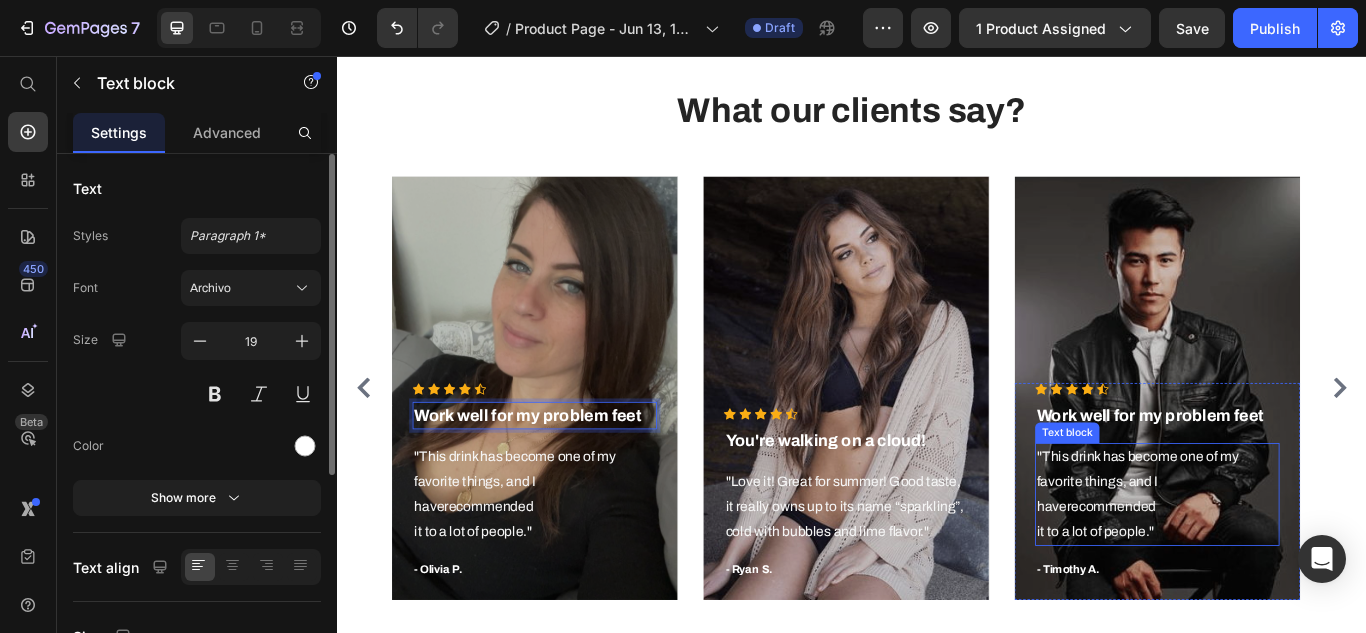 click on ""This drink has become one of my  favorite things, and I haverecommended it to a lot of people."" at bounding box center [1292, 566] 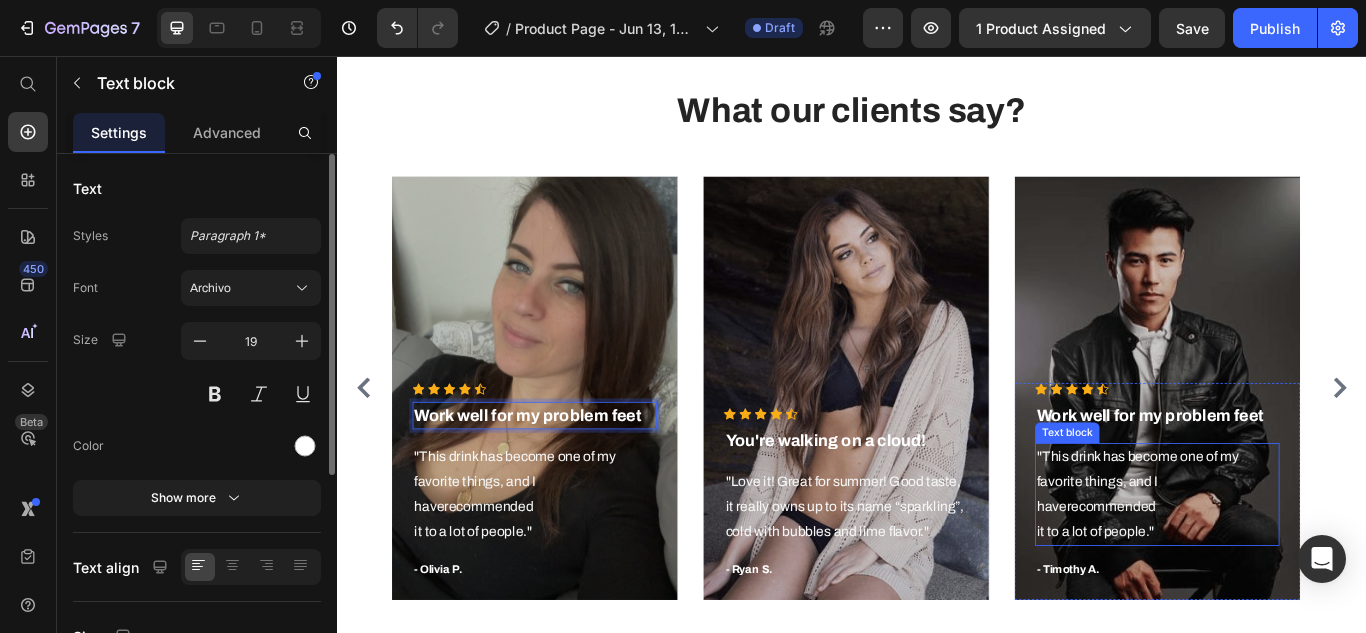 click on ""This drink has become one of my  favorite things, and I haverecommended it to a lot of people."" at bounding box center [1292, 566] 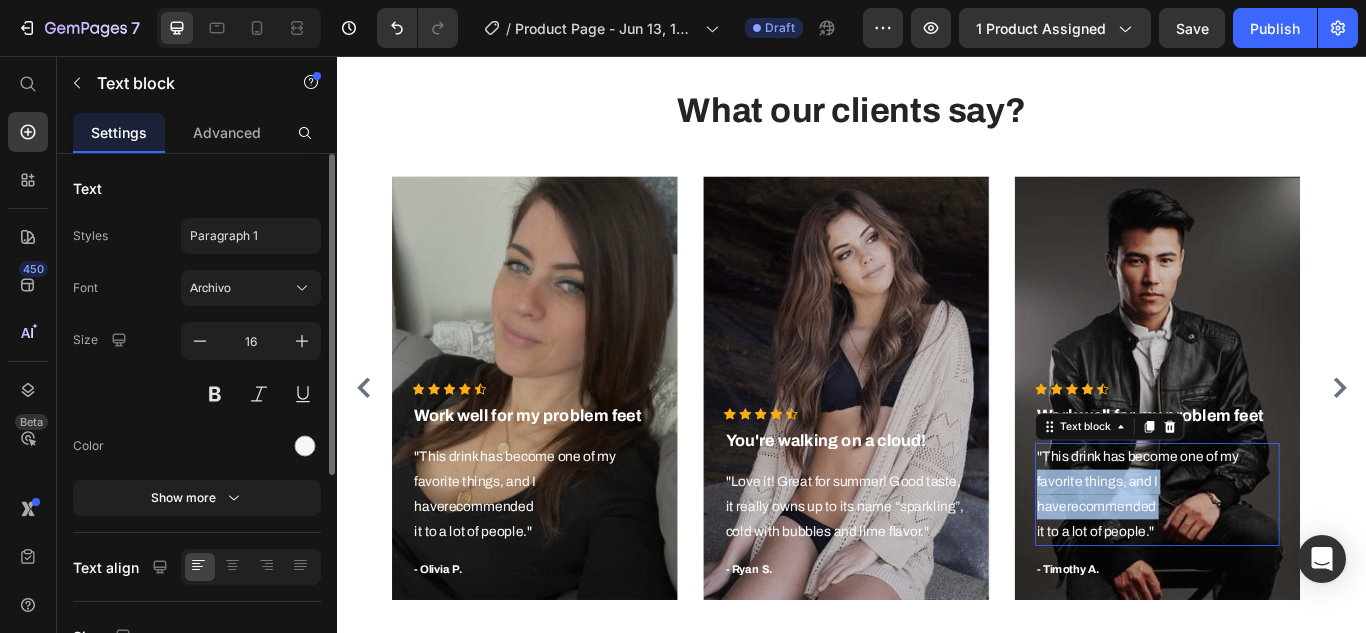 click on ""This drink has become one of my  favorite things, and I haverecommended it to a lot of people."" at bounding box center (1292, 566) 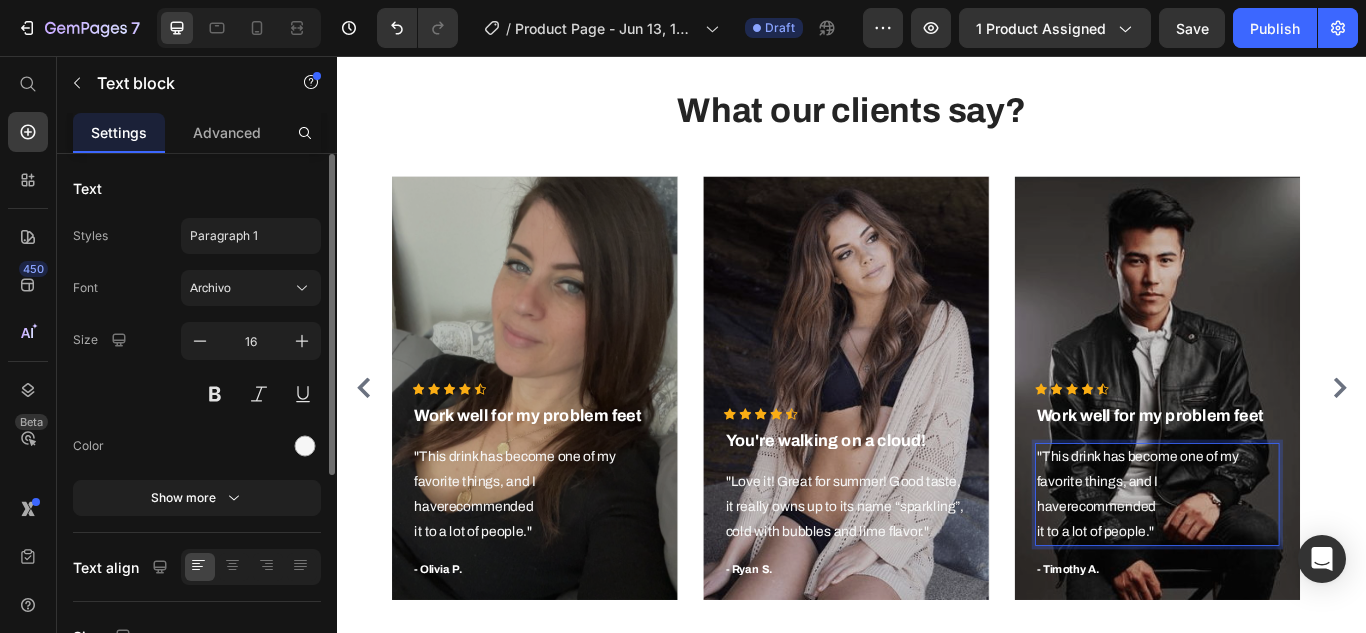 click on ""This drink has become one of my  favorite things, and I haverecommended it to a lot of people."" at bounding box center (1292, 566) 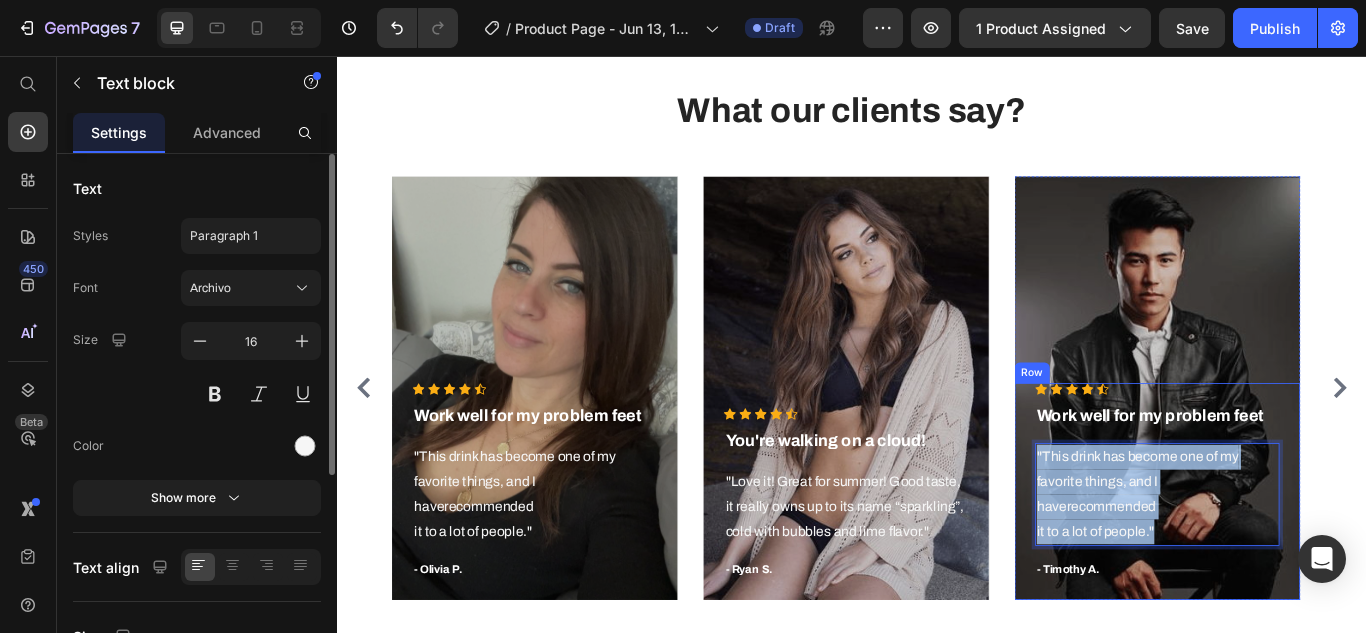 drag, startPoint x: 1306, startPoint y: 536, endPoint x: 1146, endPoint y: 445, distance: 184.06792 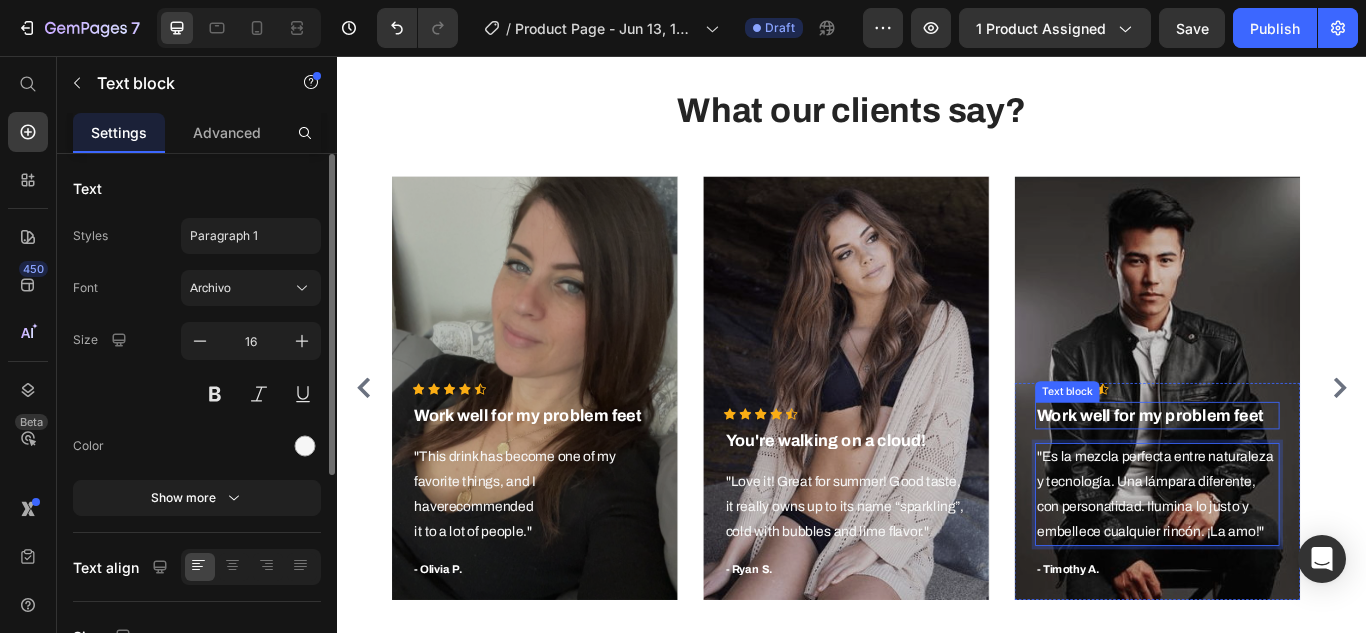 click on "Work well for my problem feet" at bounding box center [1292, 475] 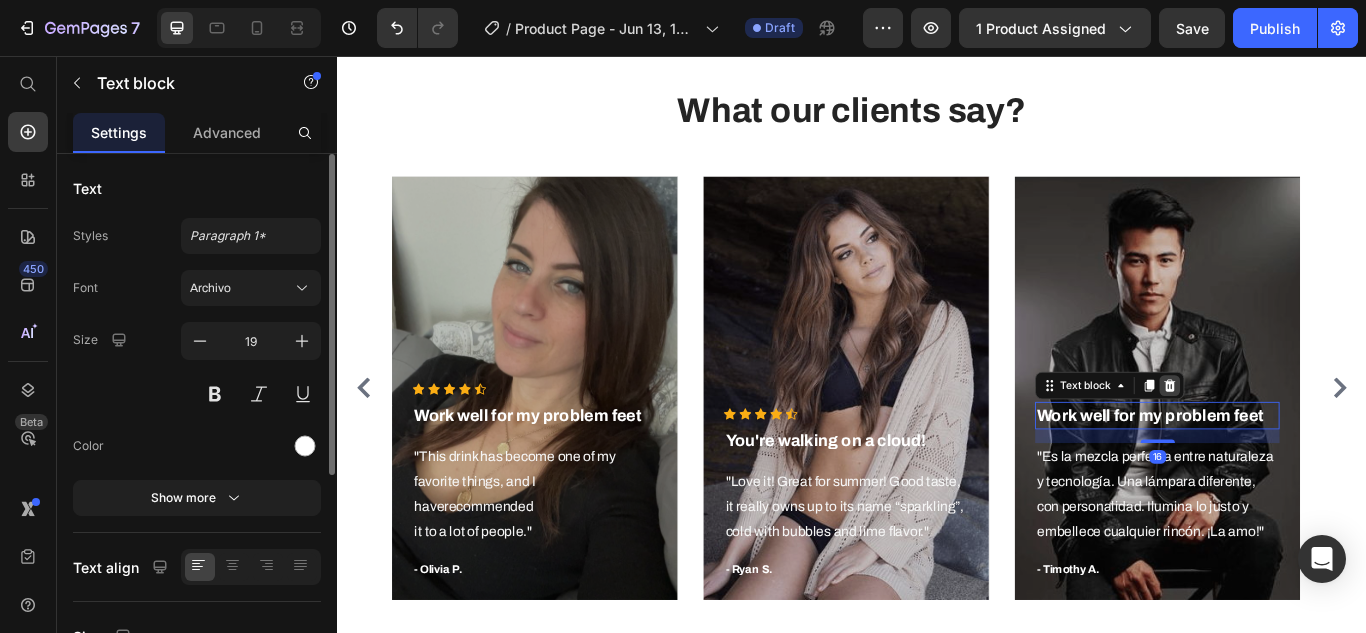 click 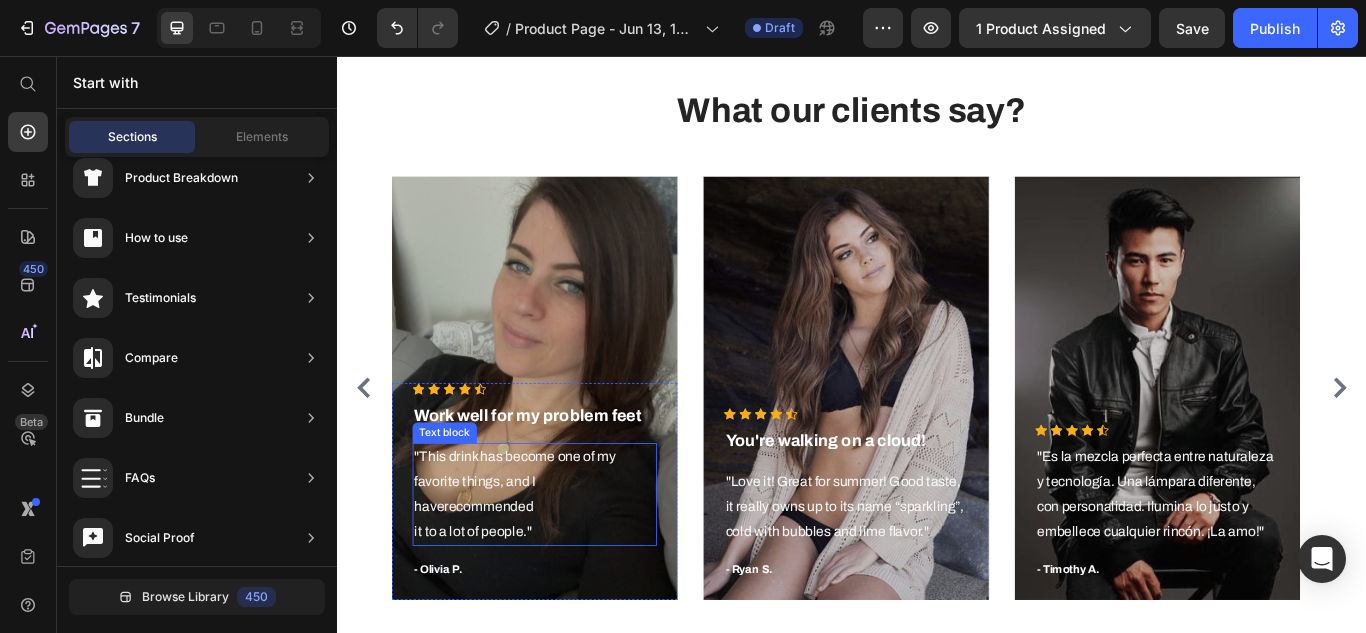 click on ""This drink has become one of my  favorite things, and I haverecommended it to a lot of people."" at bounding box center [566, 566] 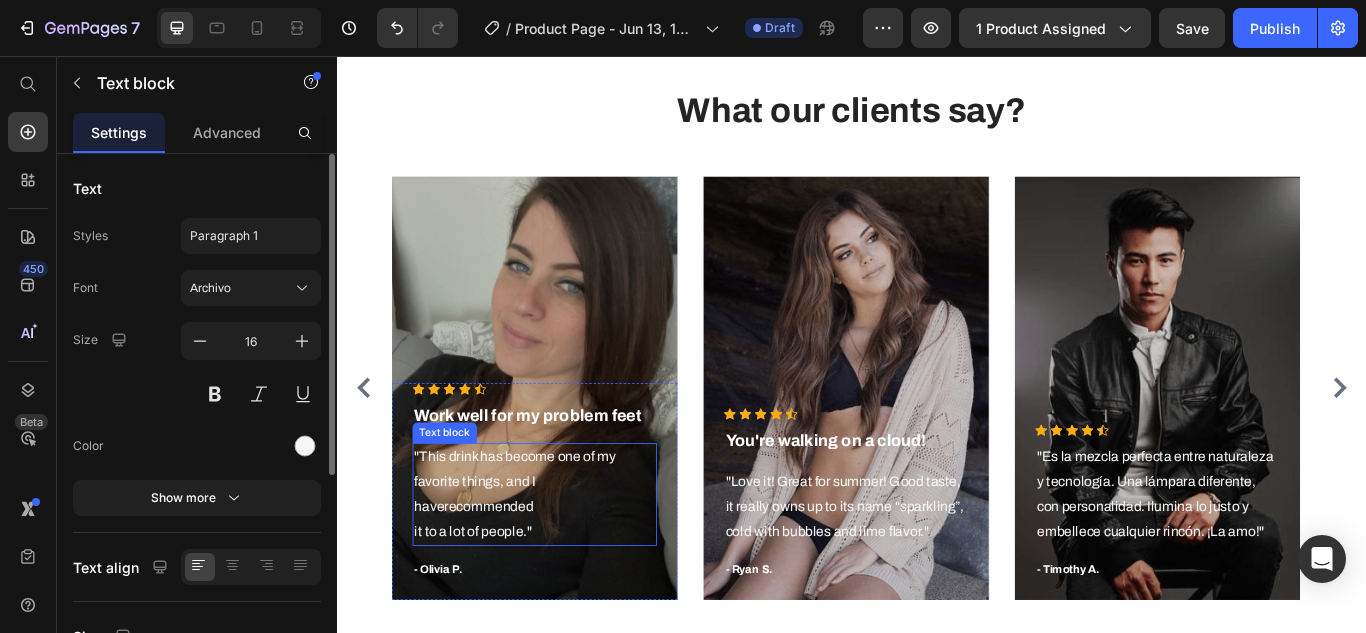 click on ""This drink has become one of my  favorite things, and I haverecommended it to a lot of people."" at bounding box center (566, 566) 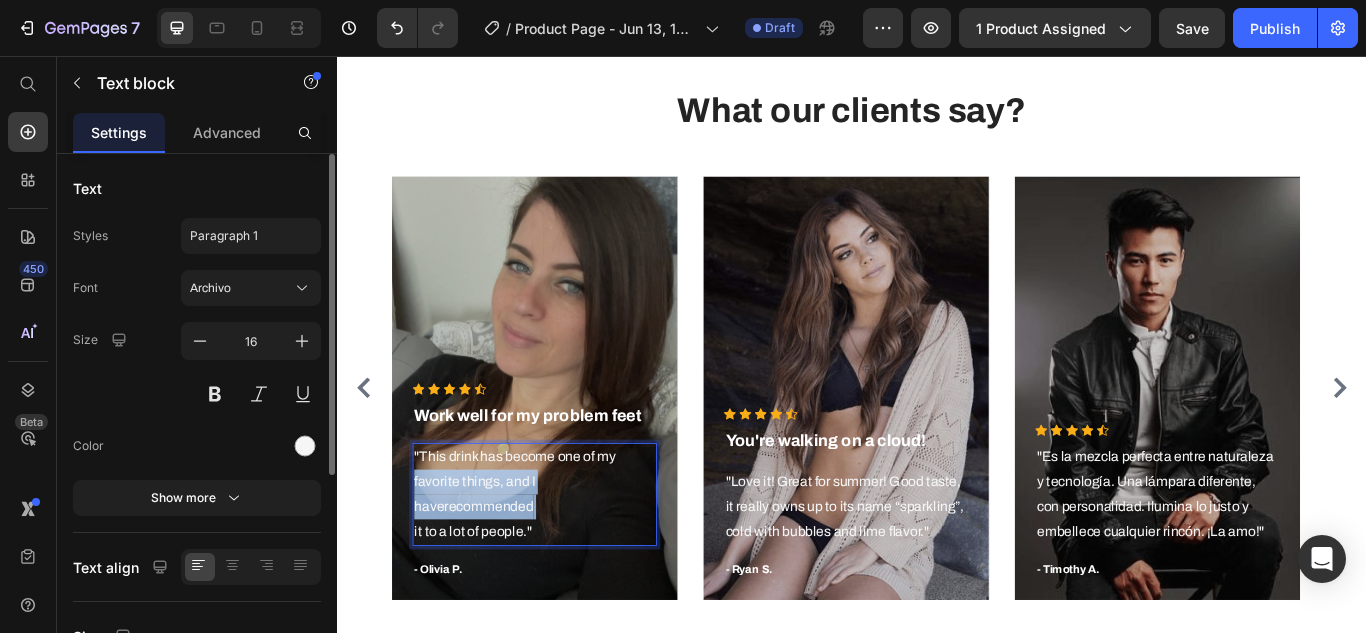 click on ""This drink has become one of my  favorite things, and I haverecommended it to a lot of people."" at bounding box center (566, 566) 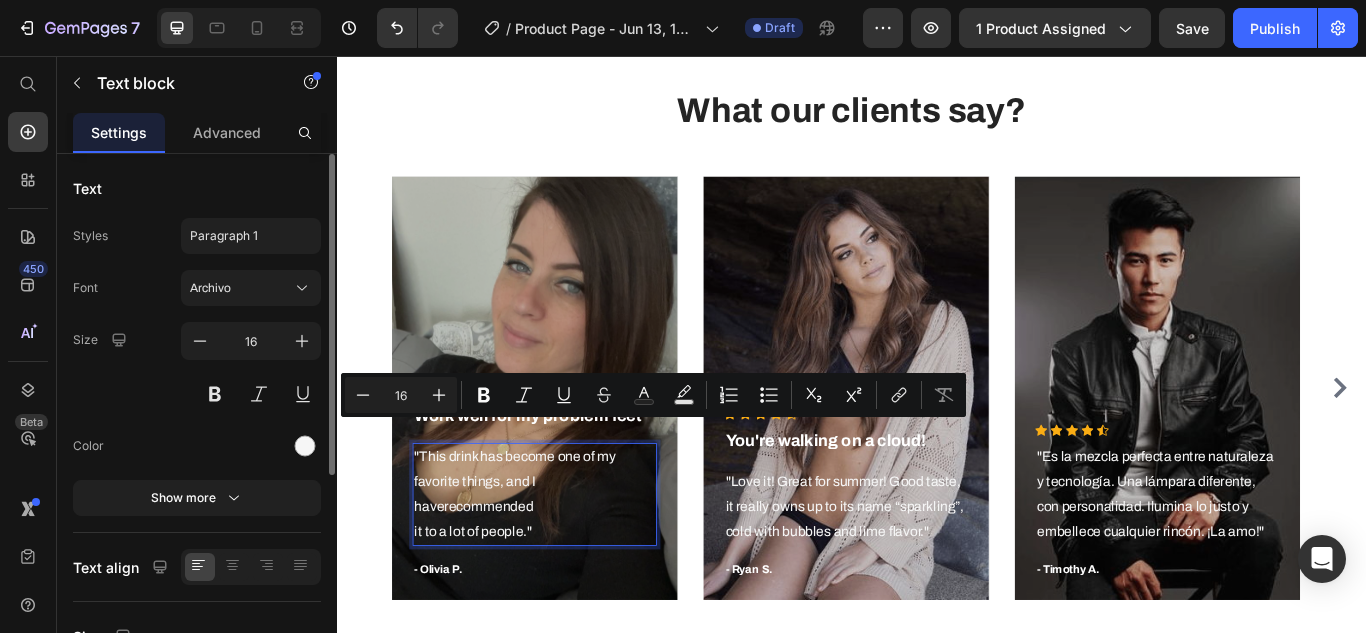 click on ""This drink has become one of my  favorite things, and I haverecommended it to a lot of people."" at bounding box center [566, 566] 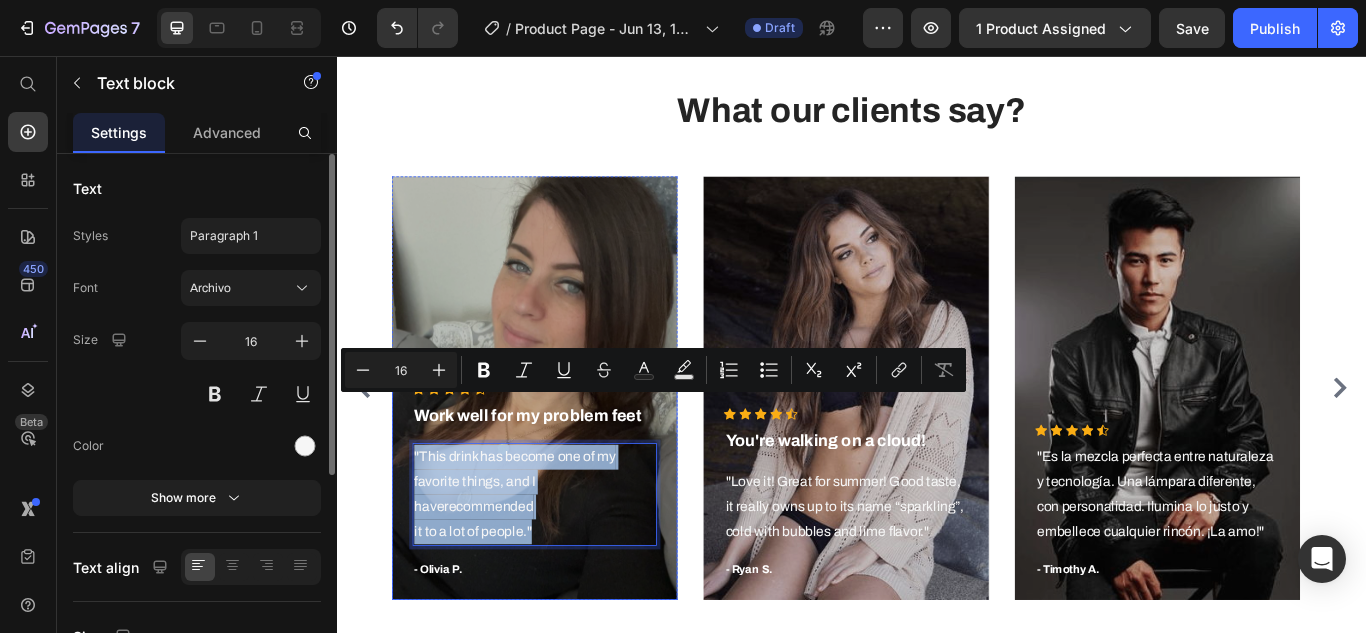 drag, startPoint x: 567, startPoint y: 558, endPoint x: 420, endPoint y: 454, distance: 180.06943 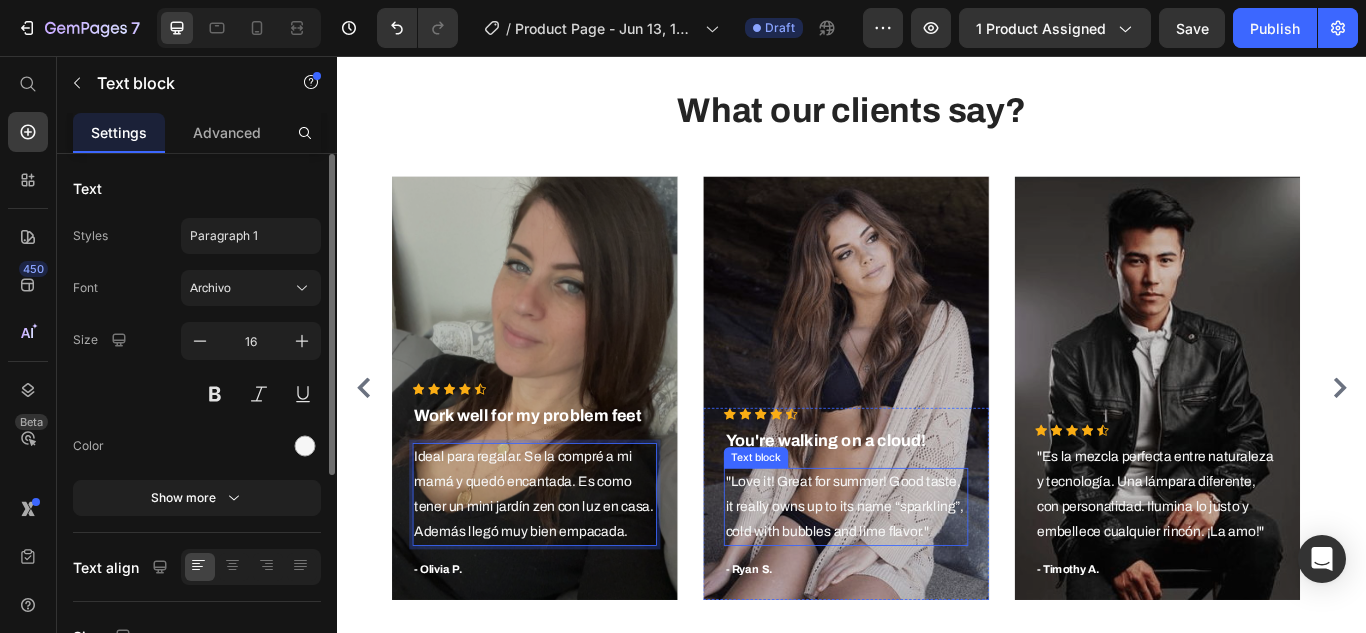 click on ""Love it! Great for summer! Good taste, it really owns up to its name “sparkling”, cold with bubbles and lime flavor."" at bounding box center [929, 581] 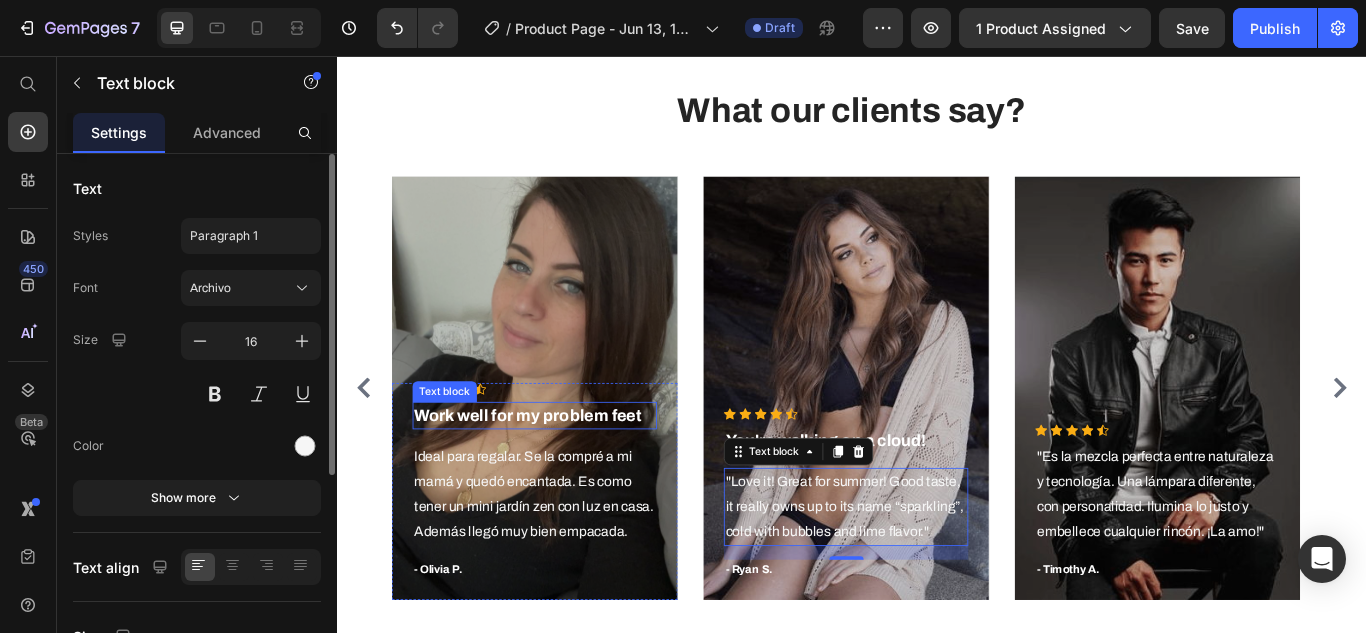 click on "Work well for my problem feet" at bounding box center (566, 475) 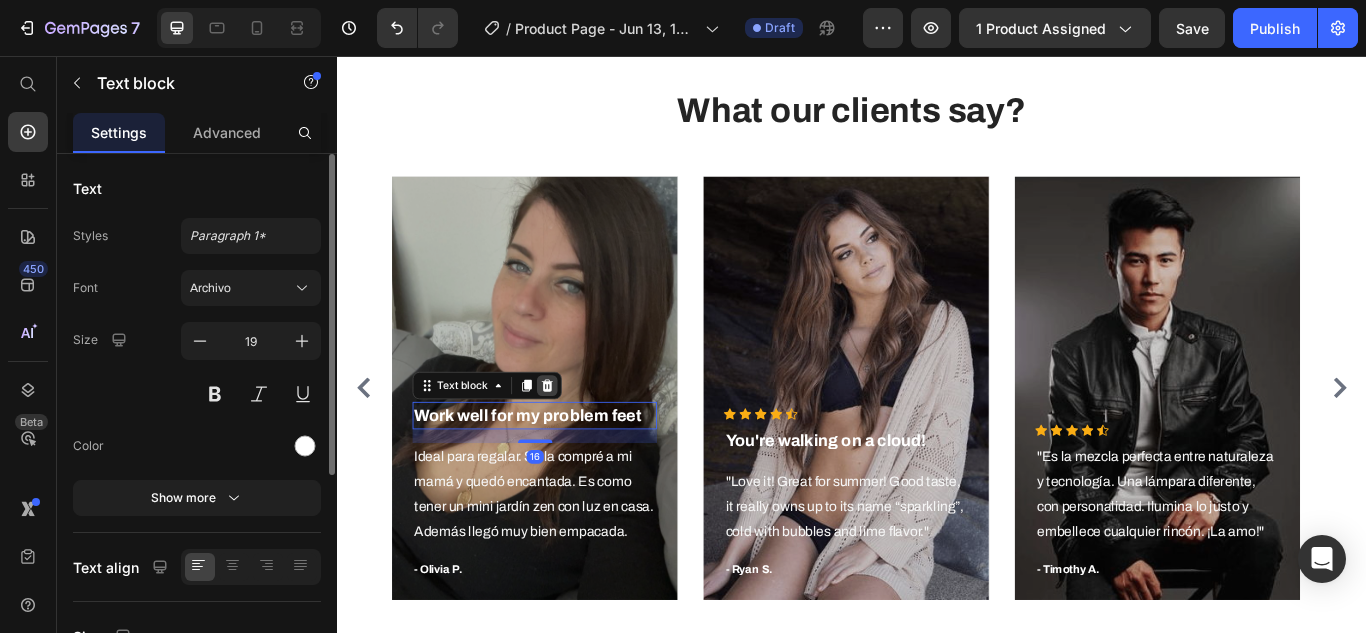 click 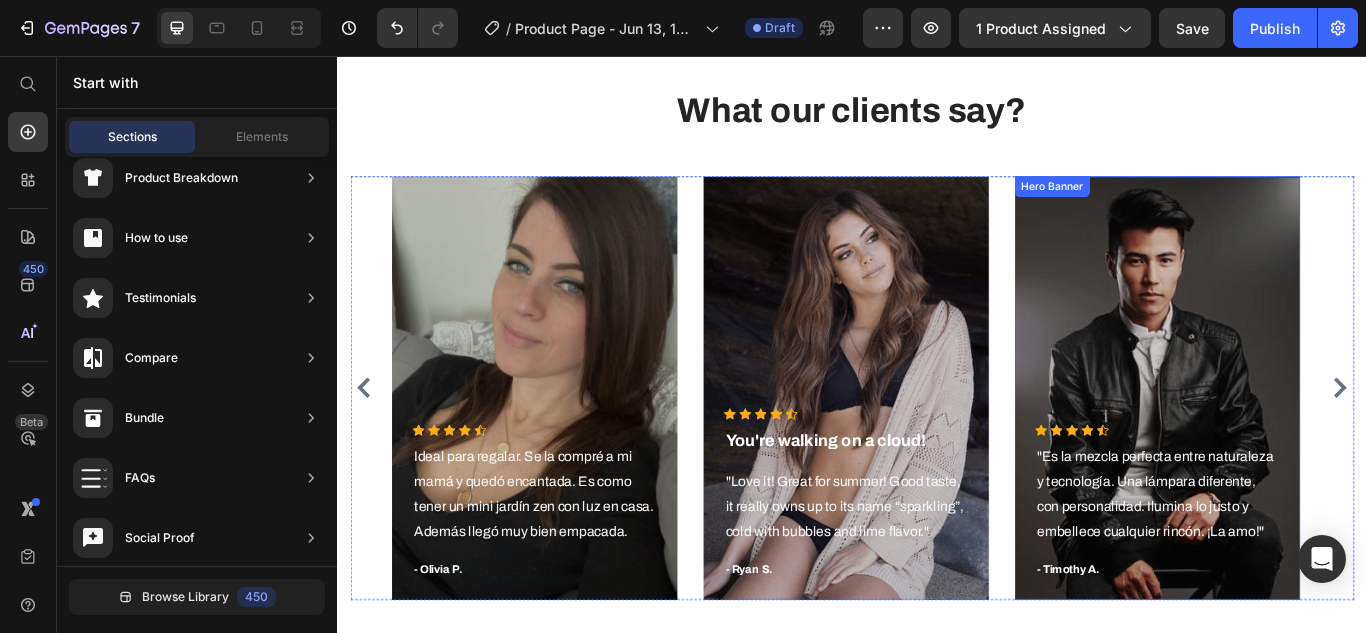 click at bounding box center (1292, 443) 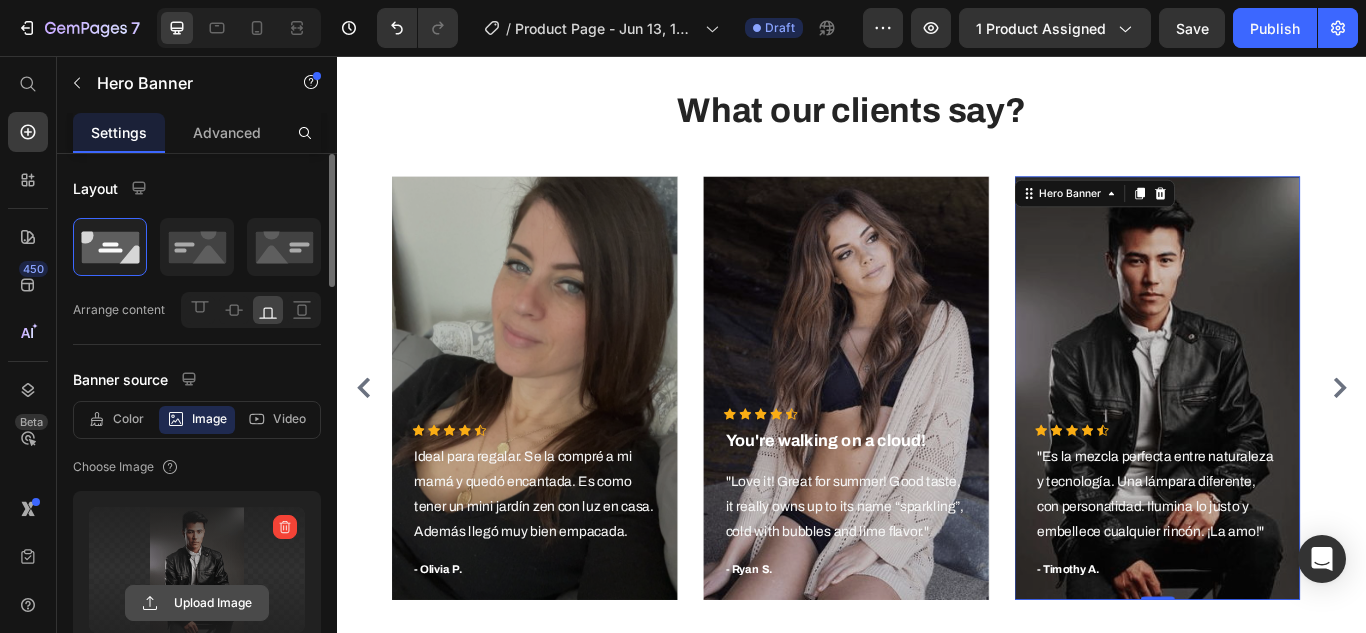 click 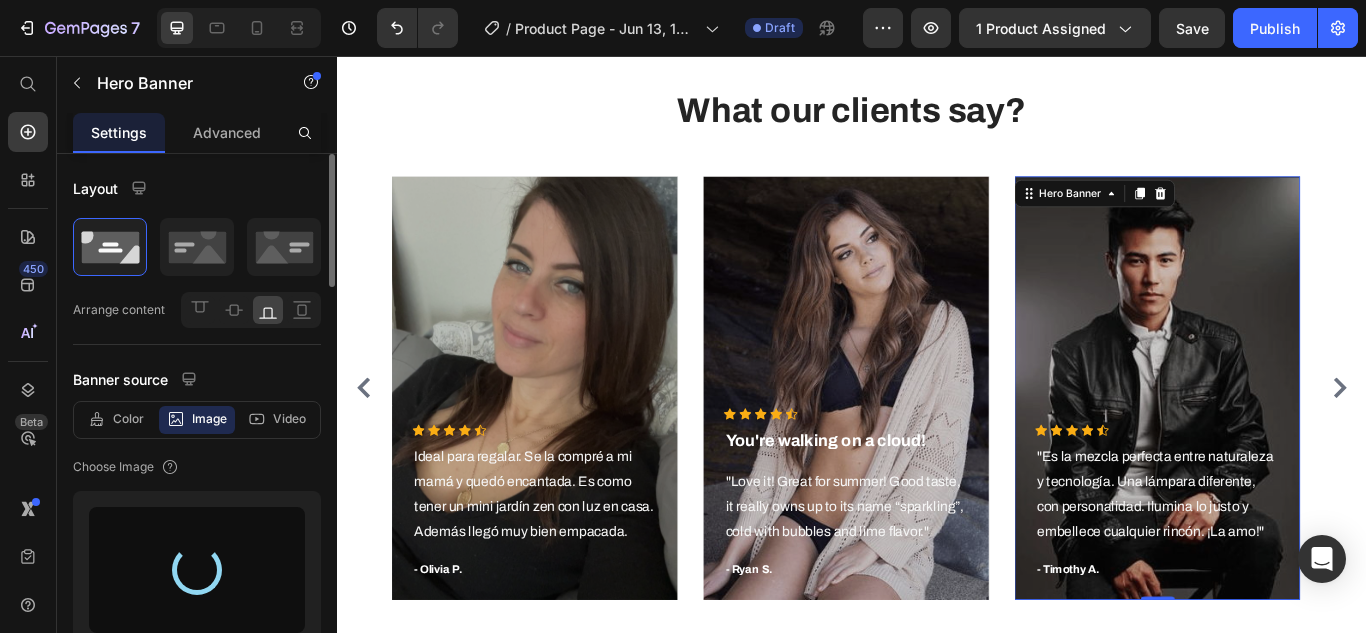 type on "https://cdn.shopify.com/s/files/1/0835/0236/7033/files/gempages_510635740900623162-fe408d1a-3dba-4f0e-afcf-6bcae574e5c2.jpg" 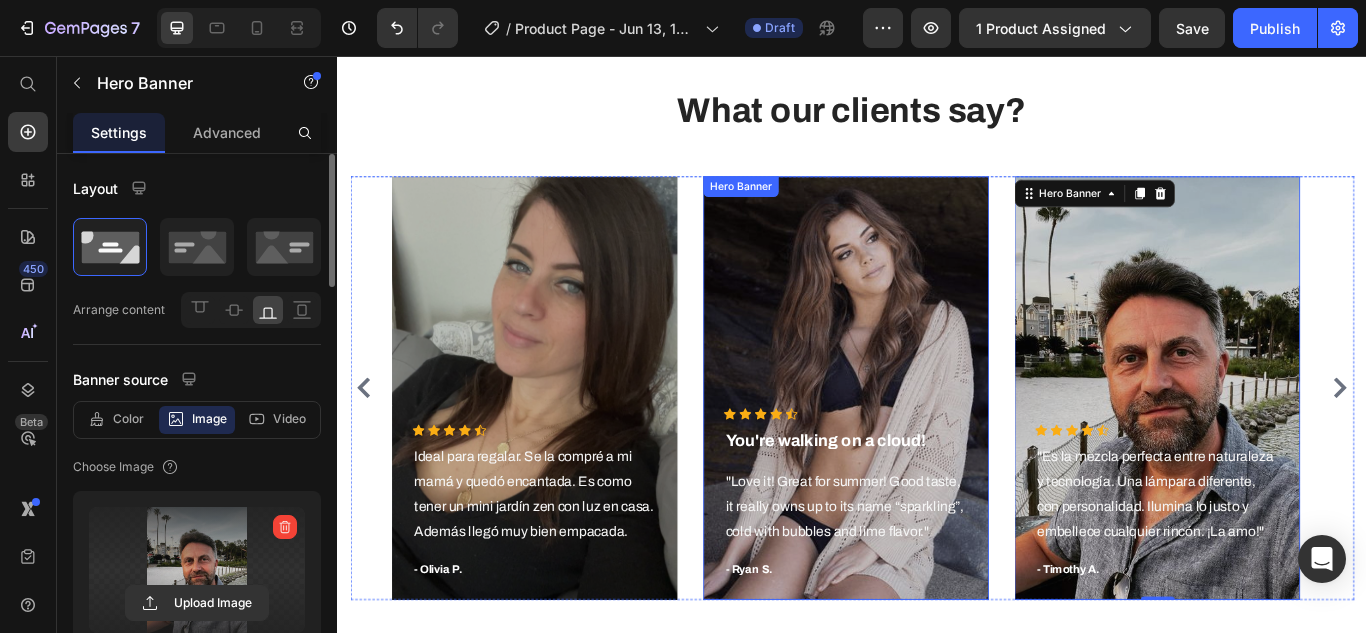 click at bounding box center [929, 443] 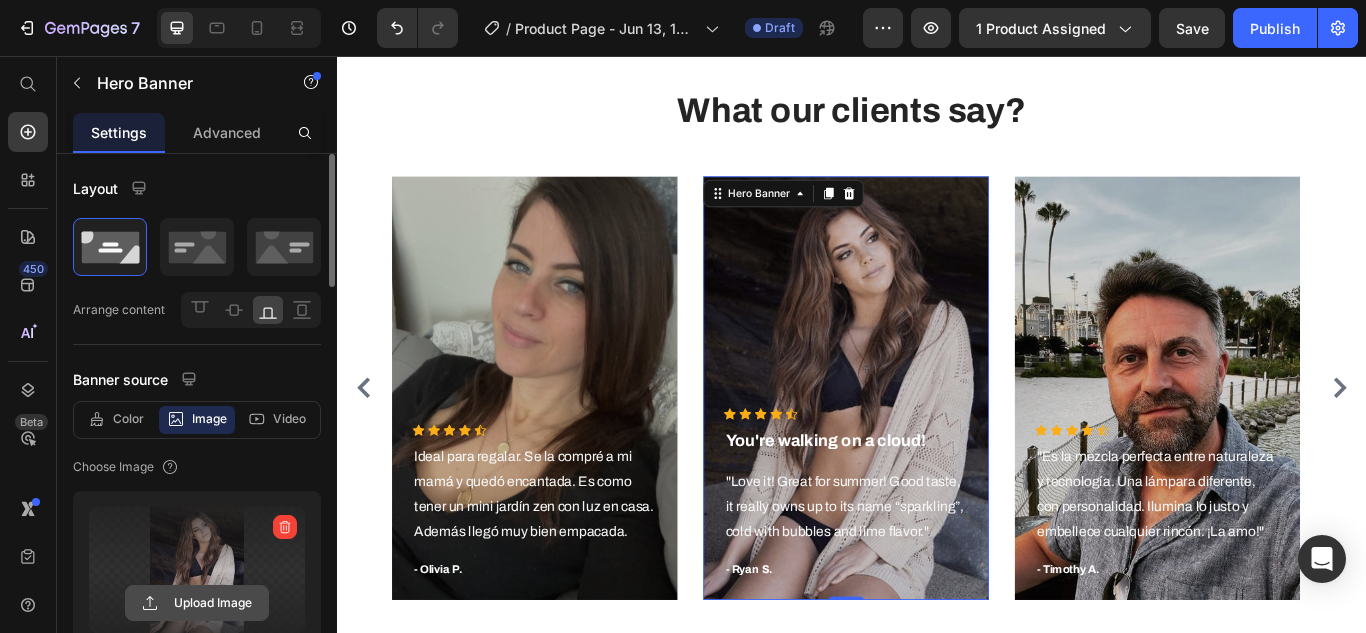 click 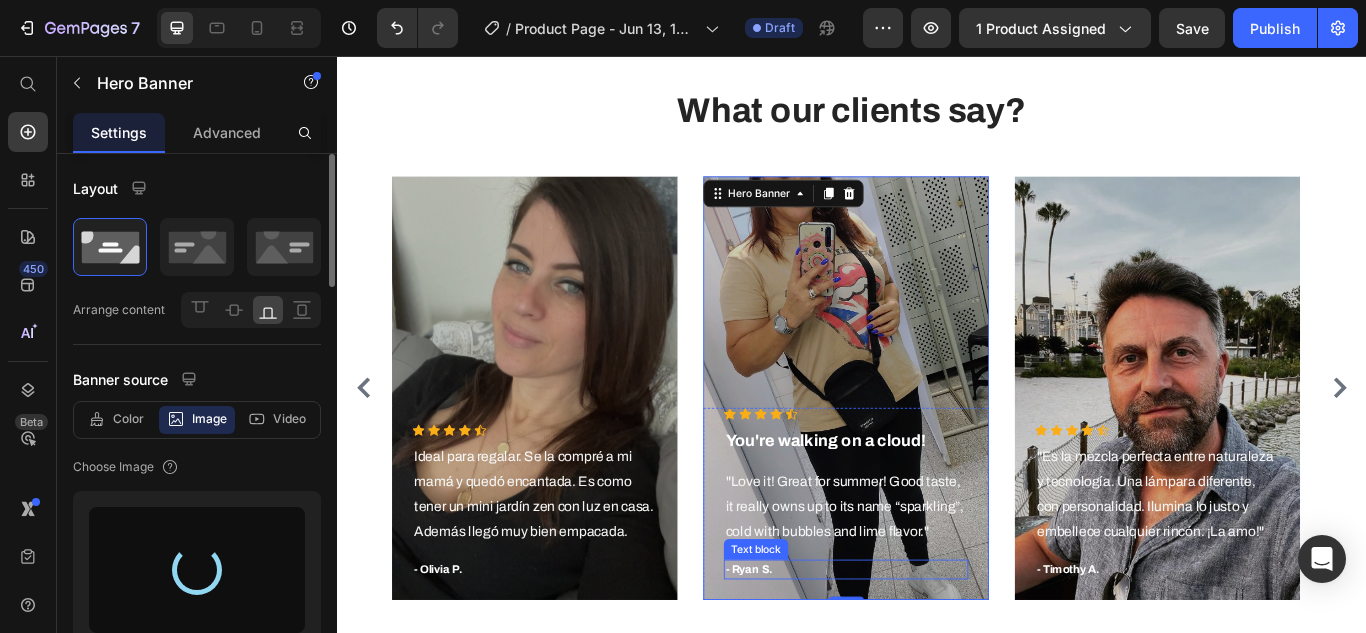 type on "https://cdn.shopify.com/s/files/1/0835/0236/7033/files/gempages_510635740900623162-81cf45e8-e71d-4820-a14c-1bffbc00f6d2.jpg" 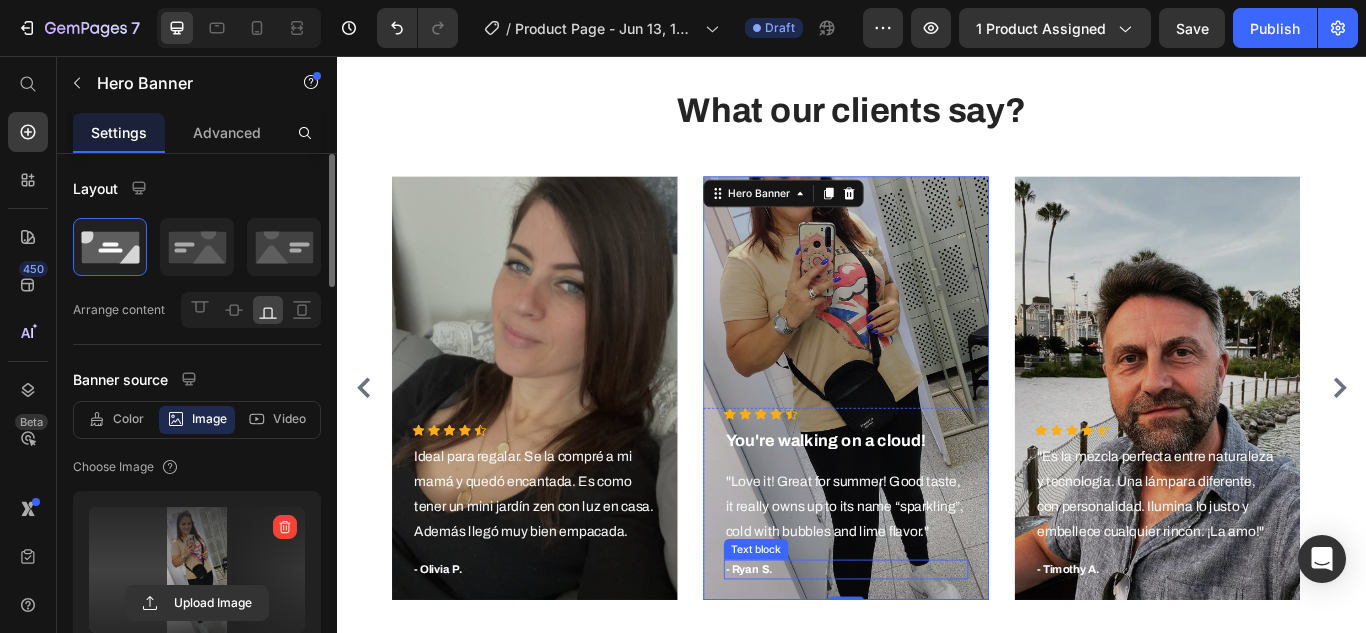 click on "- Ryan S." at bounding box center (929, 655) 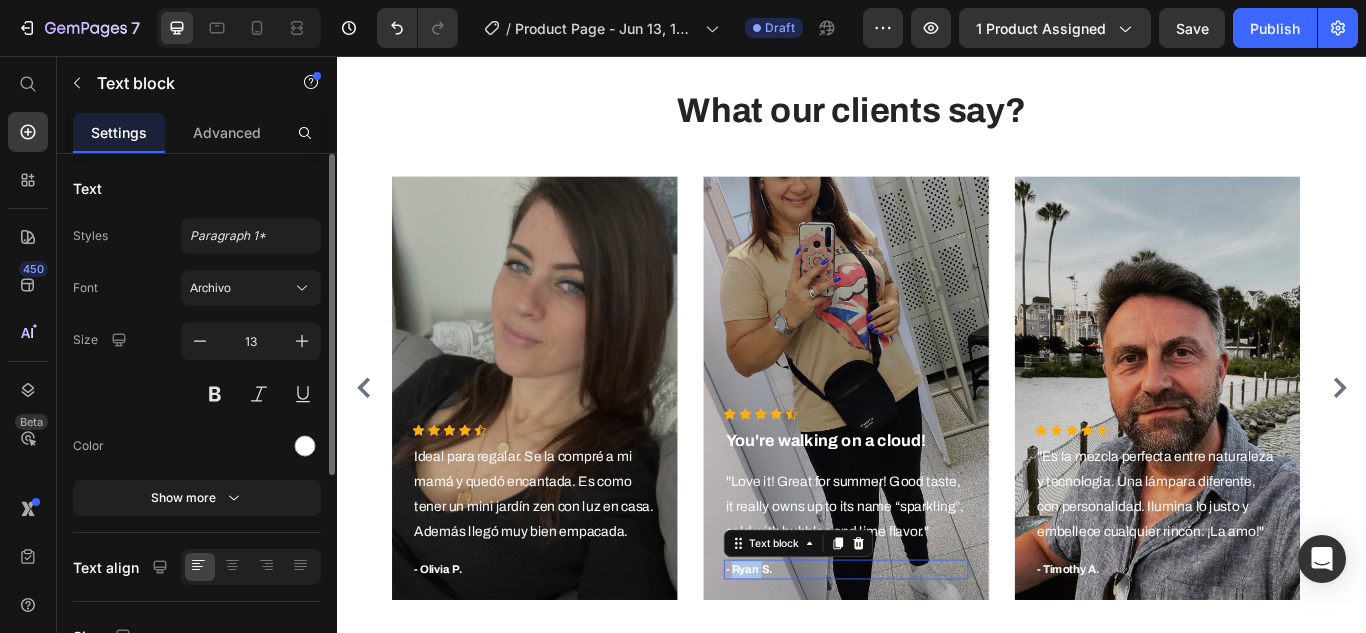 click on "- Ryan S." at bounding box center [929, 655] 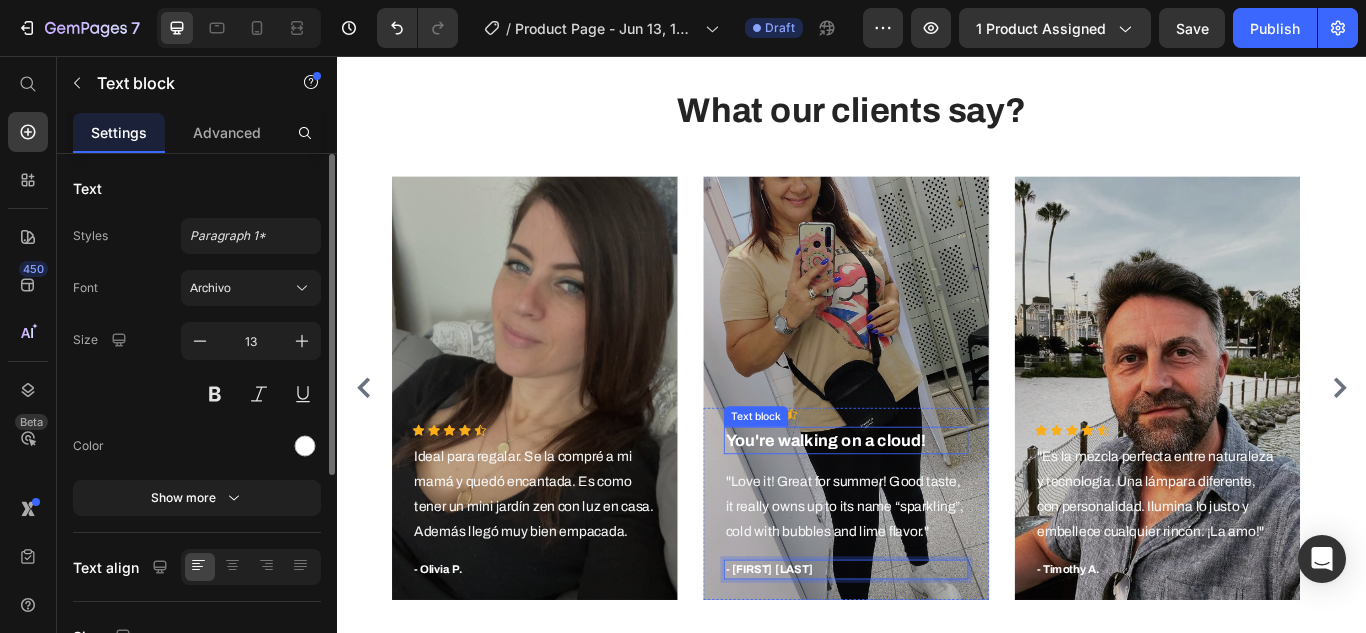 click on "You're walking on a cloud!" at bounding box center [929, 504] 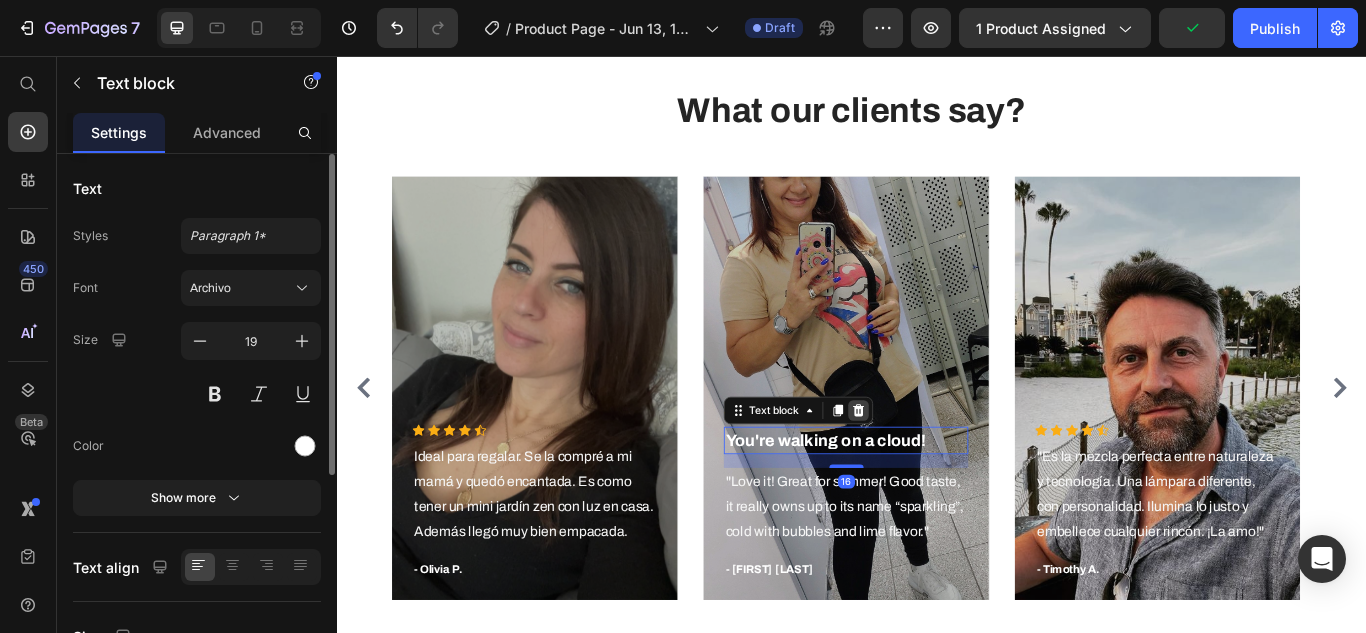 click 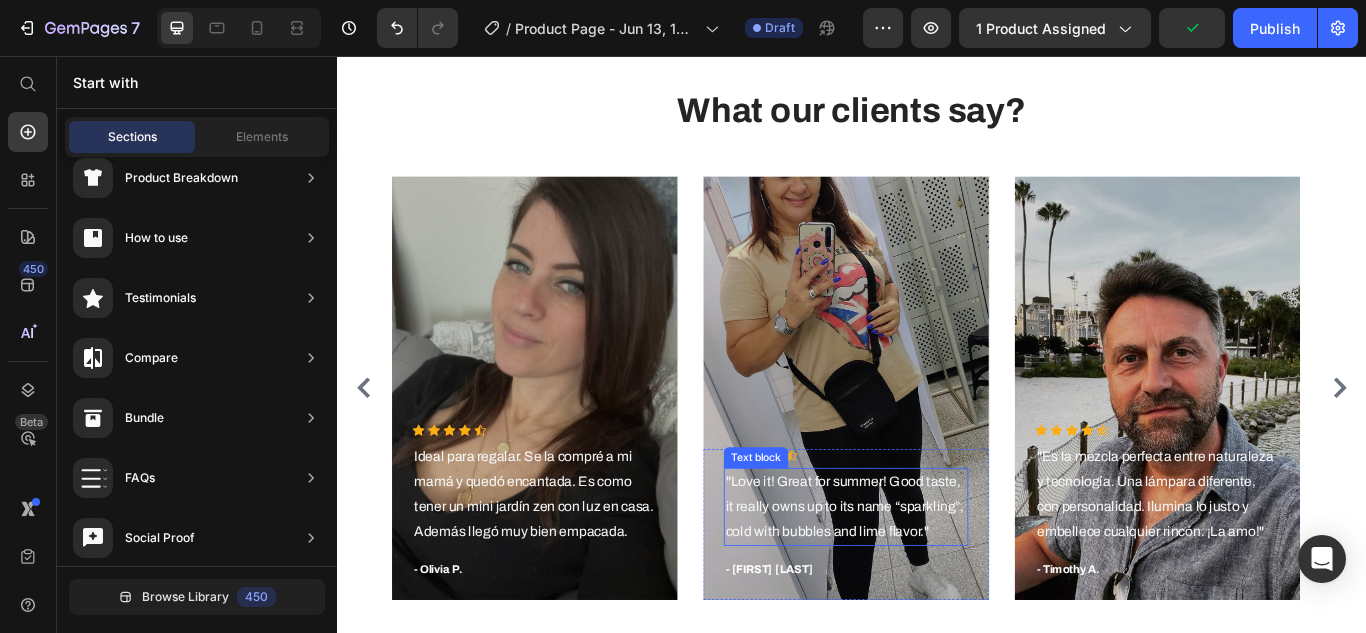 click on ""Love it! Great for summer! Good taste, it really owns up to its name “sparkling”, cold with bubbles and lime flavor."" at bounding box center [929, 581] 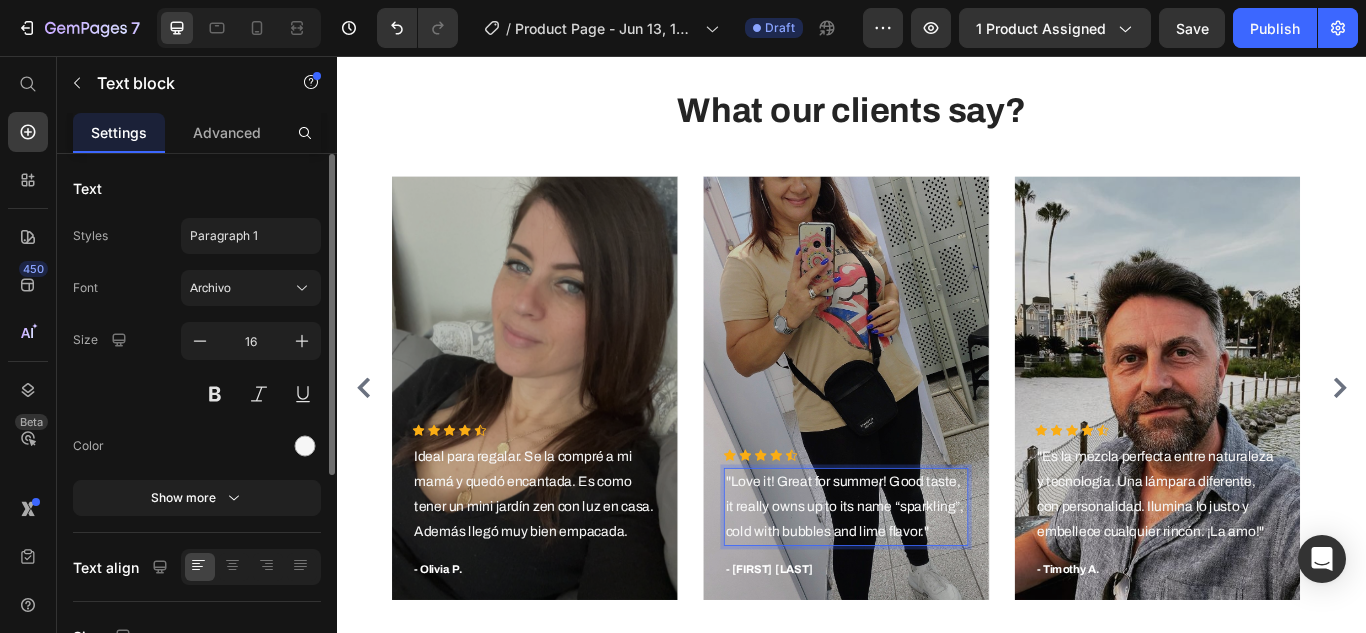 click on "Icon                Icon                Icon                Icon
Icon Icon List Hoz "Love it! Great for summer! Good taste, it really owns up to its name “sparkling”, cold with bubbles and lime flavor." Text block   16 - Sofia S. Text block Row" at bounding box center [929, 443] 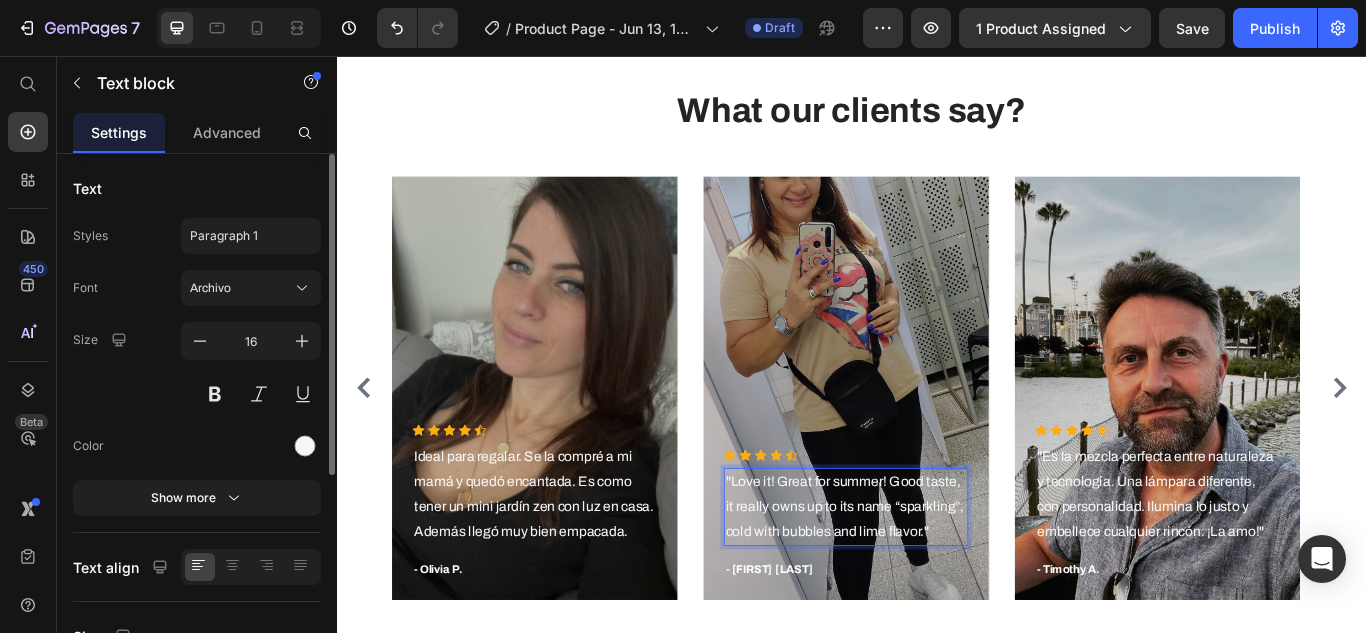 click at bounding box center [929, 443] 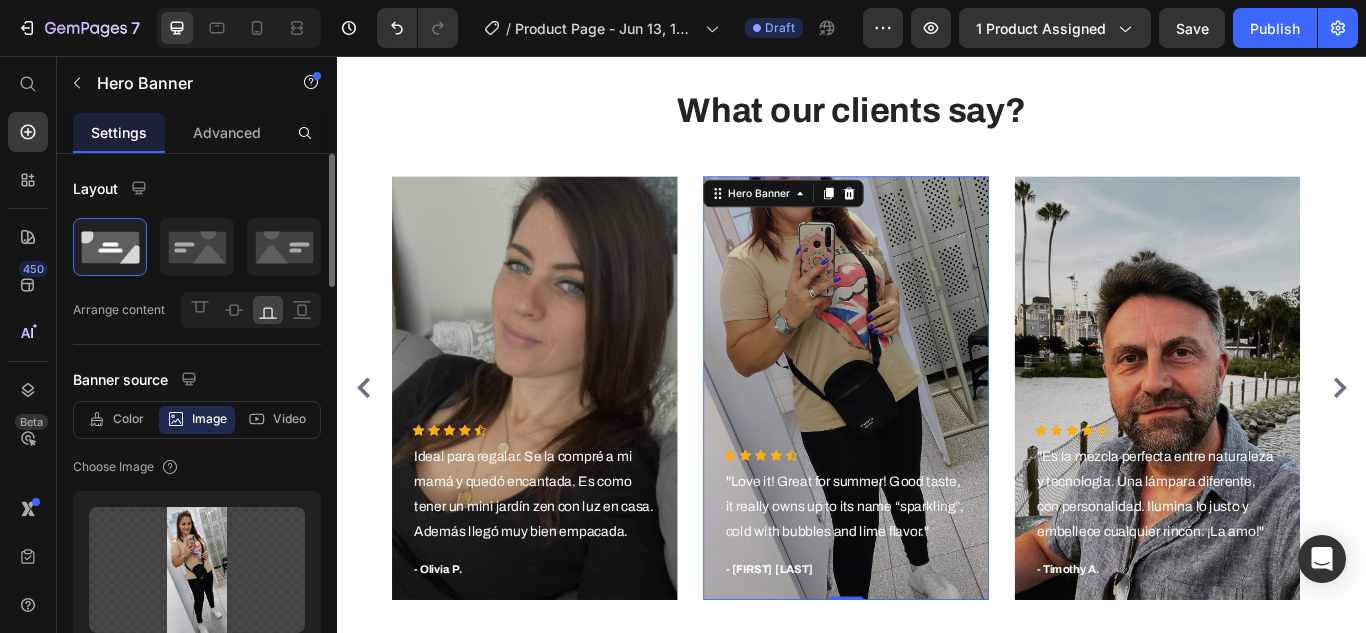 scroll, scrollTop: 7576, scrollLeft: 0, axis: vertical 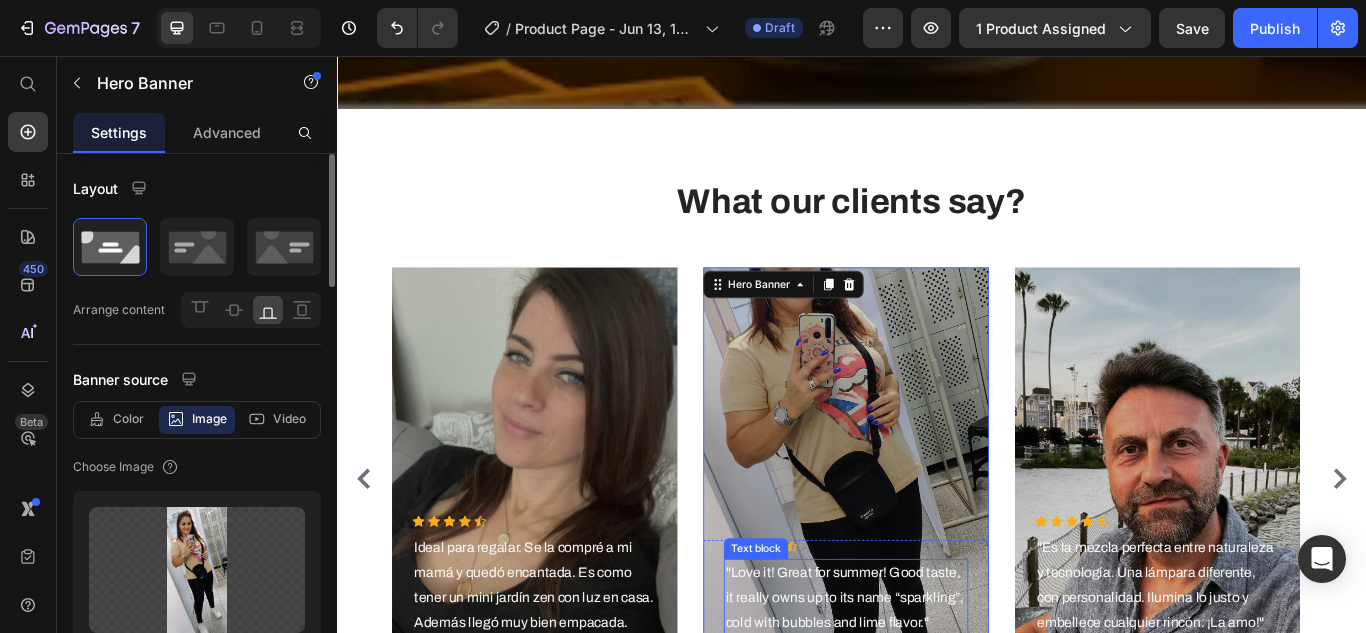 click on ""Love it! Great for summer! Good taste, it really owns up to its name “sparkling”, cold with bubbles and lime flavor."" at bounding box center (929, 687) 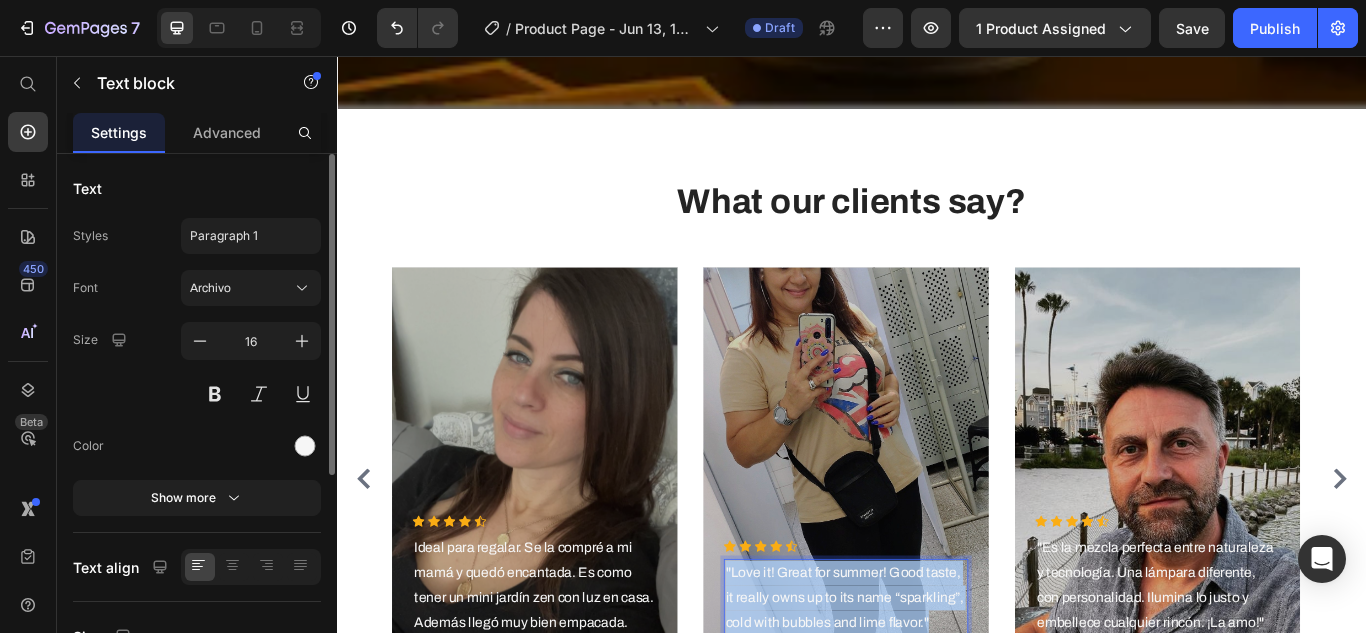 click on ""Love it! Great for summer! Good taste, it really owns up to its name “sparkling”, cold with bubbles and lime flavor."" at bounding box center [929, 687] 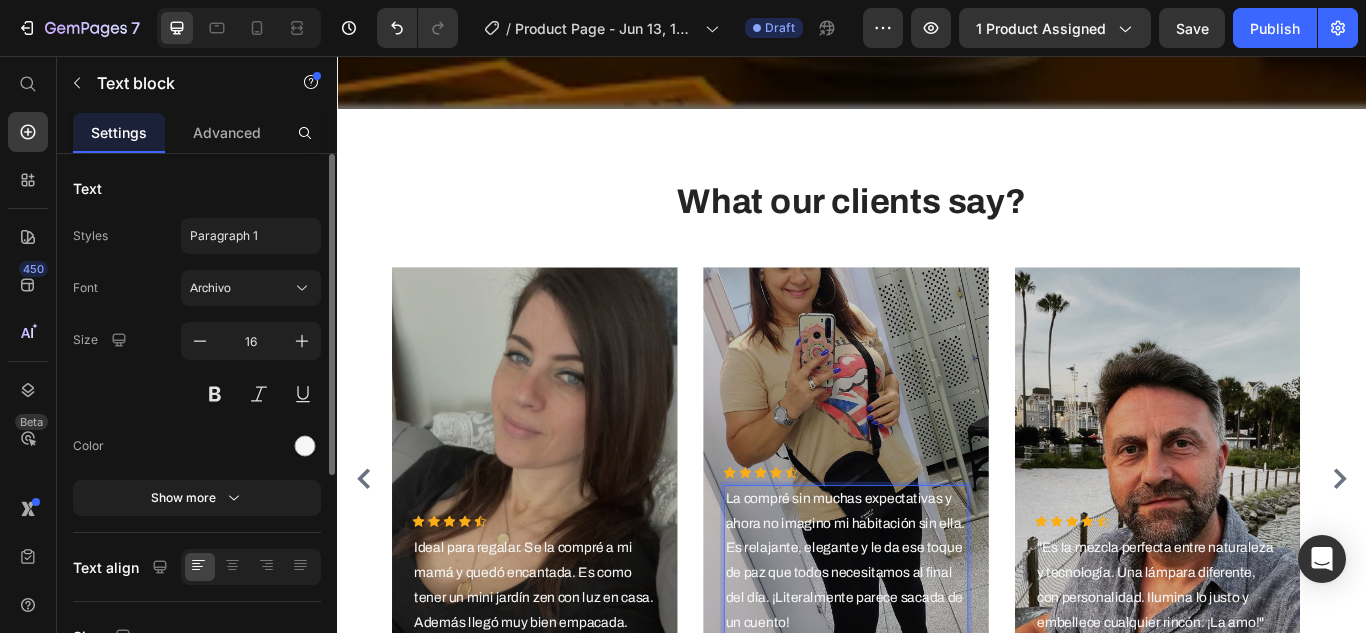 scroll, scrollTop: 7531, scrollLeft: 0, axis: vertical 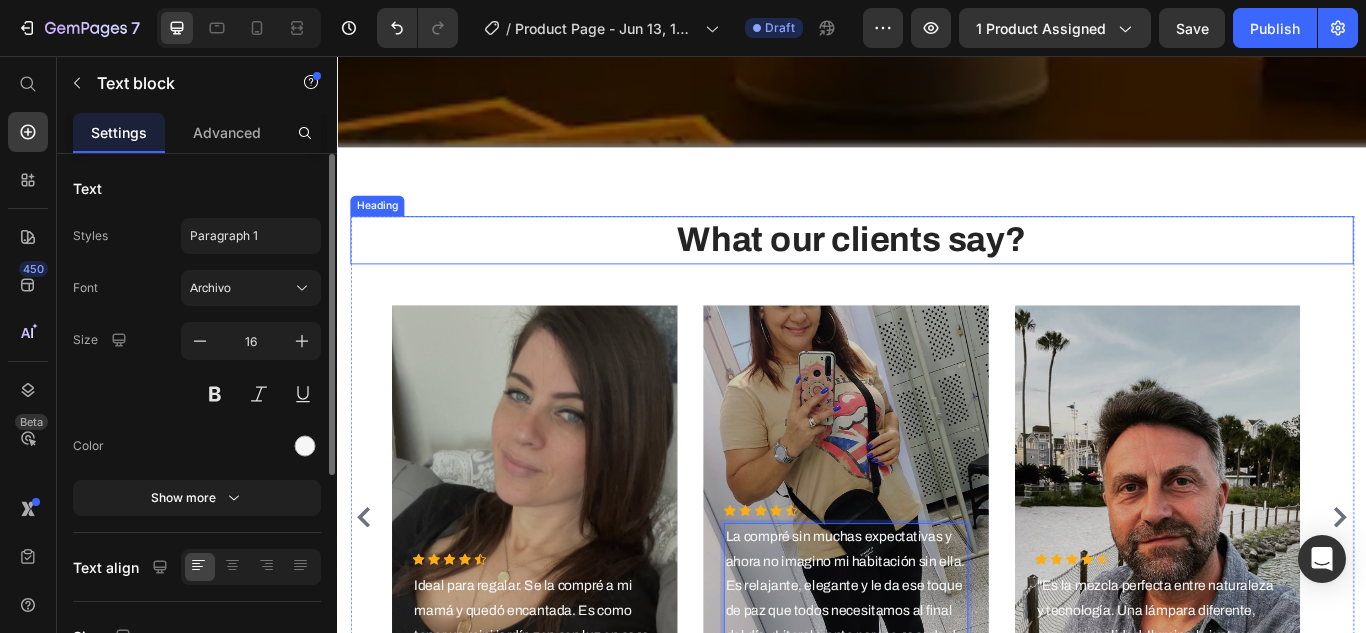click on "What our clients say?" at bounding box center [937, 271] 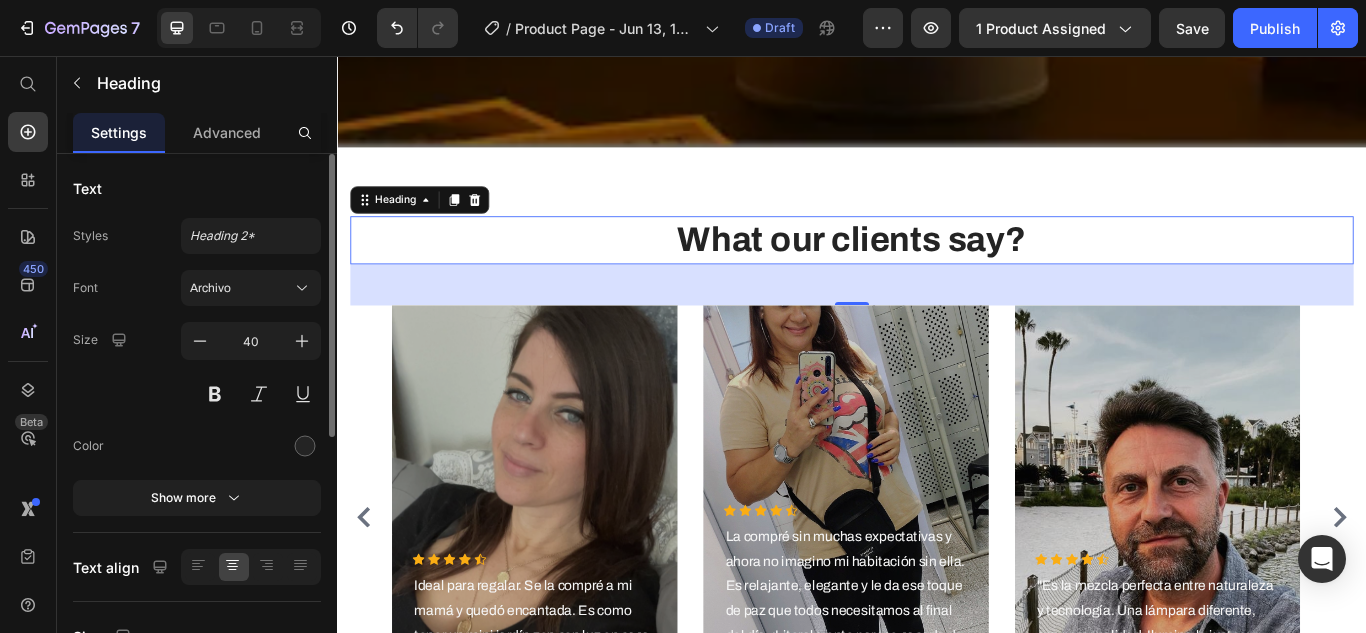 scroll, scrollTop: 0, scrollLeft: 0, axis: both 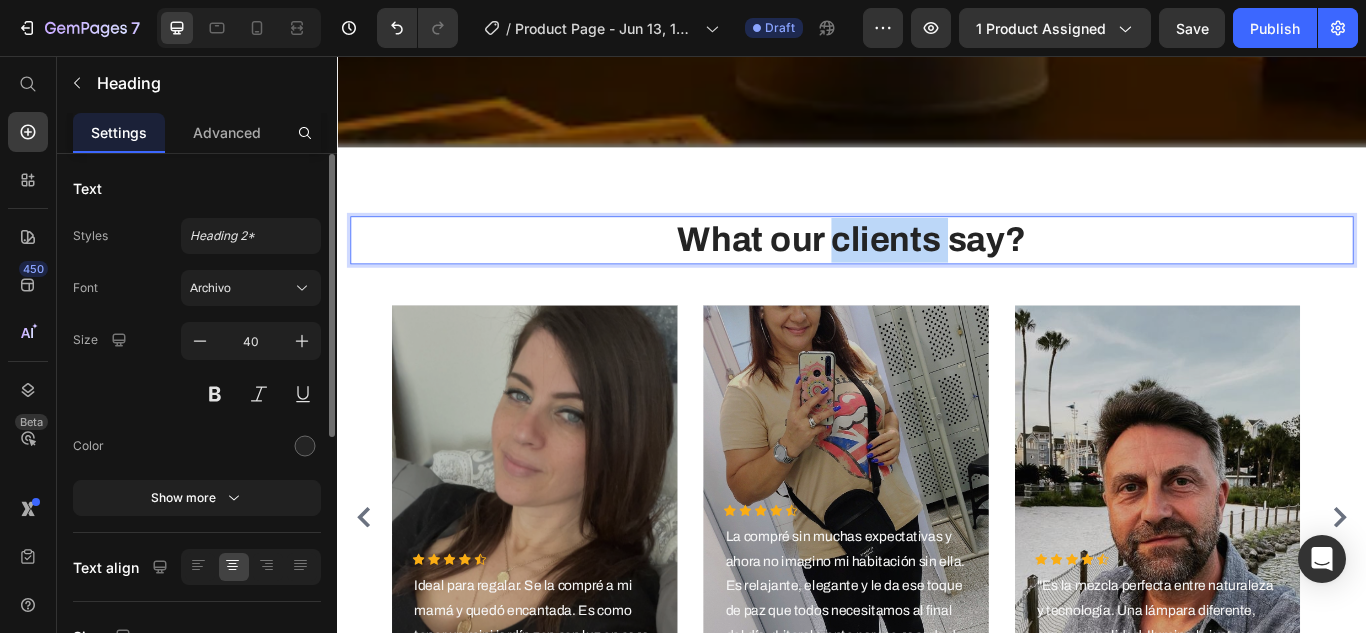 click on "What our clients say?" at bounding box center [937, 271] 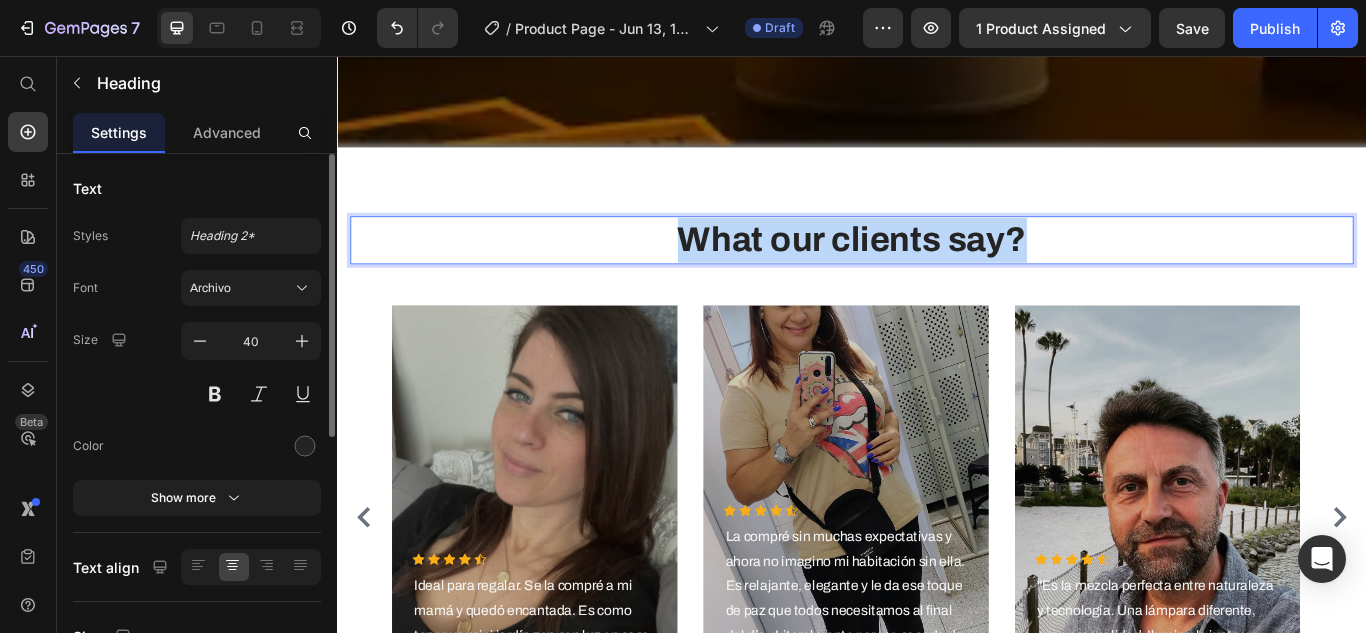 click on "What our clients say?" at bounding box center (937, 271) 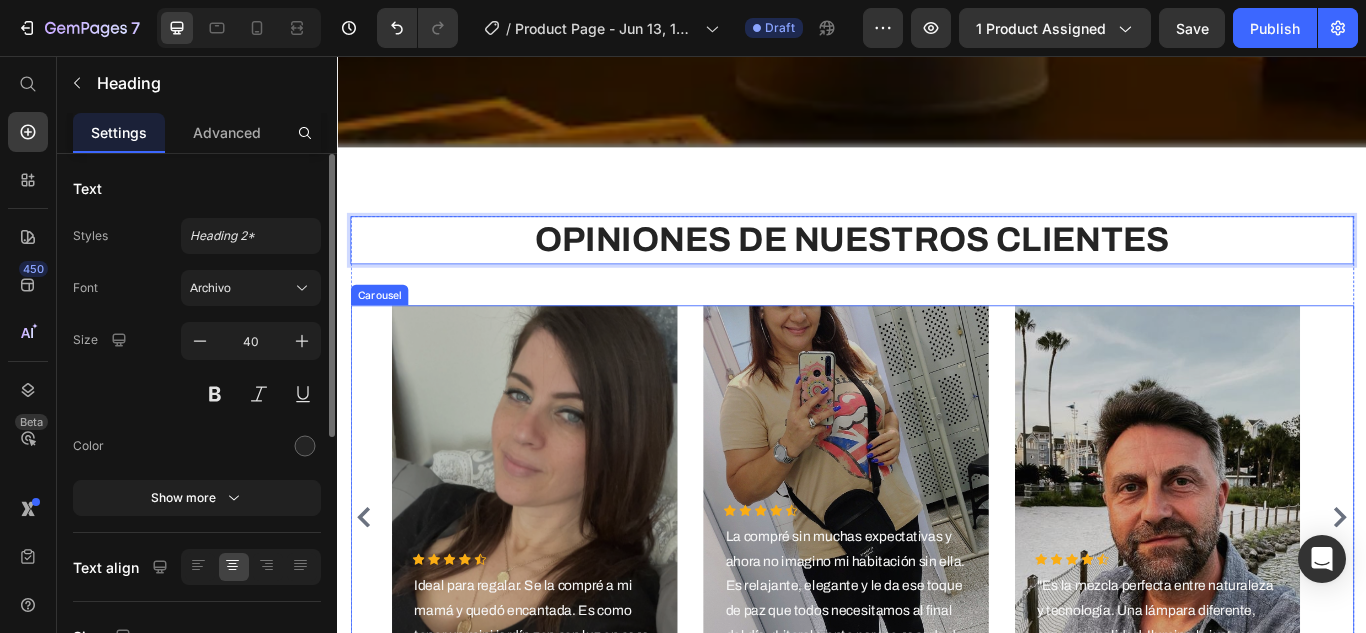 click on "Icon                Icon                Icon                Icon
Icon Icon List Hoz "Es la mezcla perfecta entre naturaleza y tecnología. Una lámpara diferente, con personalidad. Ilumina lo justo y embellece cualquier rincón. ¡La amo!" Text block - Timothy A. Text block Row Hero Banner                Icon                Icon                Icon                Icon
Icon Icon List Hoz Ideal para regalar. Se la compré a mi mamá y quedó encantada. Es como tener un mini jardín zen con luz en casa. Además llegó muy bien empacada. Text block - Olivia P. Text block Row Hero Banner                Icon                Icon                Icon                Icon
Icon Icon List Hoz La compré sin muchas expectativas y ahora no imagino mi habitación sin ella. Es relajante, elegante y le da ese toque de paz que todos necesitamos al final del día. ¡Literalmente parece sacada de un cuento! Text block - Sofia S. Text block Row Hero Banner" at bounding box center (937, 594) 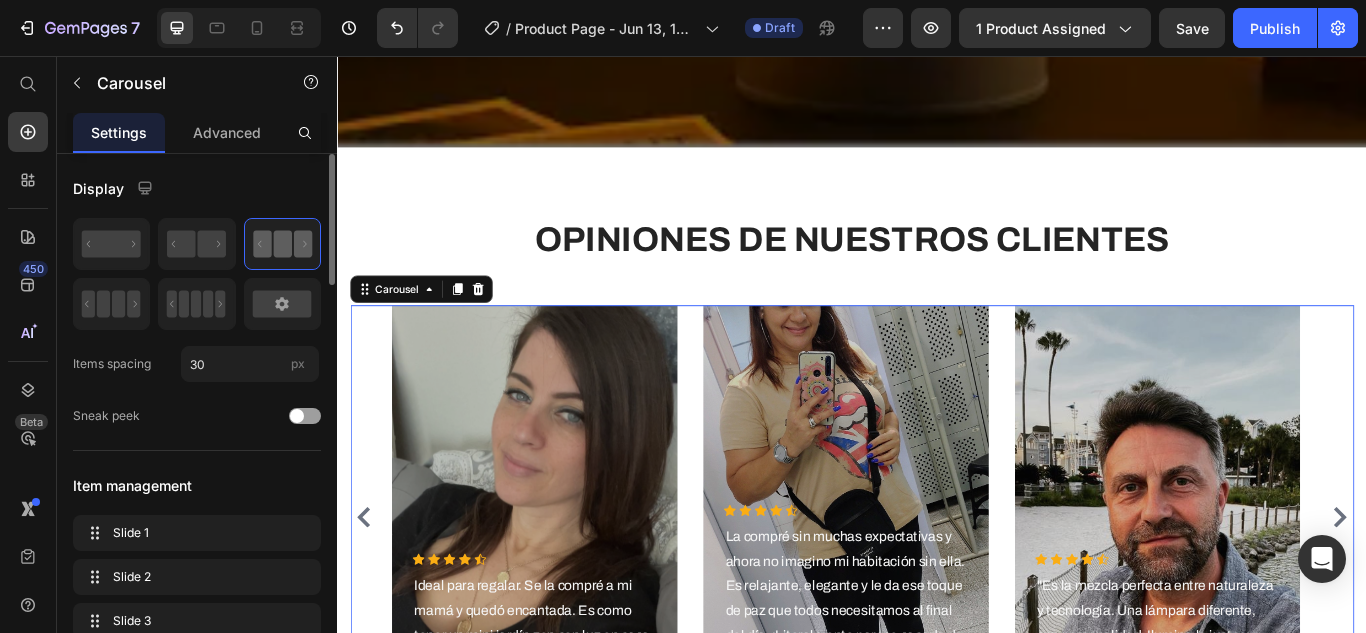 click 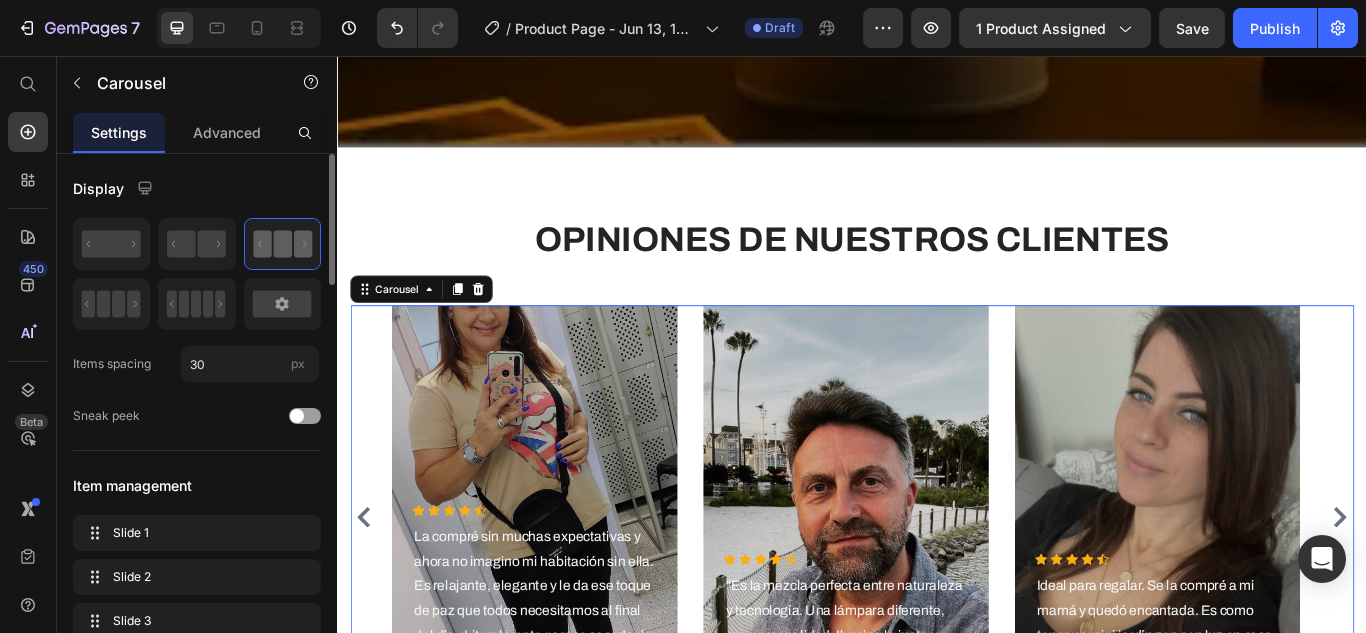 click 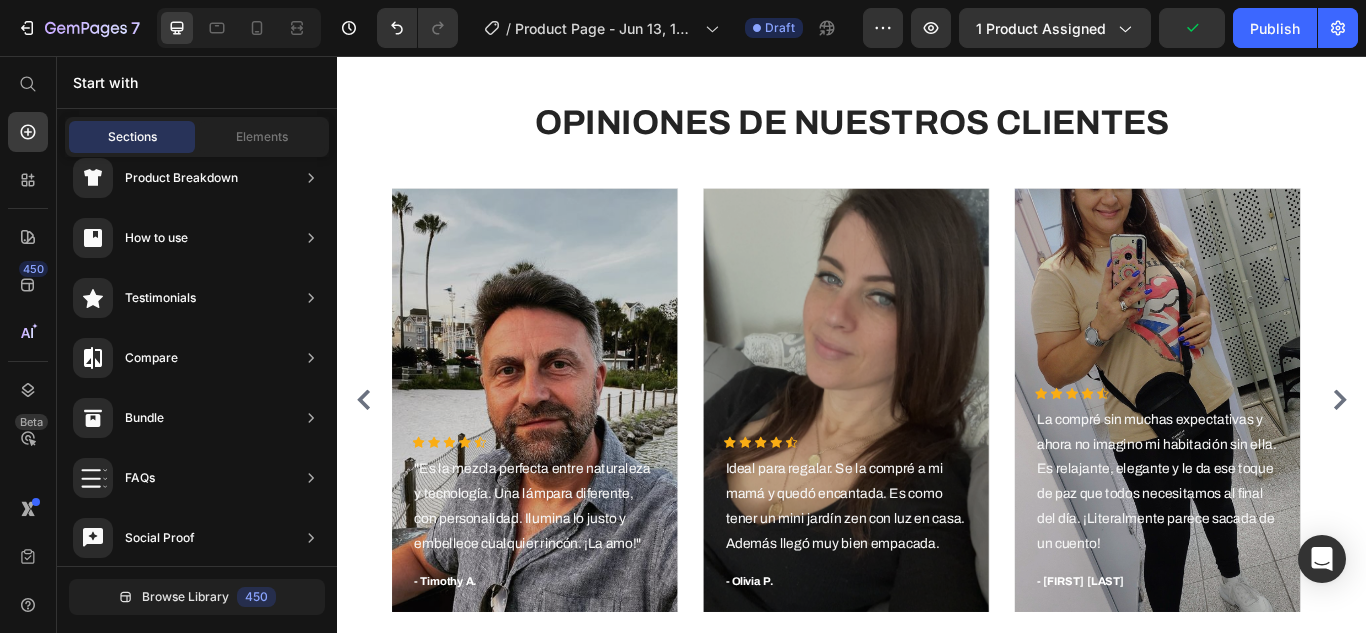 scroll, scrollTop: 7696, scrollLeft: 0, axis: vertical 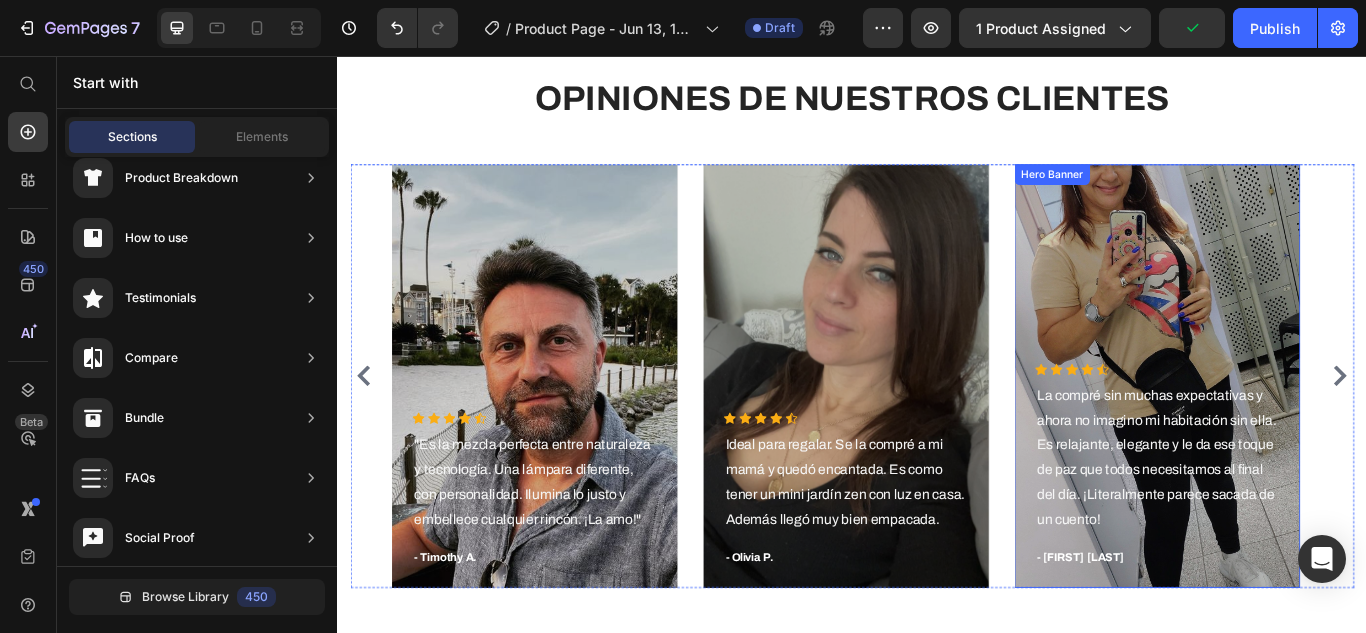 click at bounding box center (1292, 429) 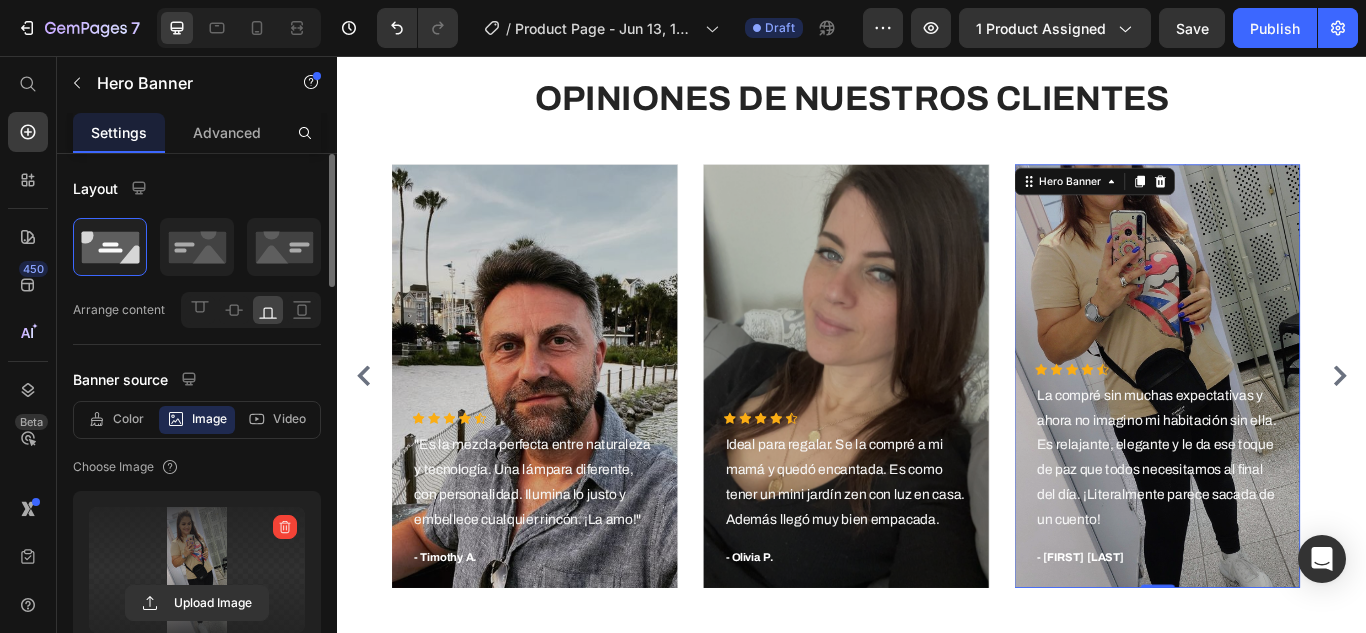 click at bounding box center [197, 570] 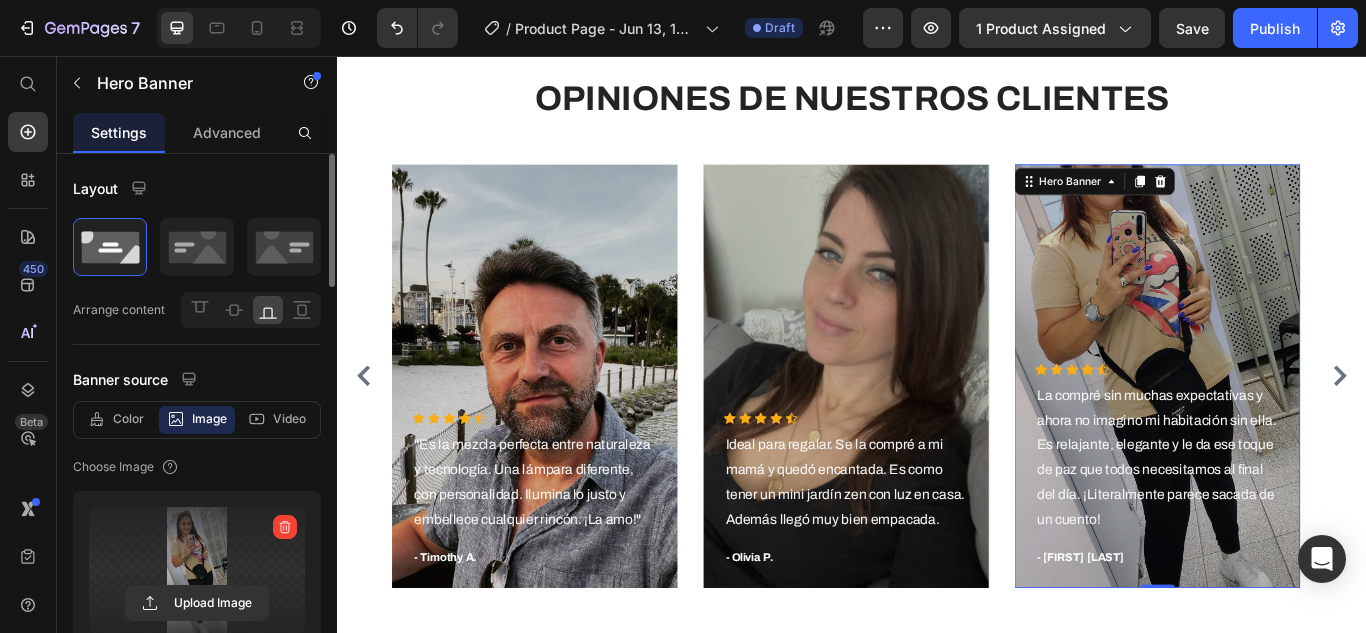 click 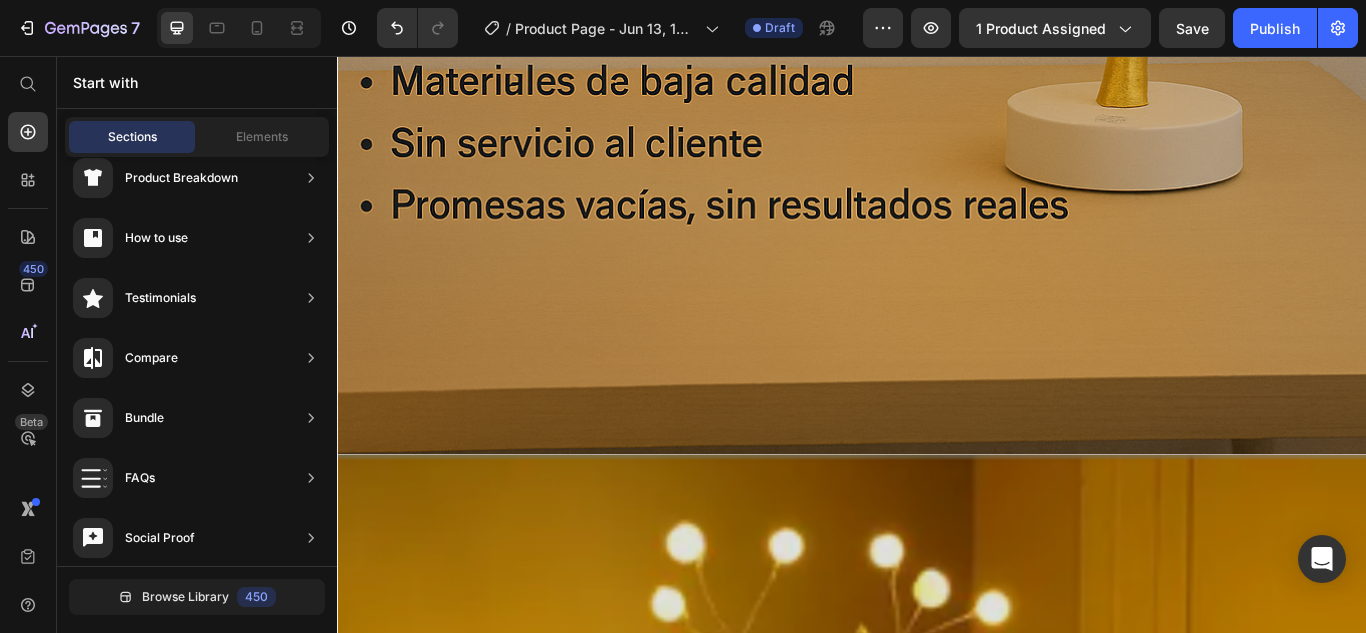scroll, scrollTop: 2946, scrollLeft: 0, axis: vertical 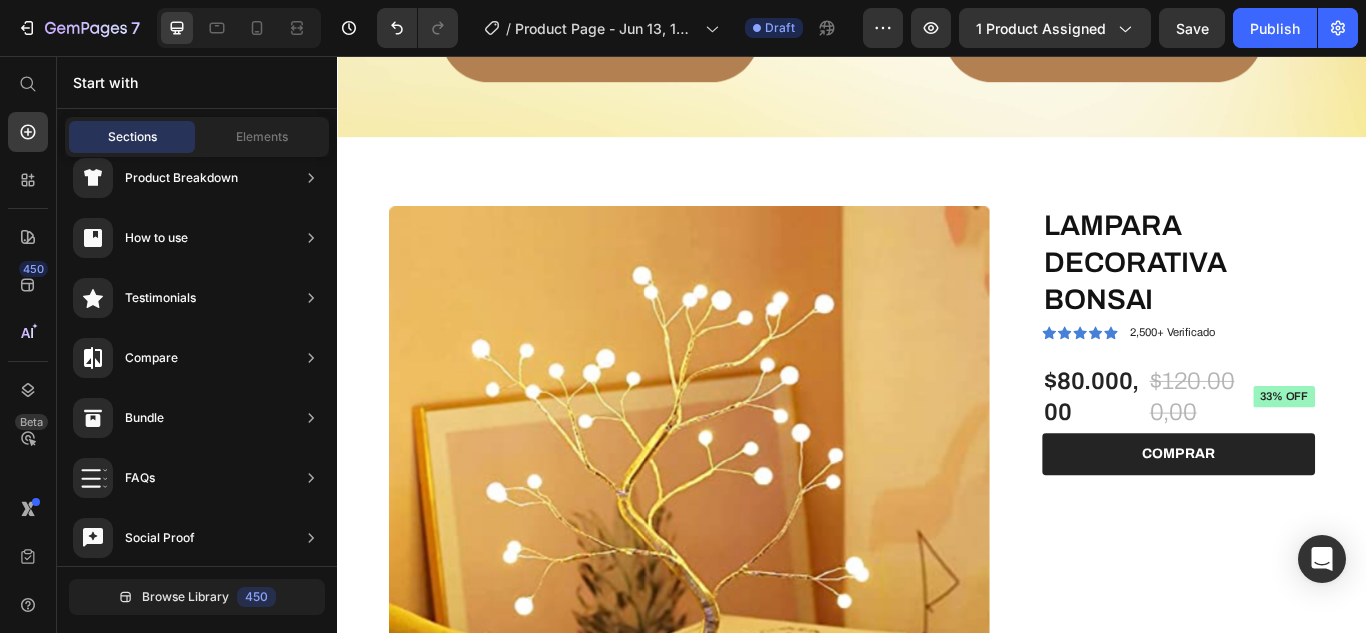 drag, startPoint x: 1527, startPoint y: 656, endPoint x: 1702, endPoint y: 92, distance: 590.52606 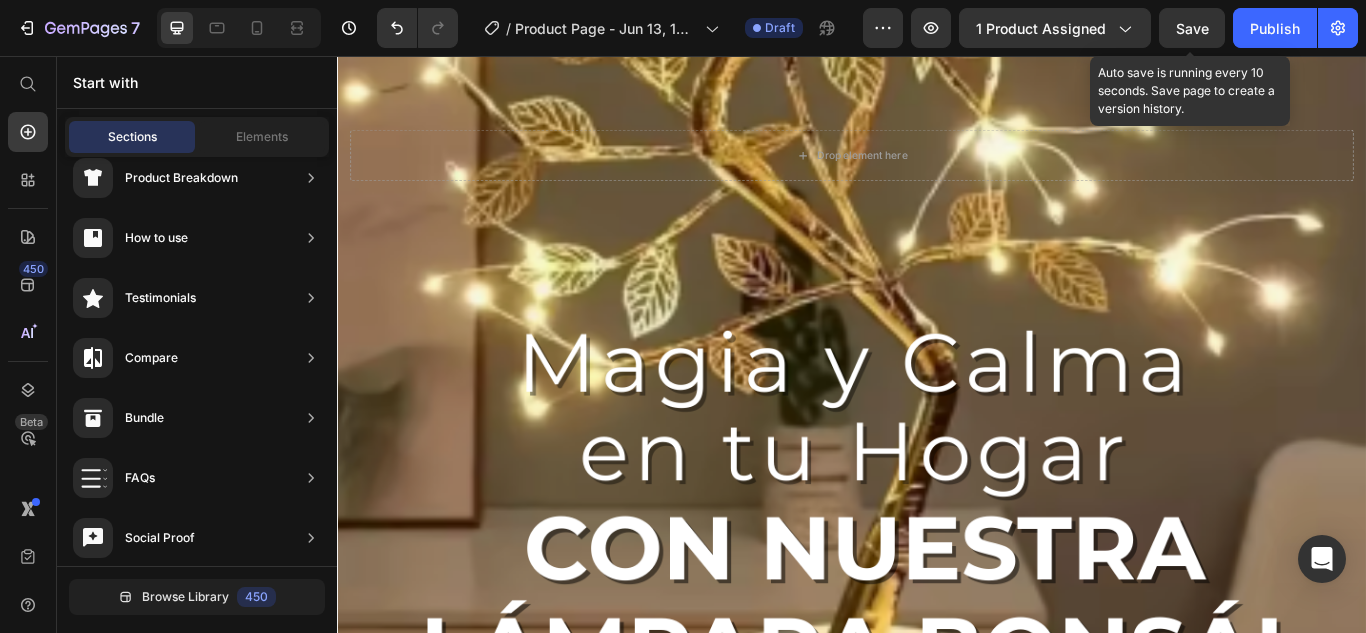 click on "Save" at bounding box center (1192, 28) 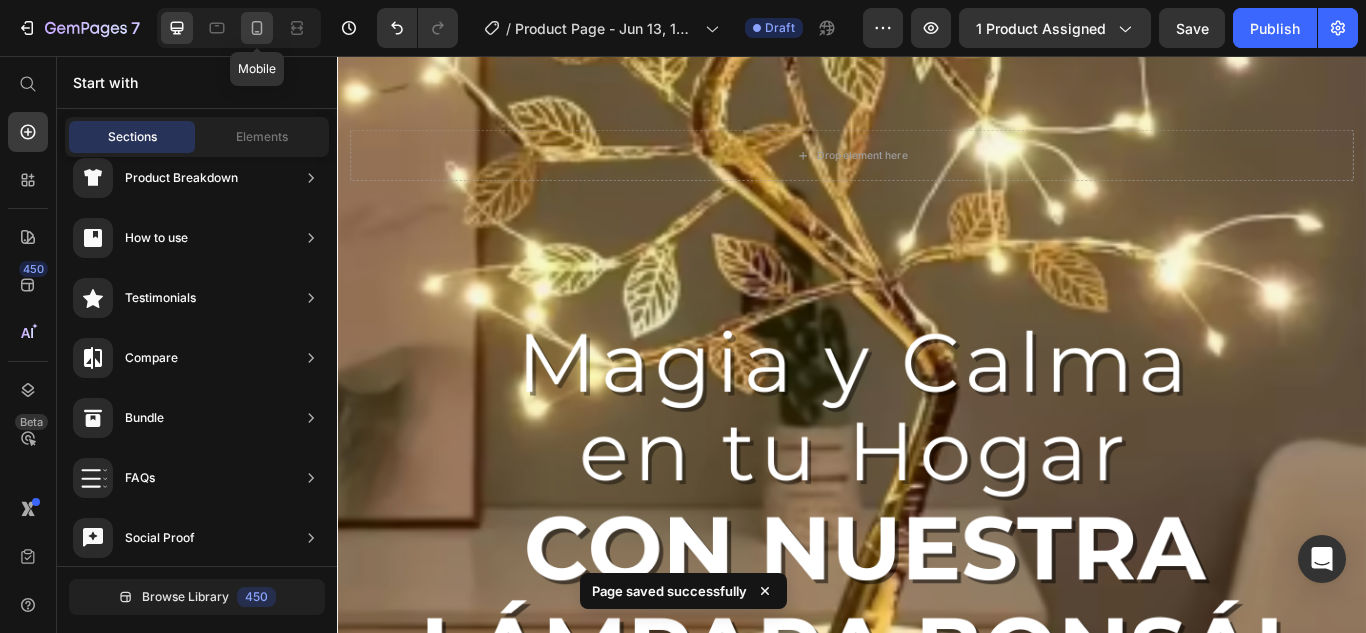 click 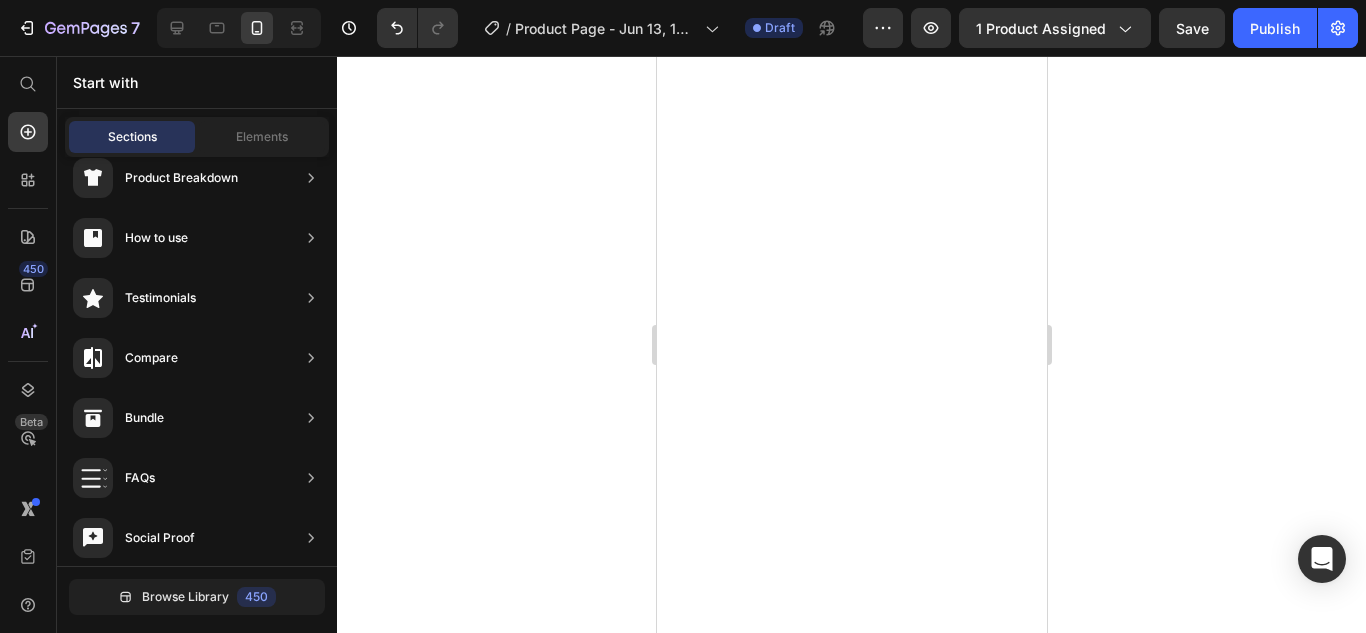 scroll, scrollTop: 3897, scrollLeft: 0, axis: vertical 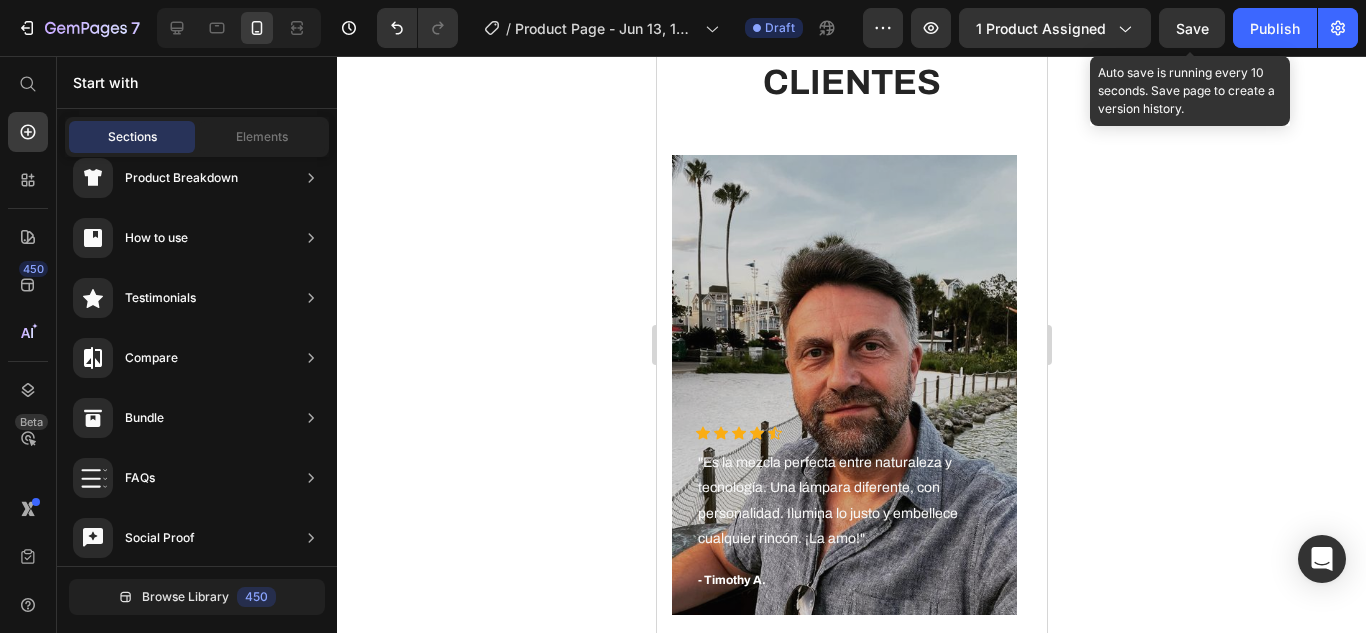 click on "Save" at bounding box center (1192, 28) 